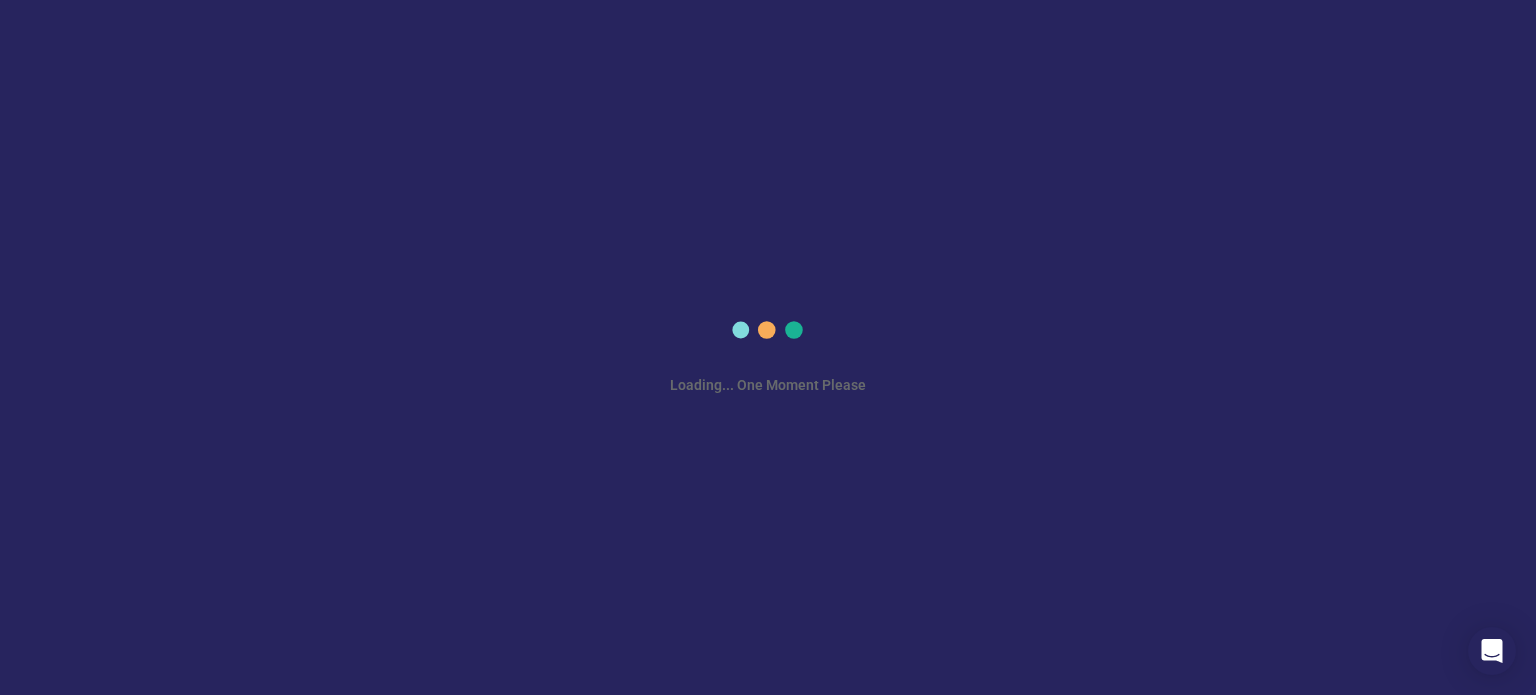 scroll, scrollTop: 0, scrollLeft: 0, axis: both 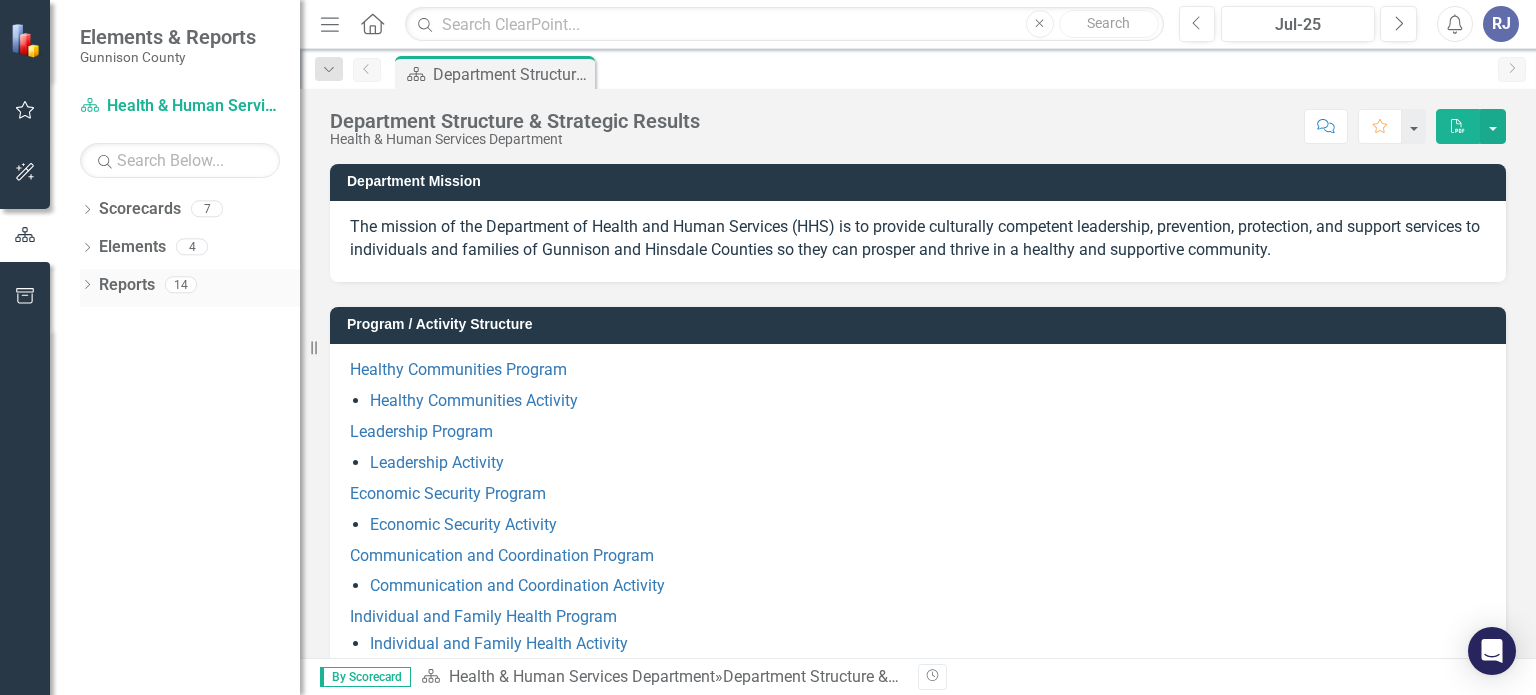 click on "Dropdown" 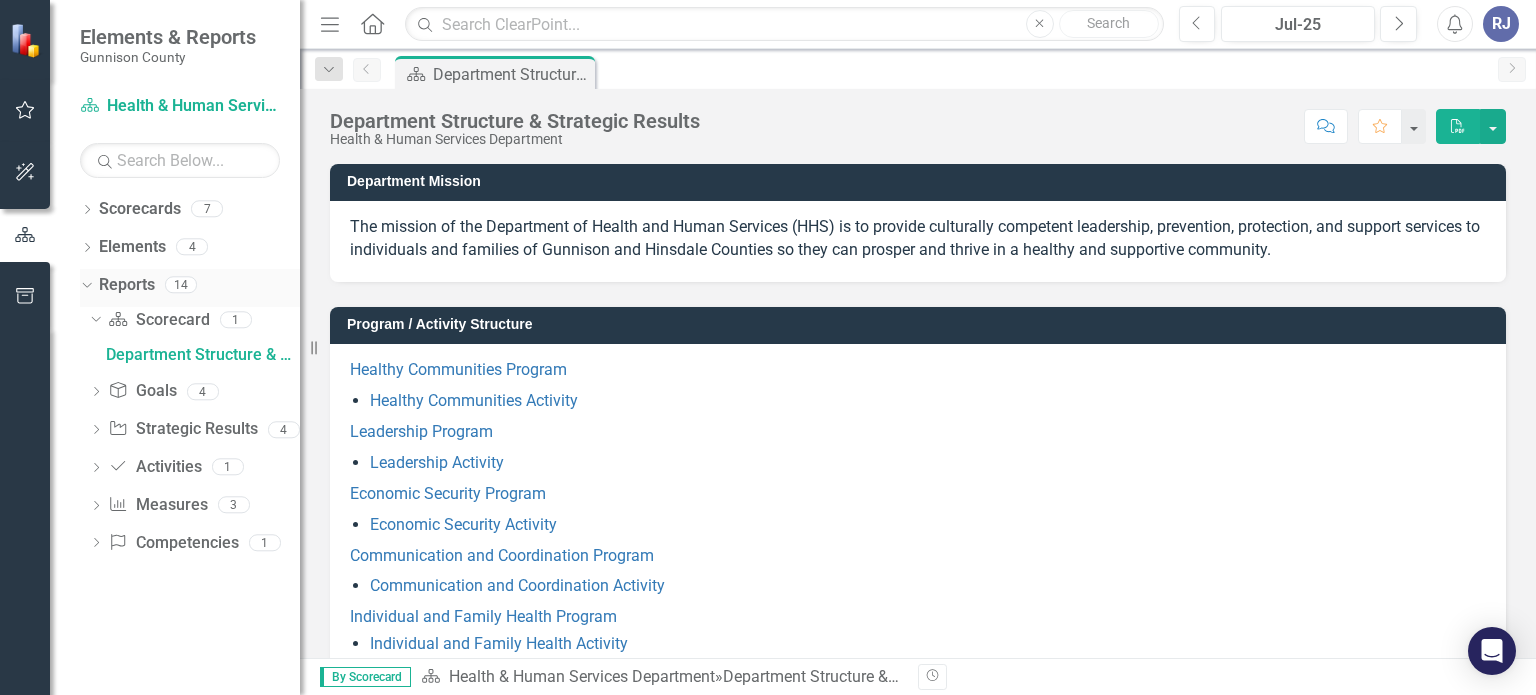 click on "Dropdown" at bounding box center [83, 284] 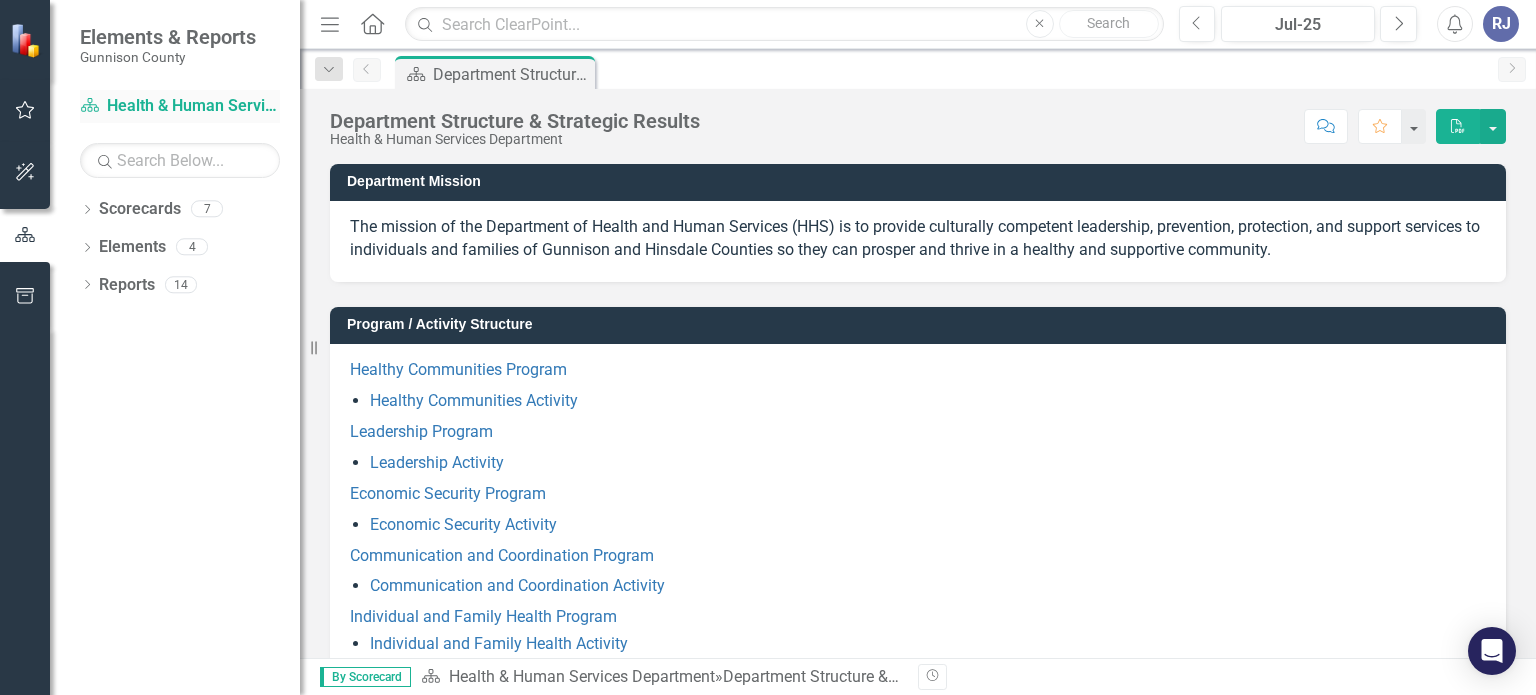 click on "Scorecard Health & Human Services Department" at bounding box center [180, 106] 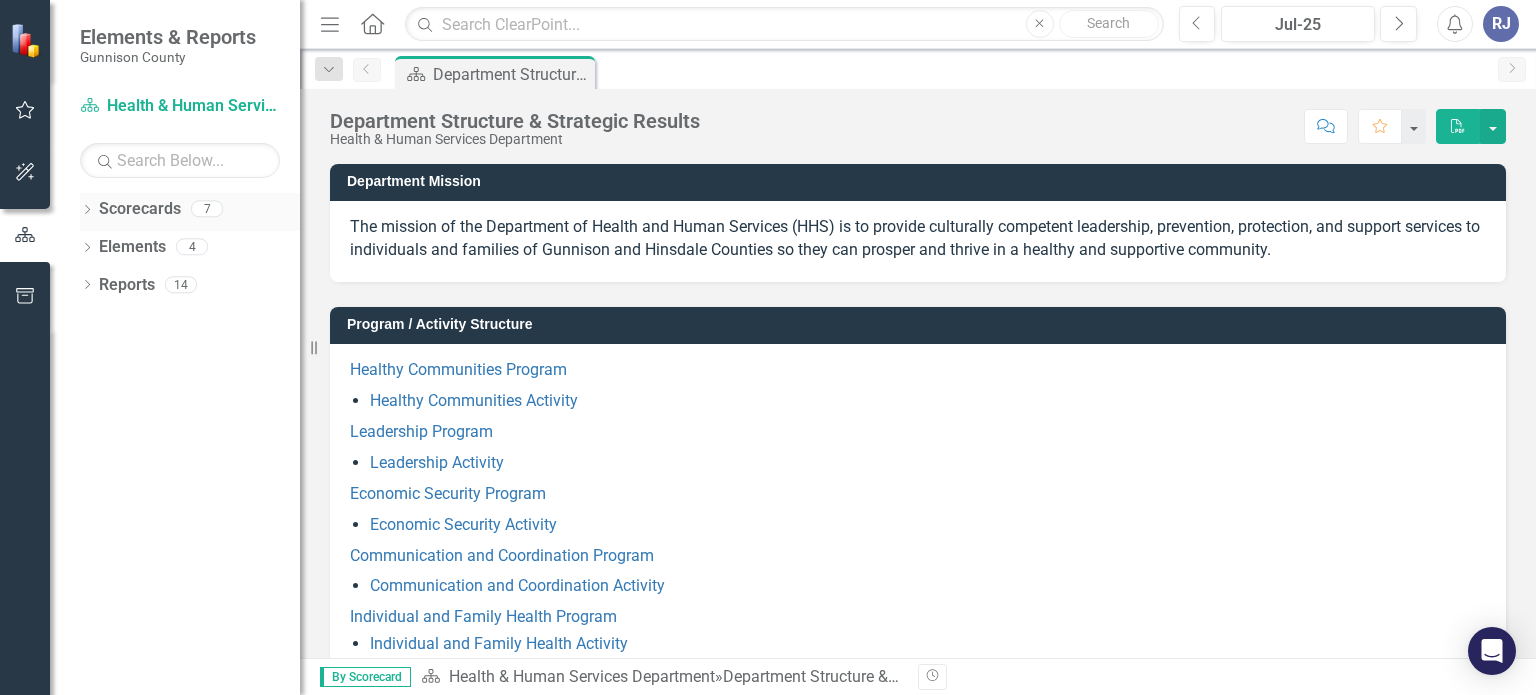 click on "Dropdown" 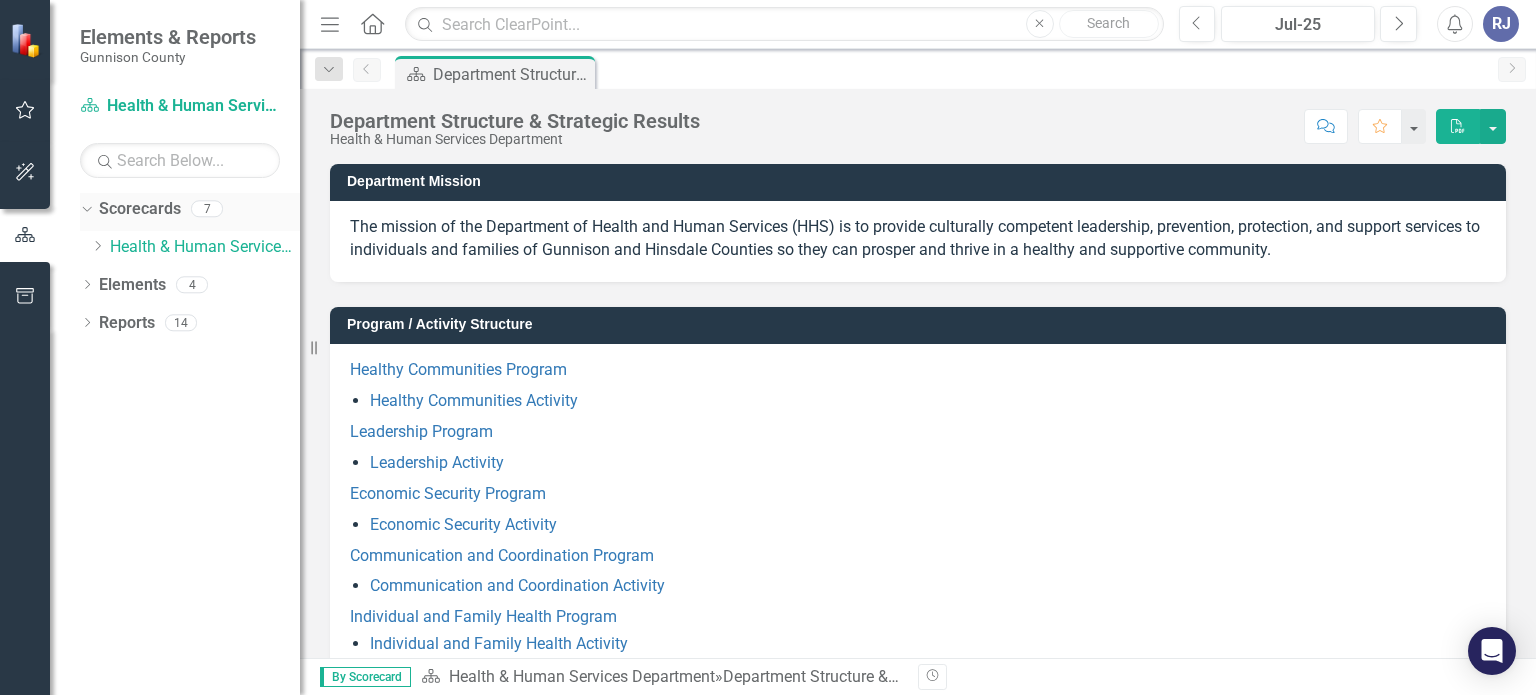 click on "Dropdown" 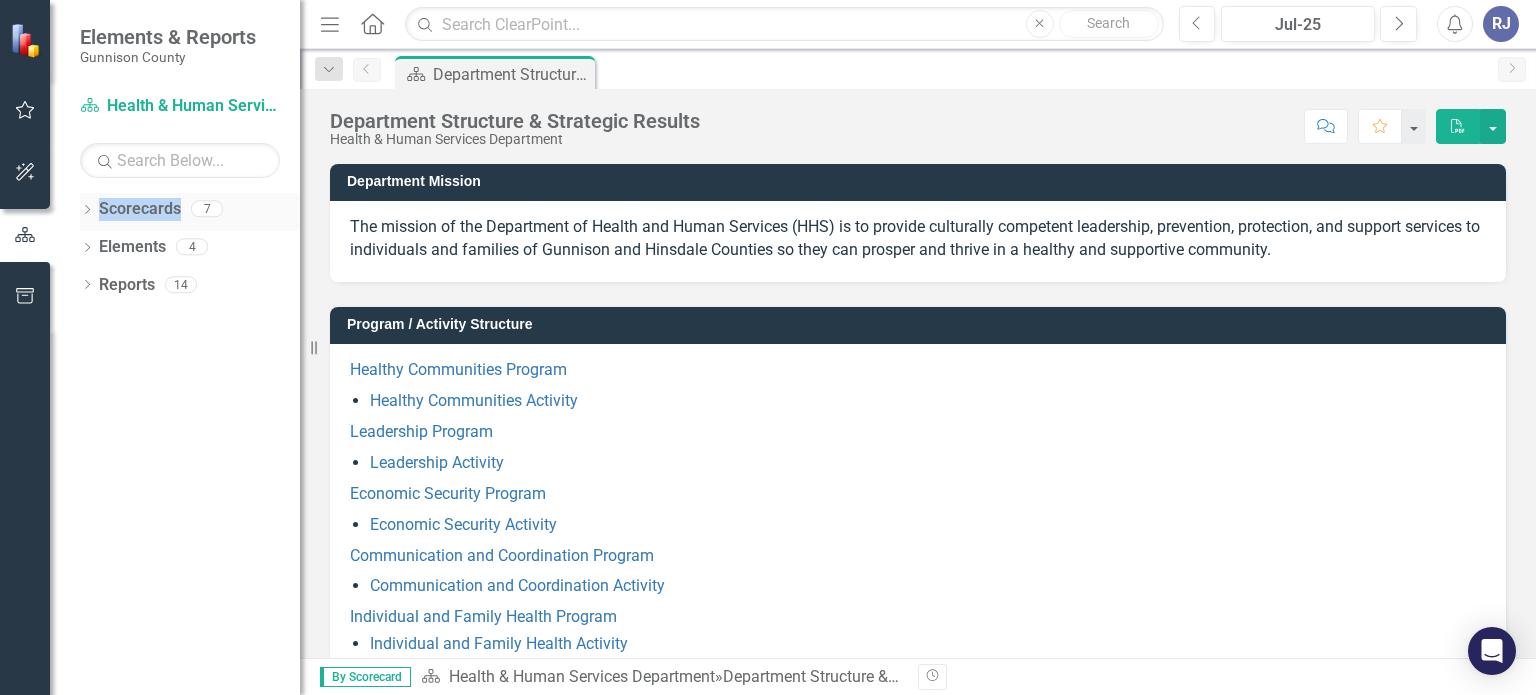 click on "Dropdown" 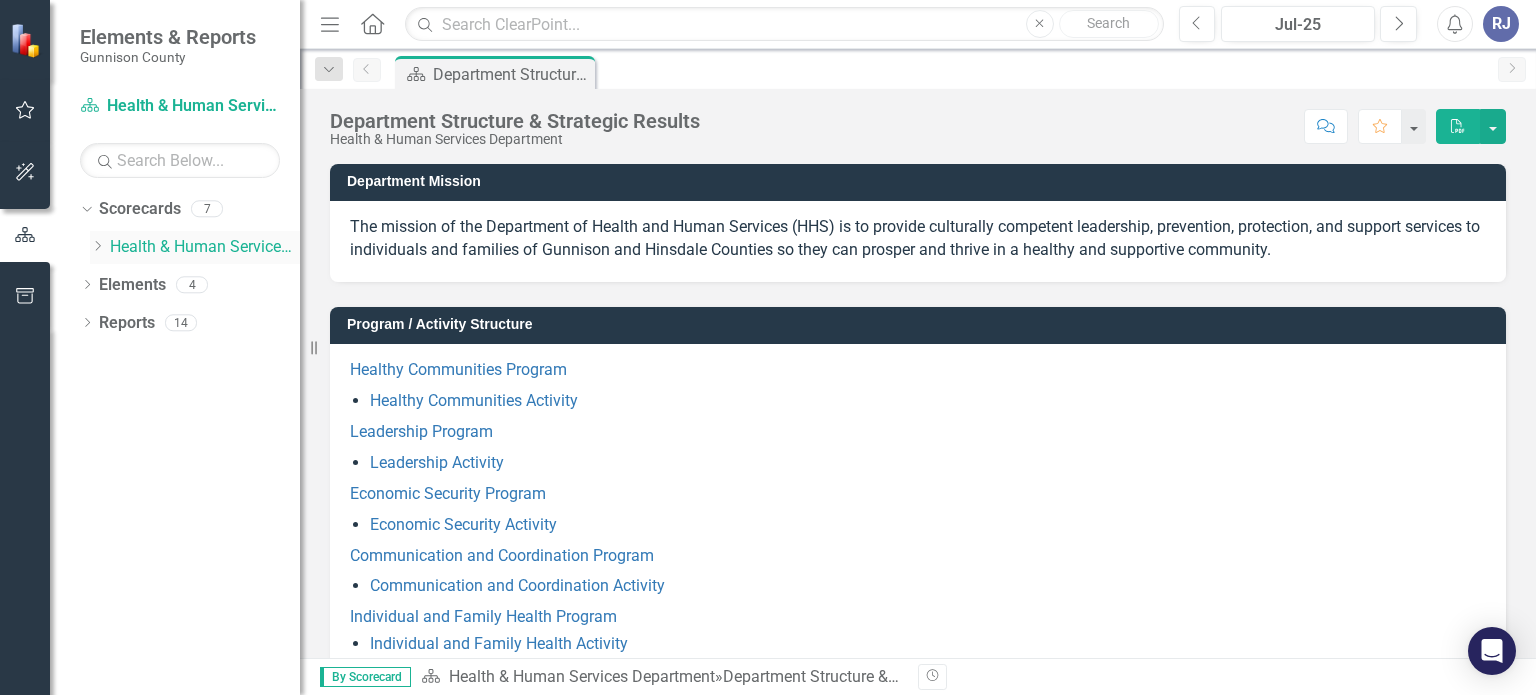 click on "Dropdown" 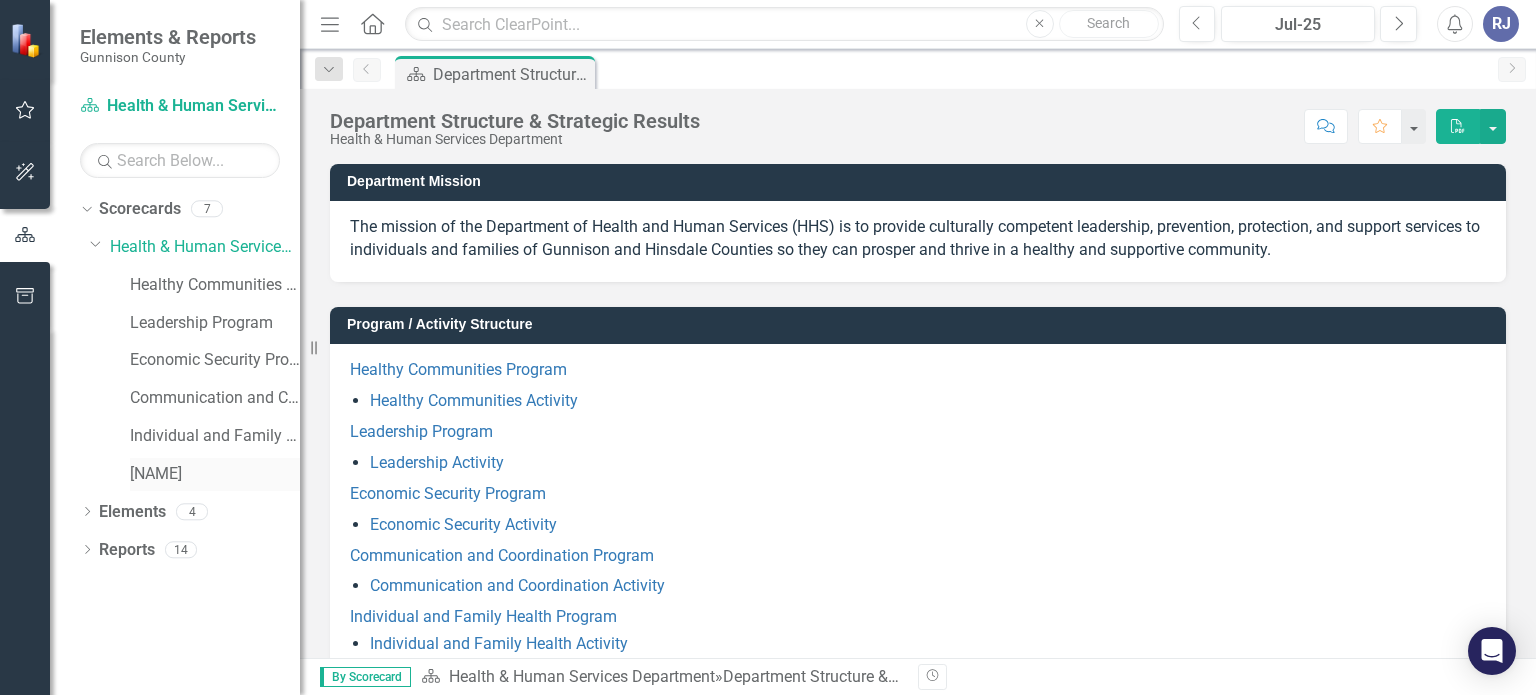 click on "[NAME]" at bounding box center [215, 474] 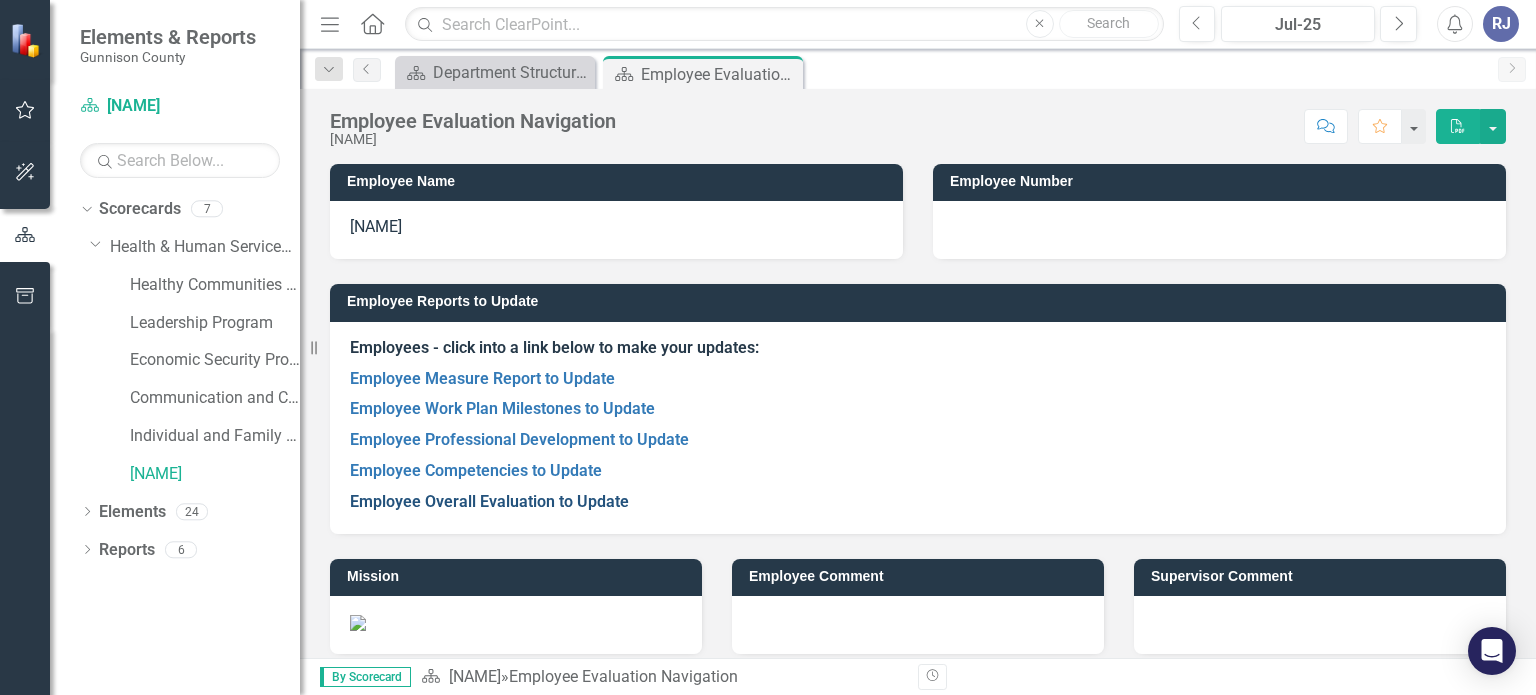 click on "Employee Overall Evaluation to Update" at bounding box center (489, 501) 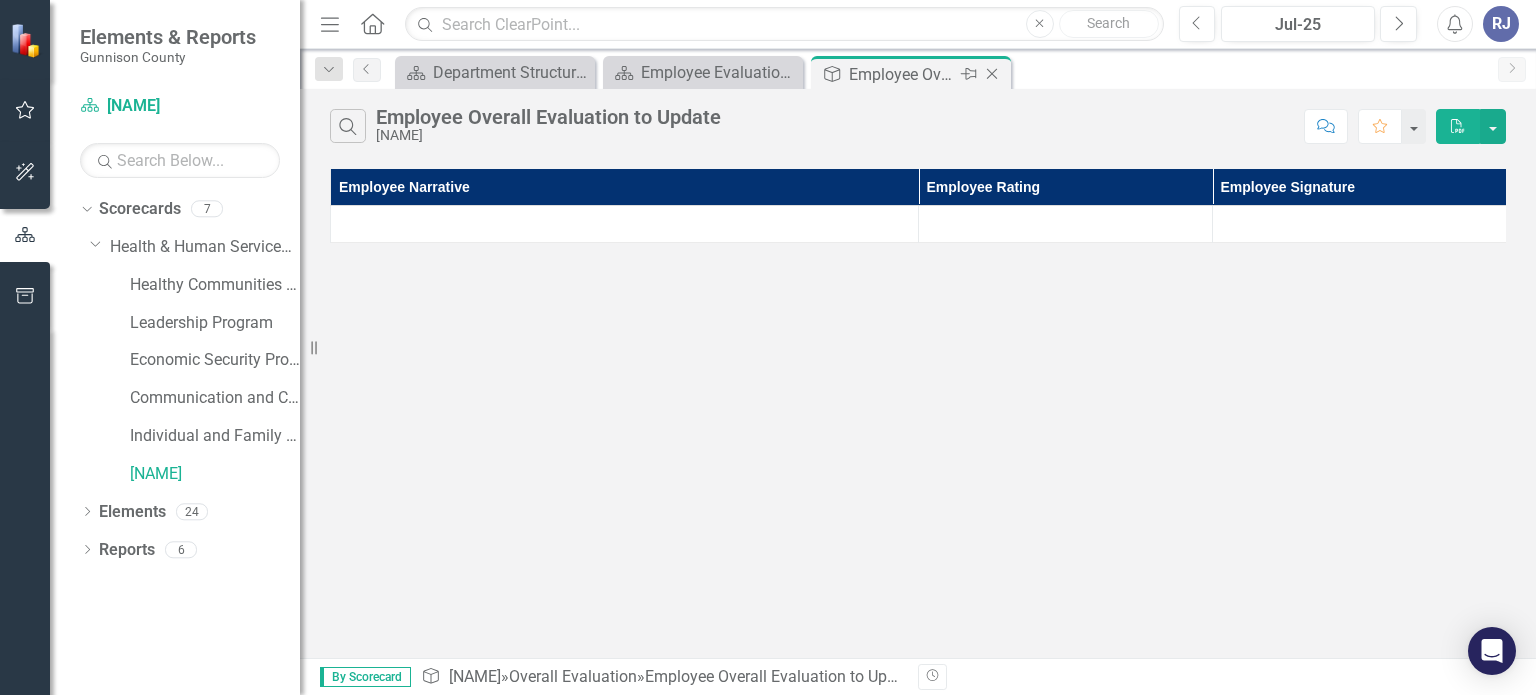 click 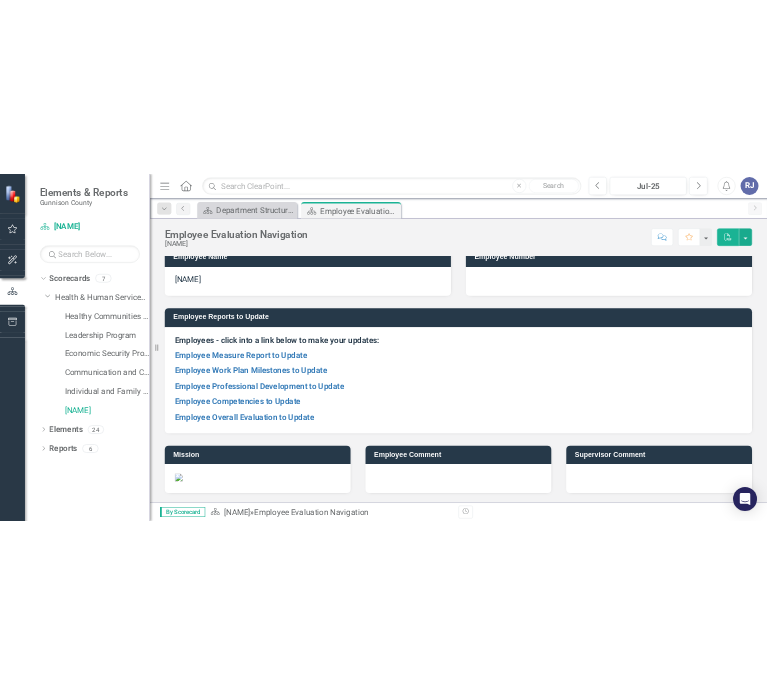 scroll, scrollTop: 0, scrollLeft: 0, axis: both 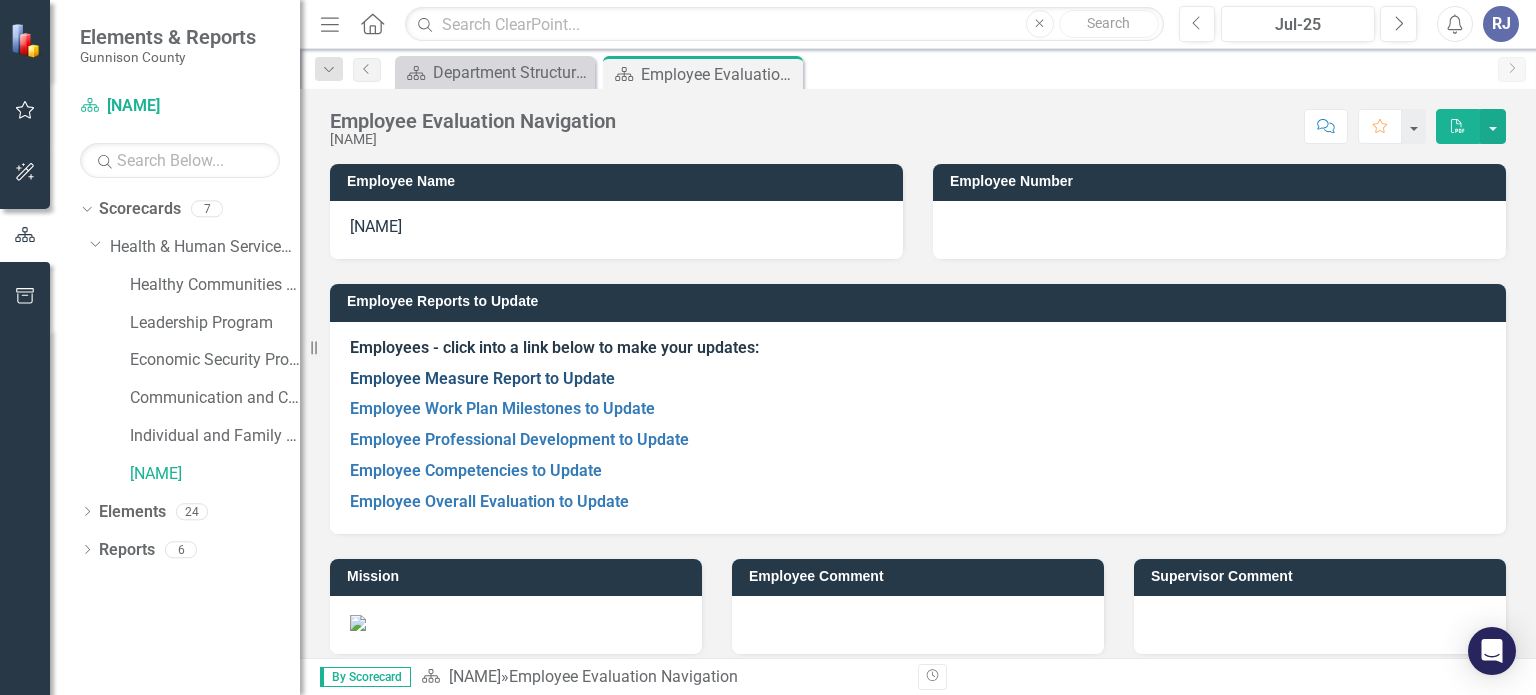 click on "Employee Measure Report to Update" at bounding box center (482, 378) 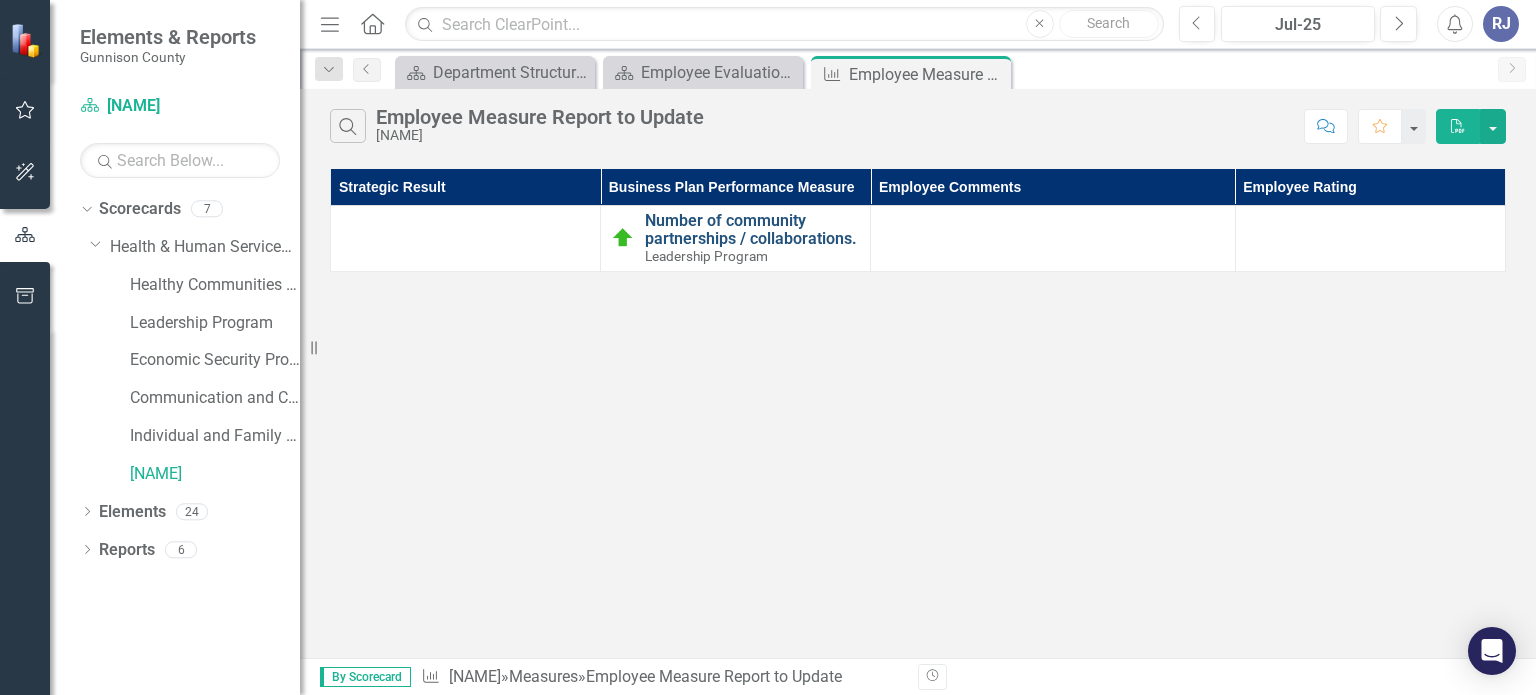 click on "Number of community partnerships / collaborations." at bounding box center [752, 229] 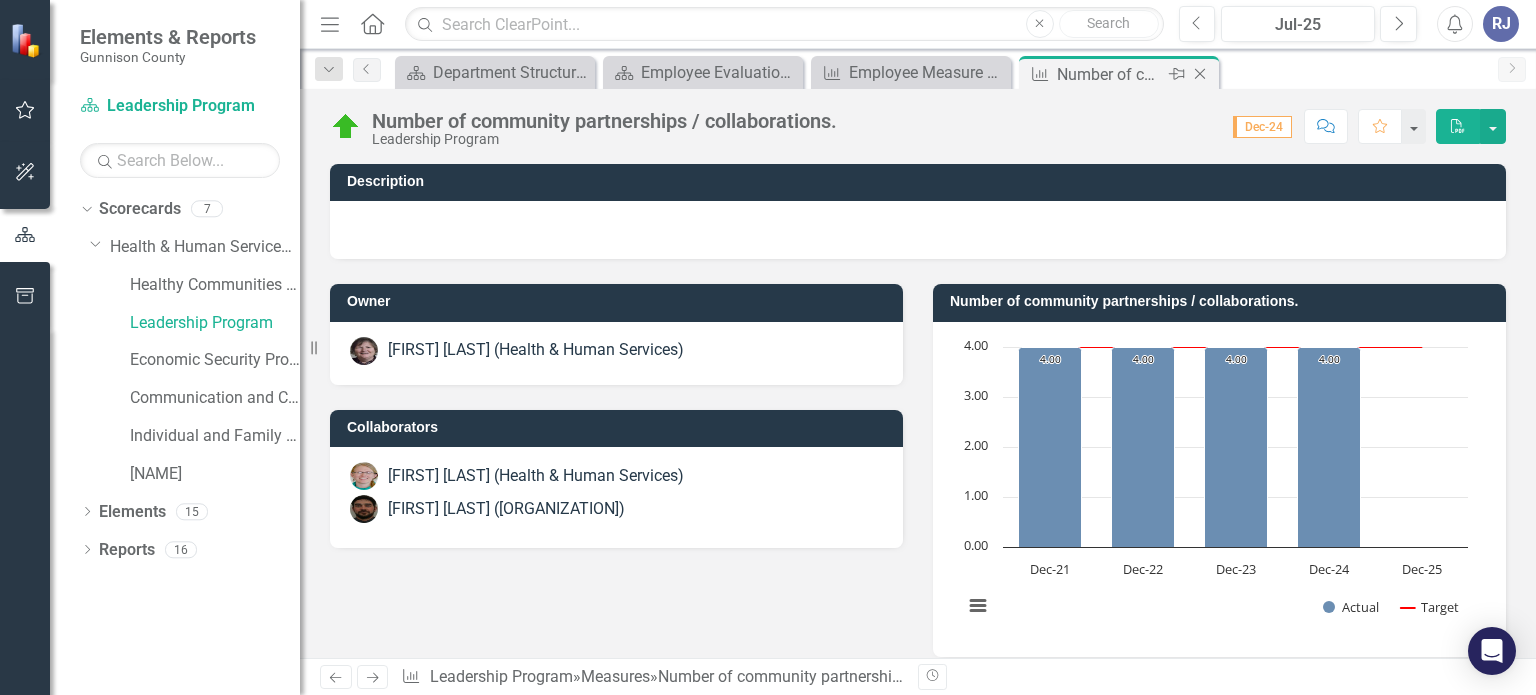 click on "Close" 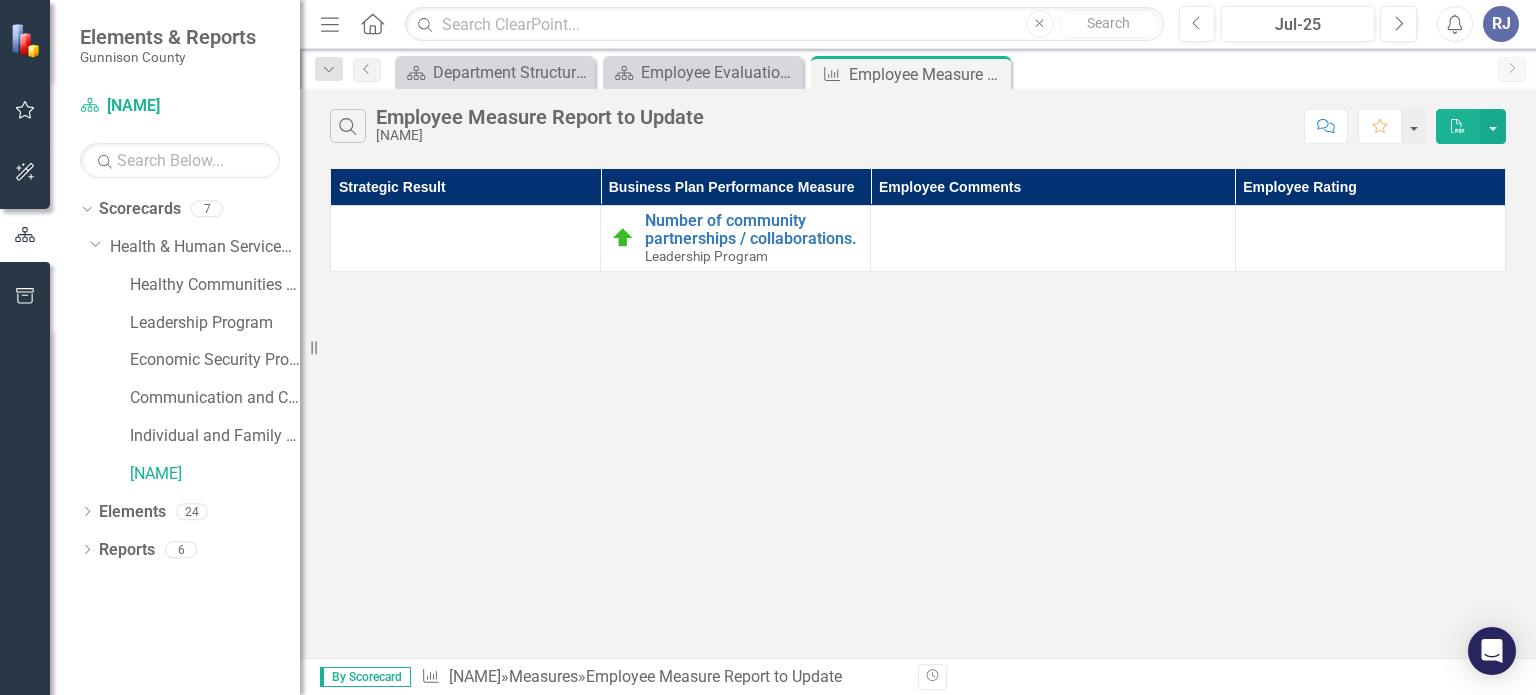 click at bounding box center [466, 239] 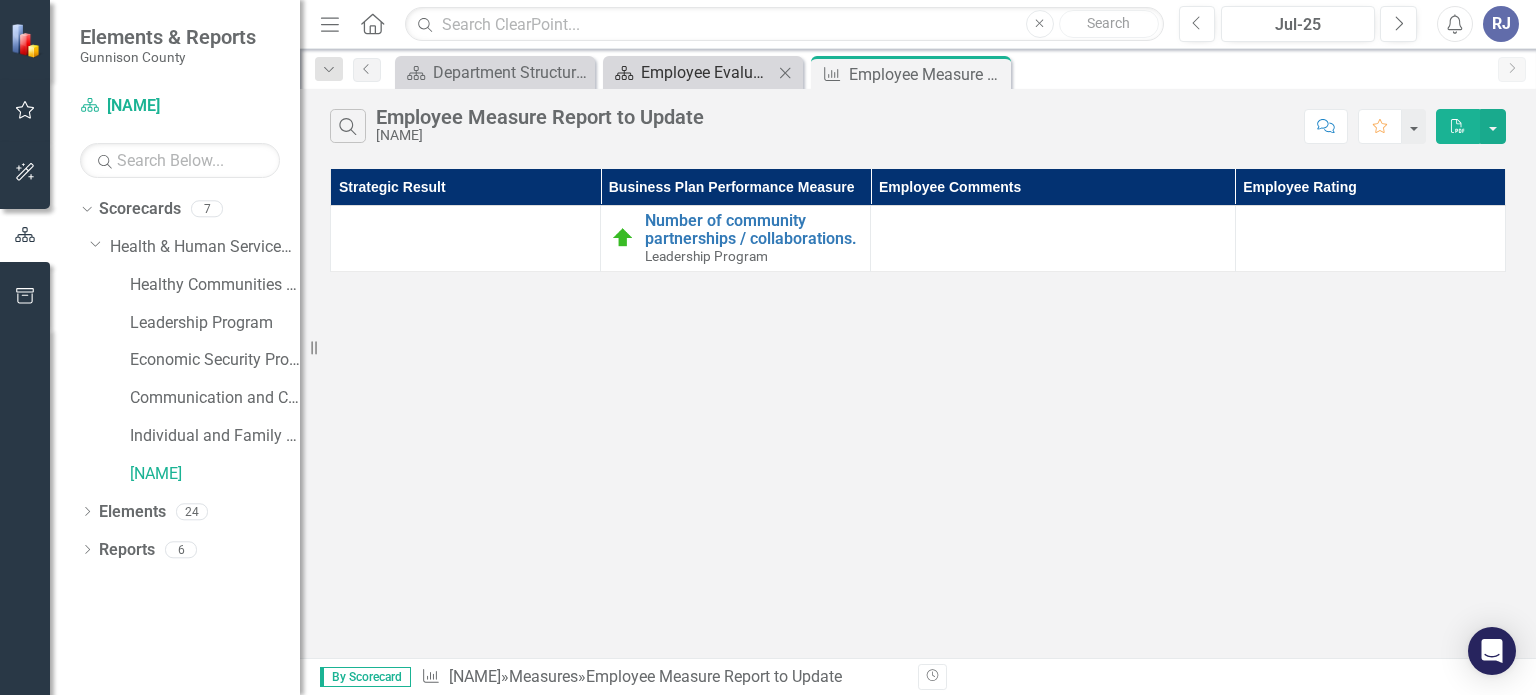 click on "Employee Evaluation Navigation" at bounding box center [707, 72] 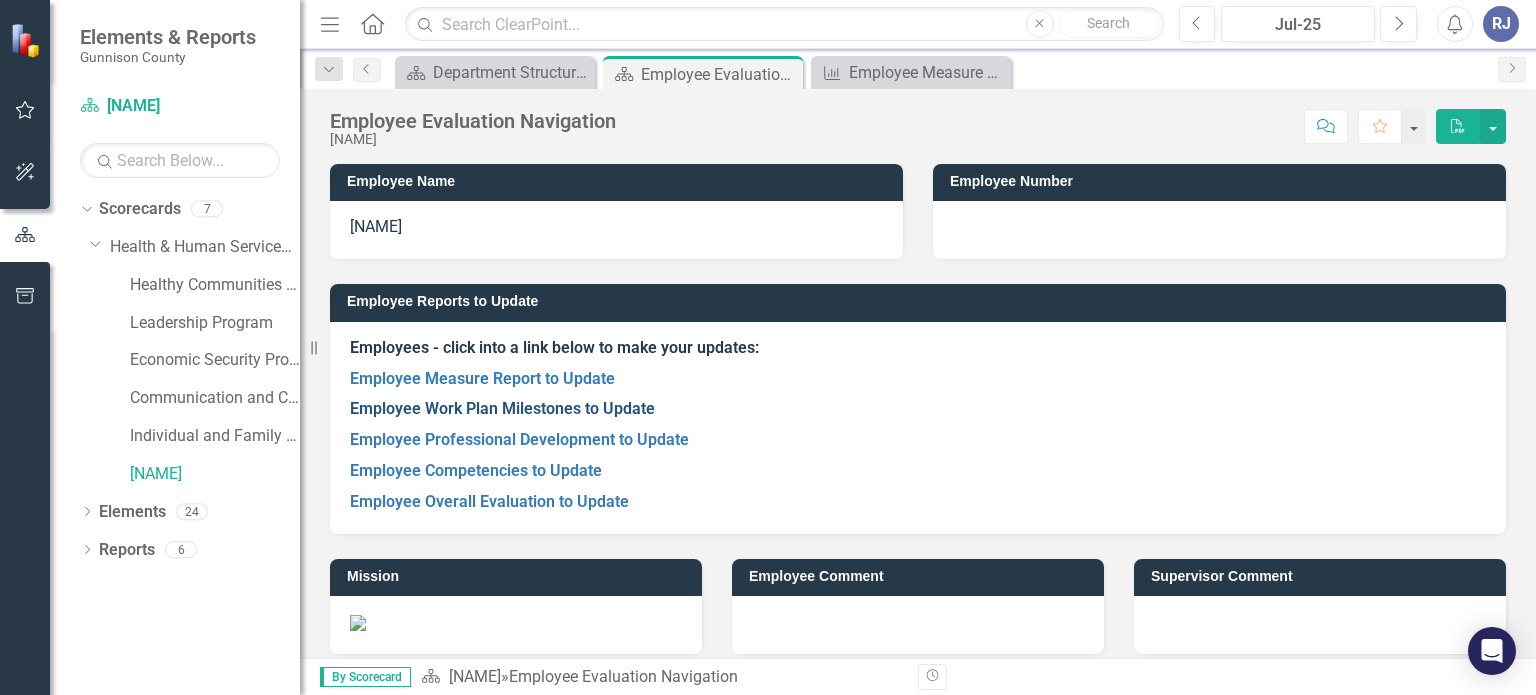 click on "Employee Work Plan Milestones to Update" at bounding box center (502, 408) 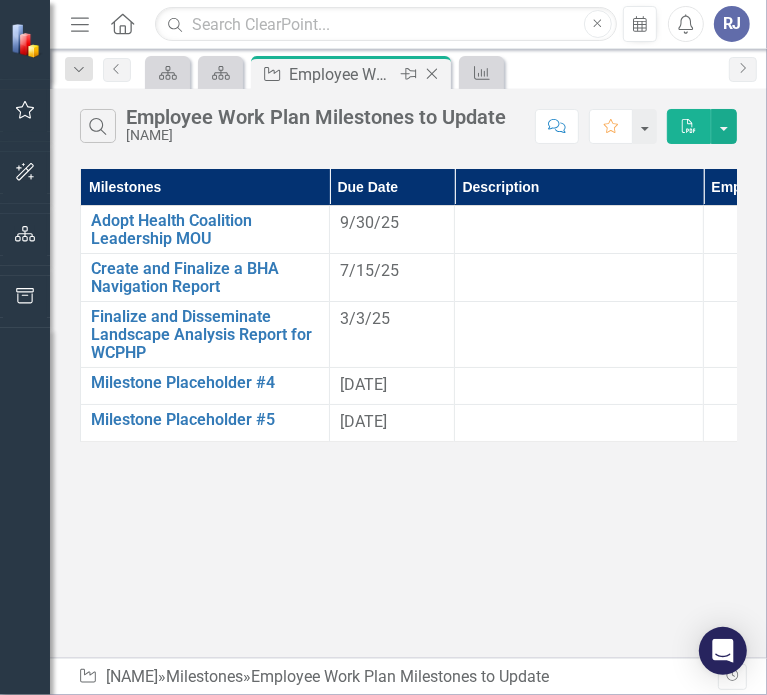 click on "Close" 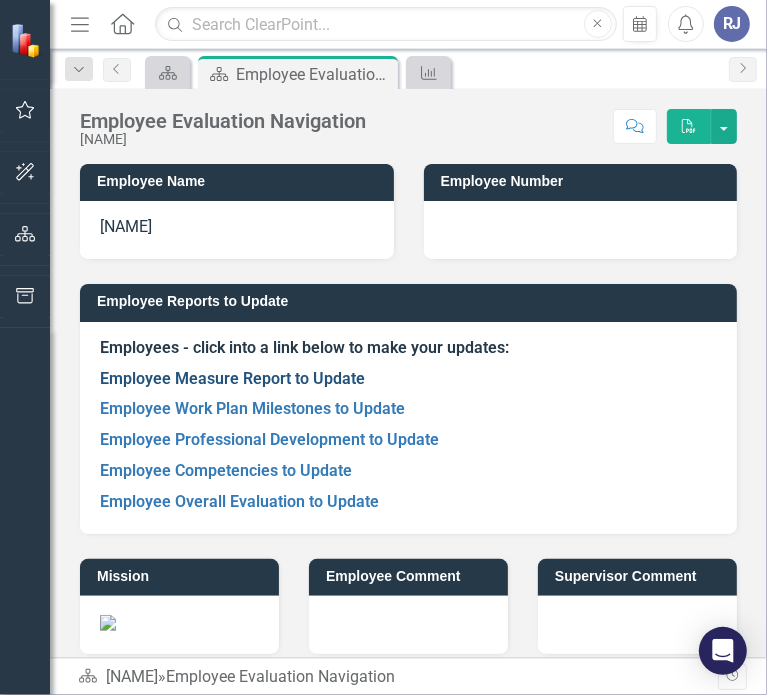 click on "Employee Measure Report to Update" at bounding box center (232, 378) 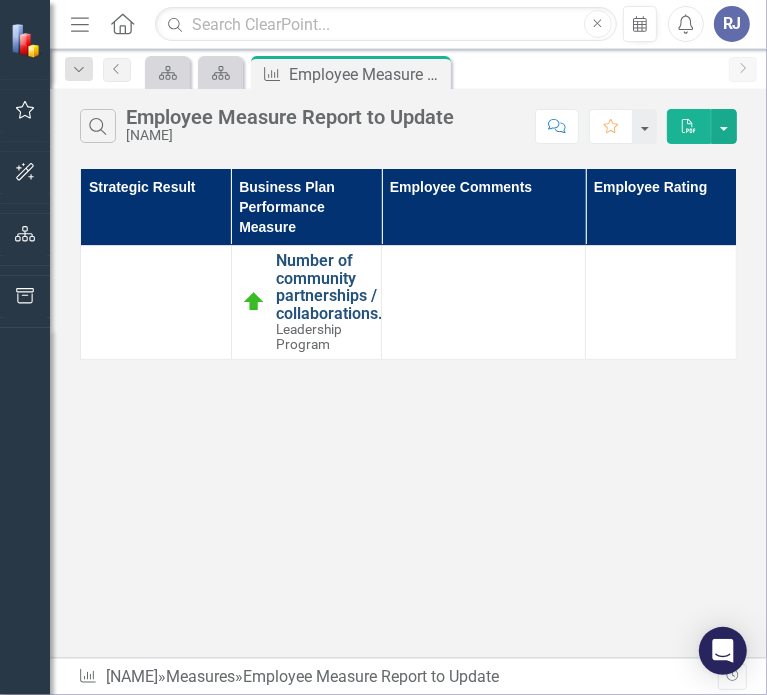 click on "Number of community partnerships / collaborations." at bounding box center [329, 287] 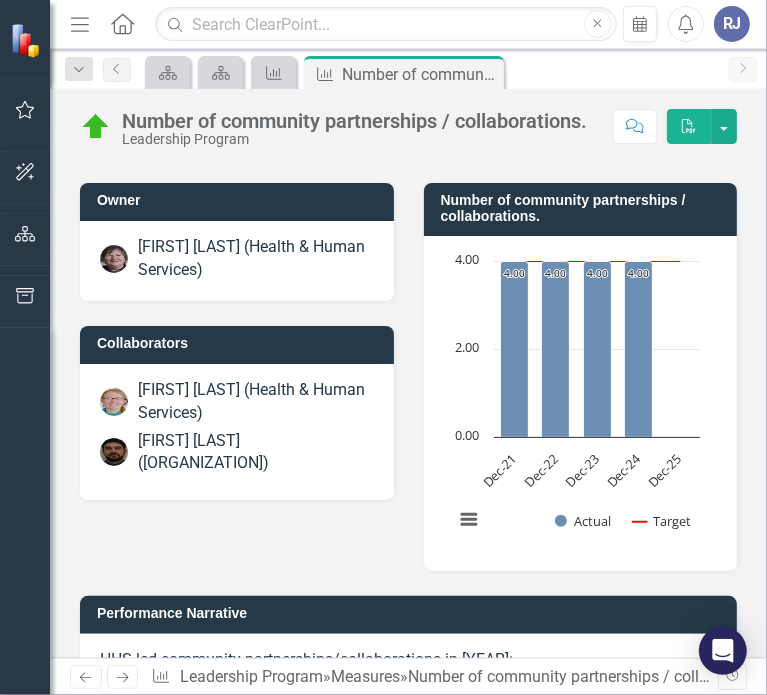 scroll, scrollTop: 0, scrollLeft: 0, axis: both 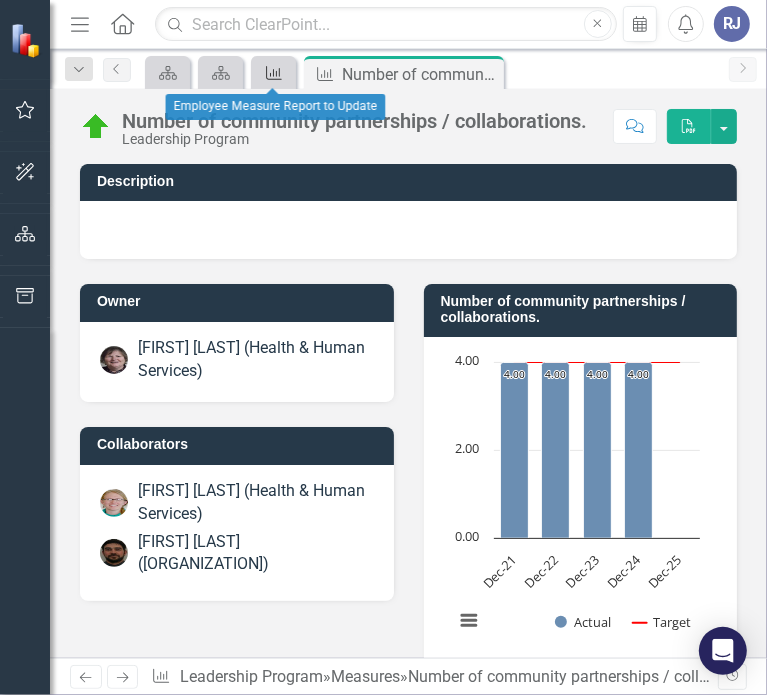 click 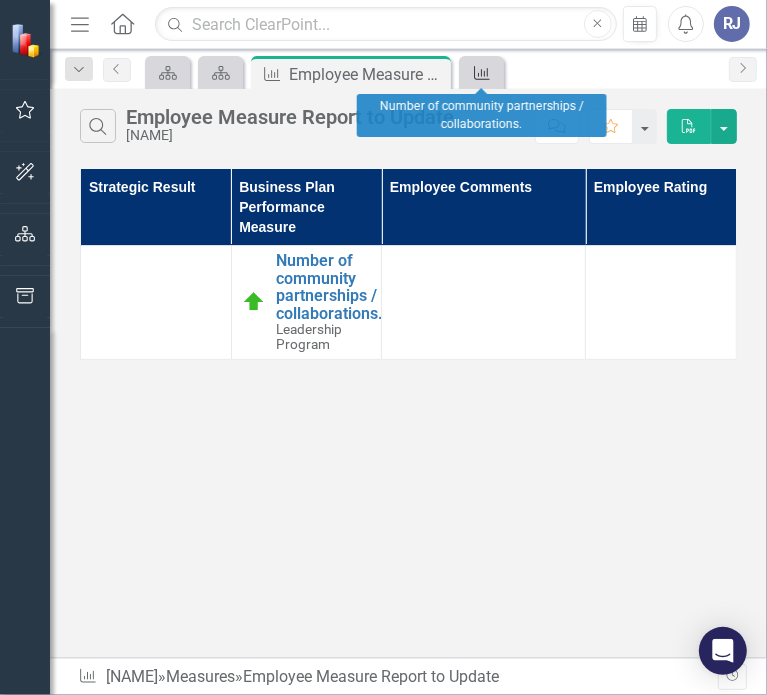 click 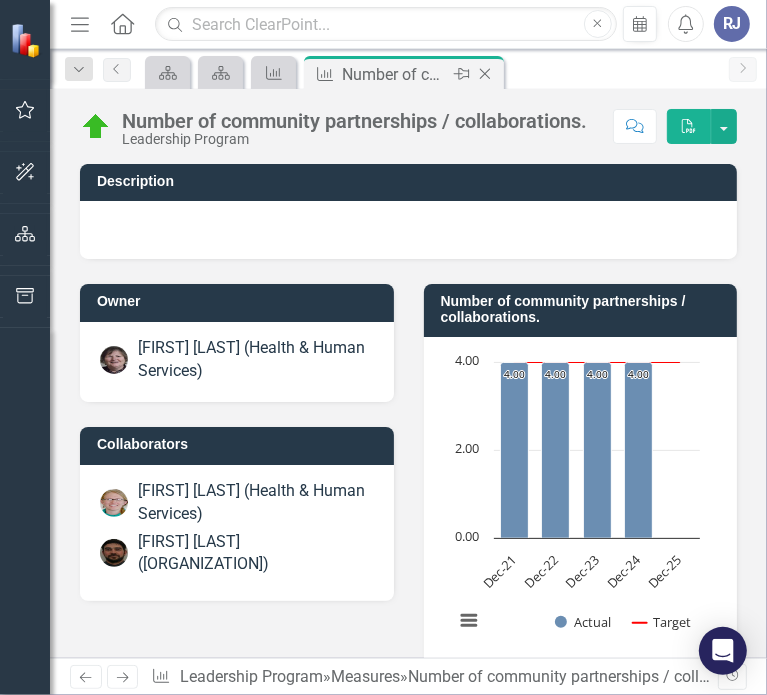 click on "Close" 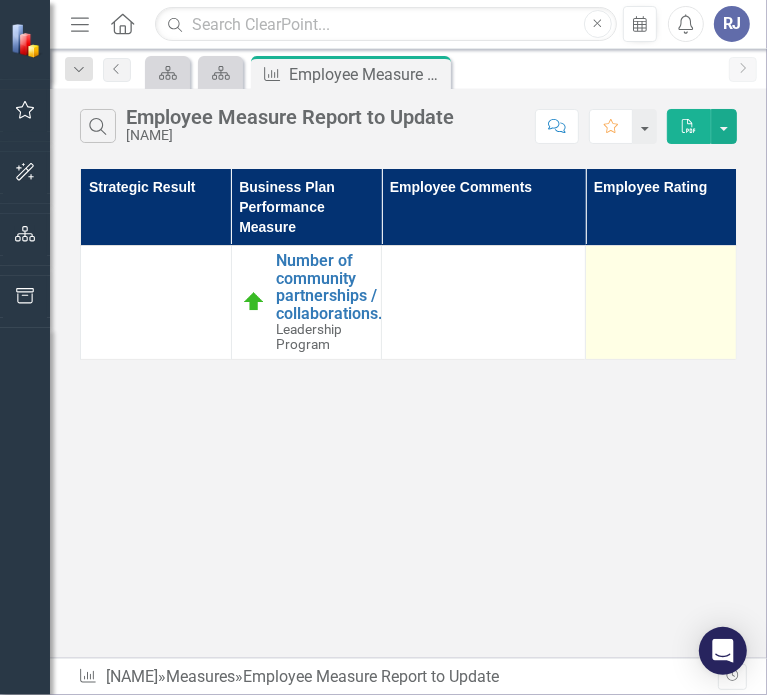 click at bounding box center (661, 303) 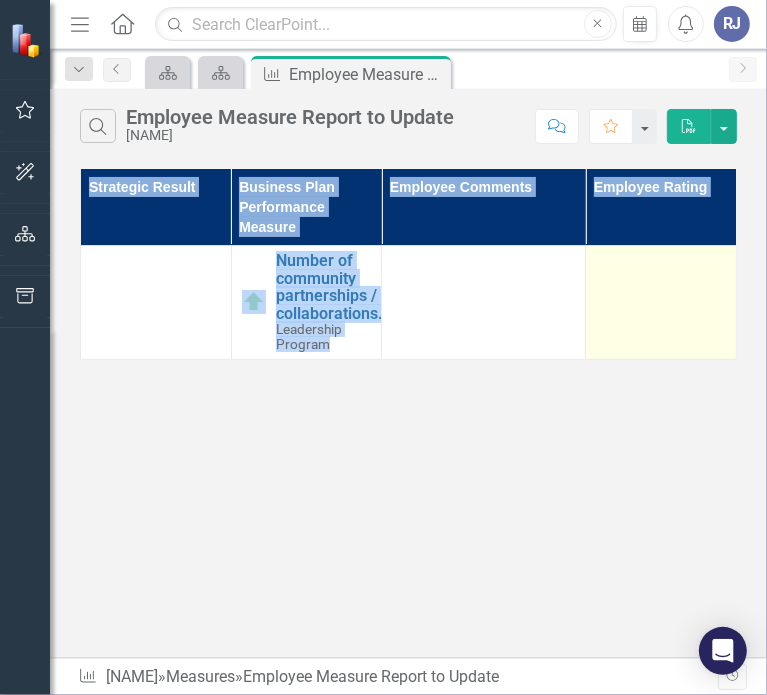 click at bounding box center [661, 303] 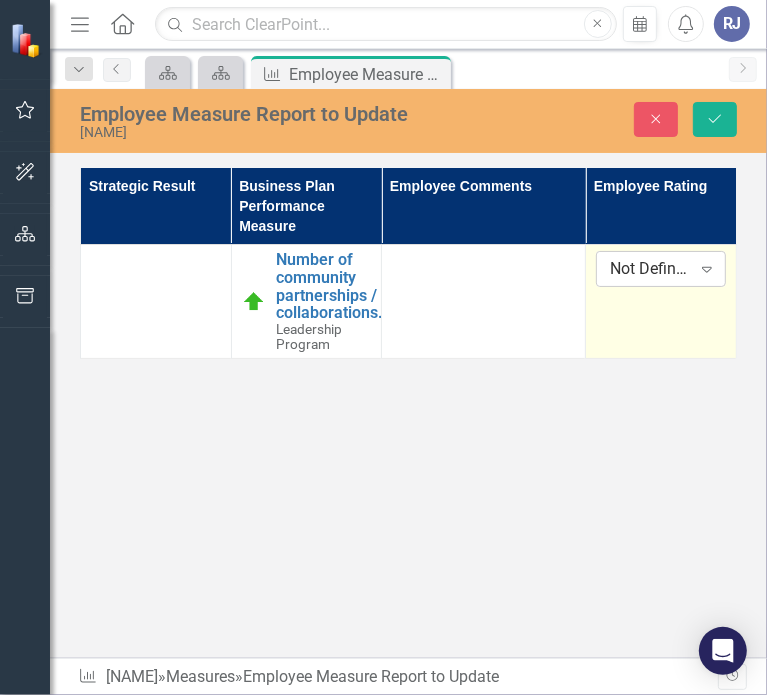 click on "Expand" 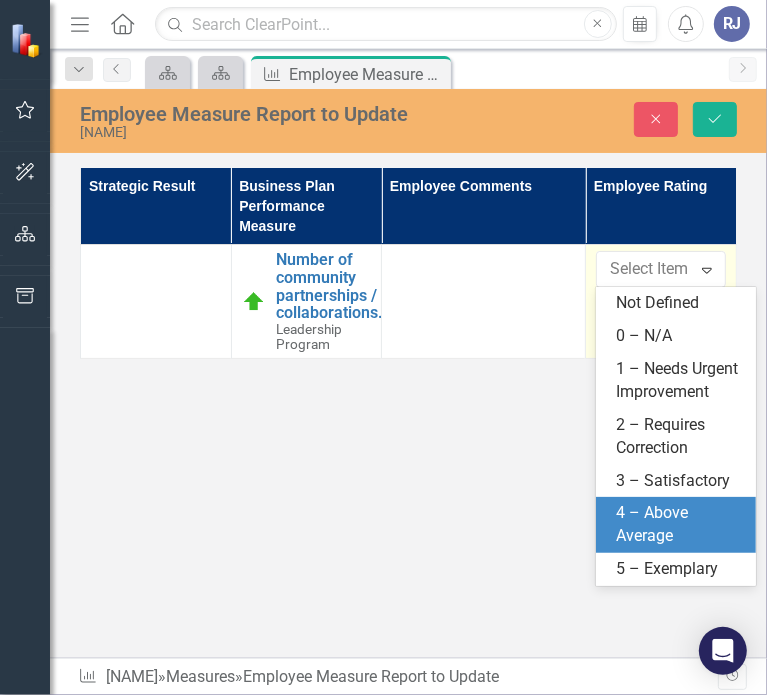 click on "4 – Above Average" at bounding box center [680, 525] 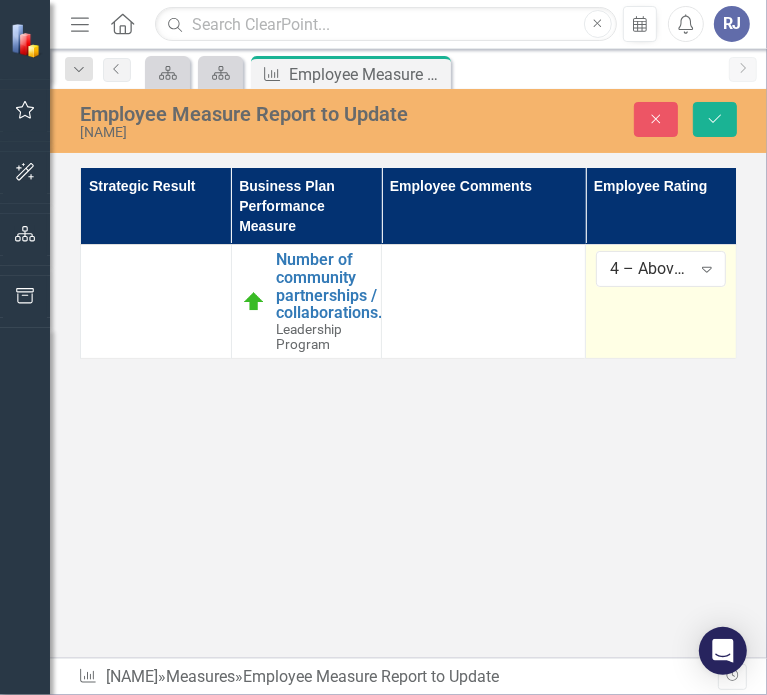 click on "Employee Measure Report to Update [NAME] Close Save Strategic Result Business Plan Performance Measure Employee Comments Employee Rating Number of community partnerships / collaborations. Leadership Program Link Open Element 4 – Above Average Expand" at bounding box center (408, 373) 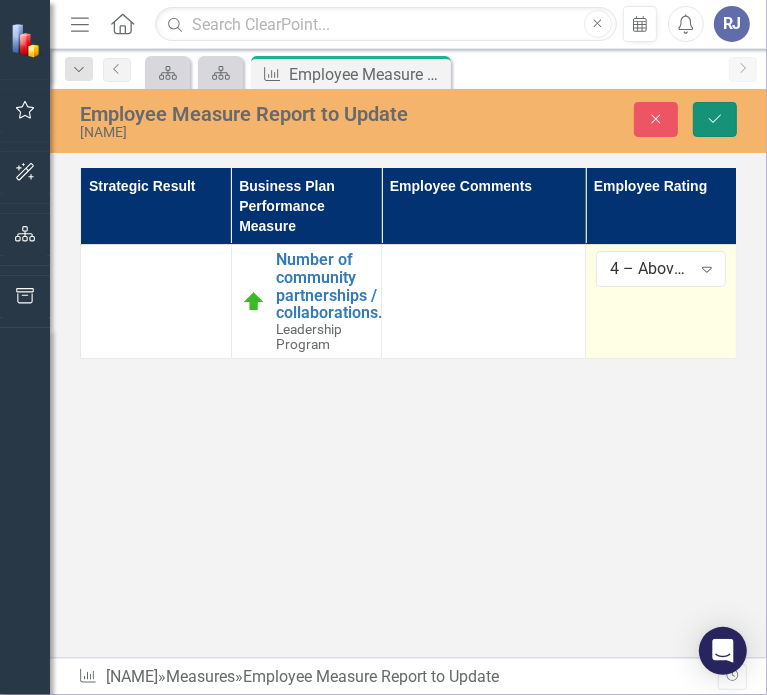 click on "Save" 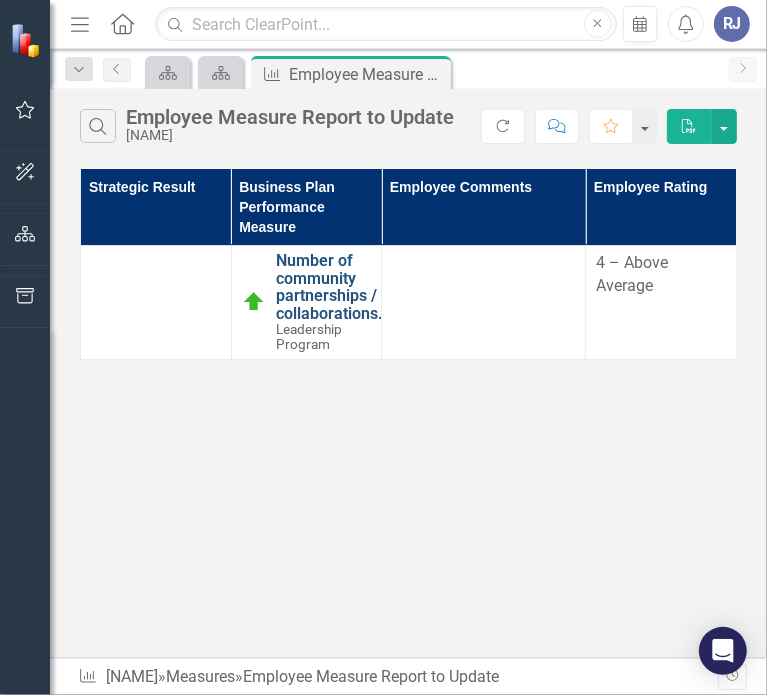 click on "Number of community partnerships / collaborations." at bounding box center (329, 287) 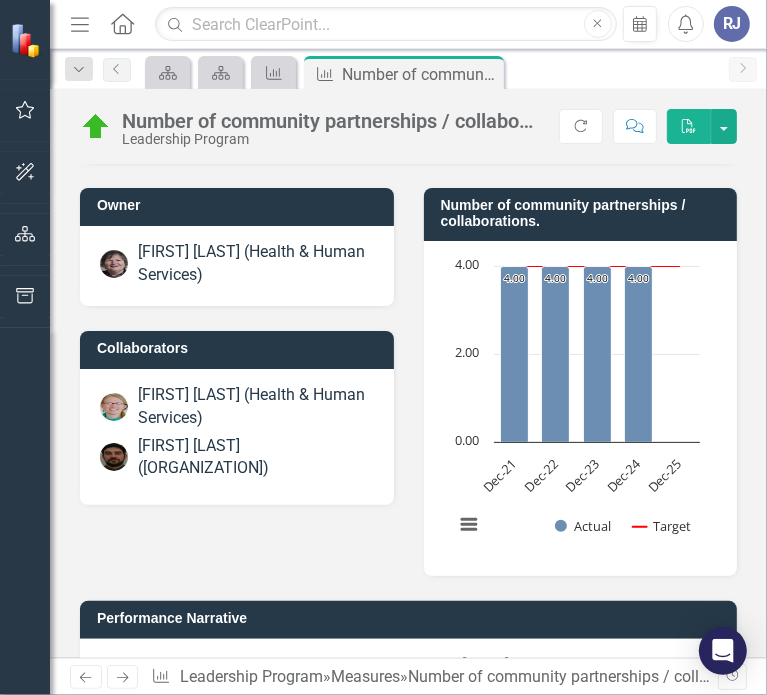 scroll, scrollTop: 0, scrollLeft: 0, axis: both 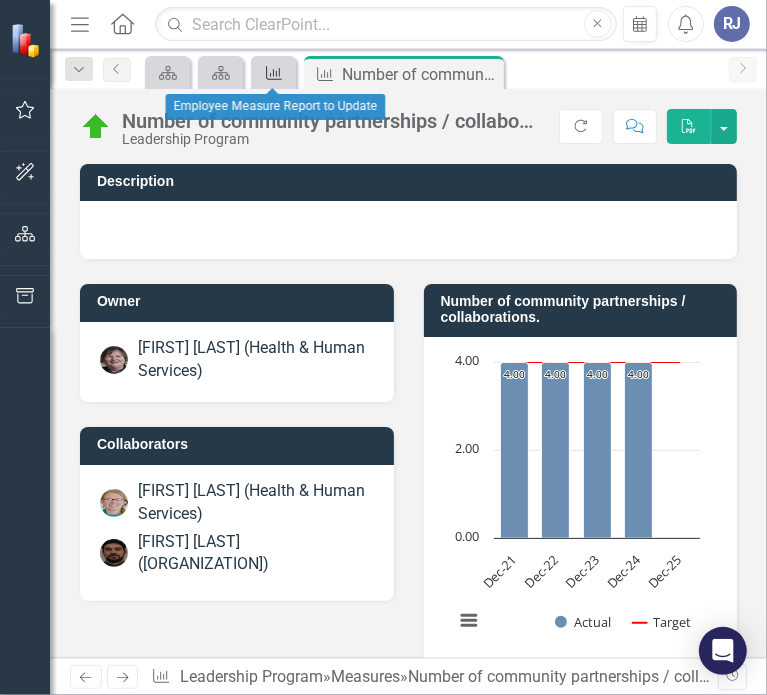 click on "Measure" at bounding box center [270, 72] 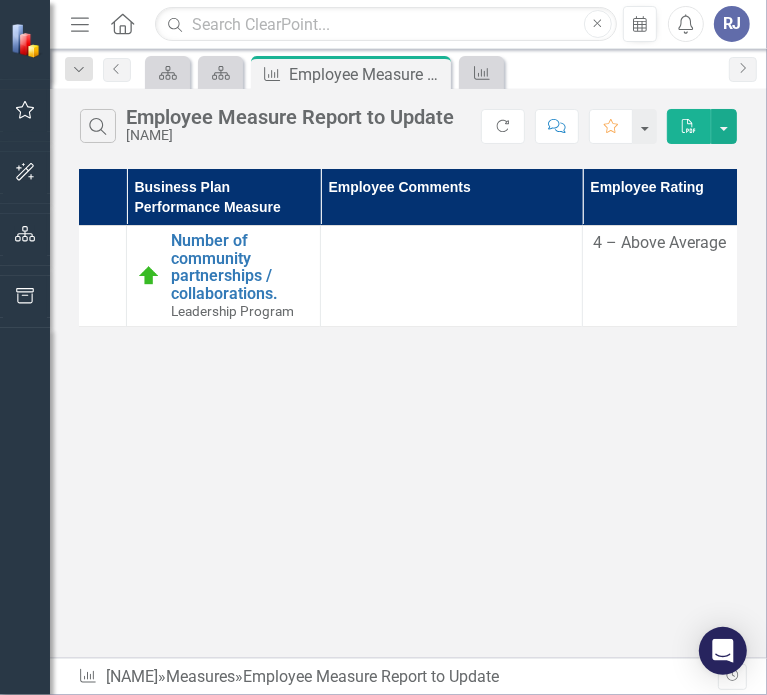 scroll, scrollTop: 0, scrollLeft: 187, axis: horizontal 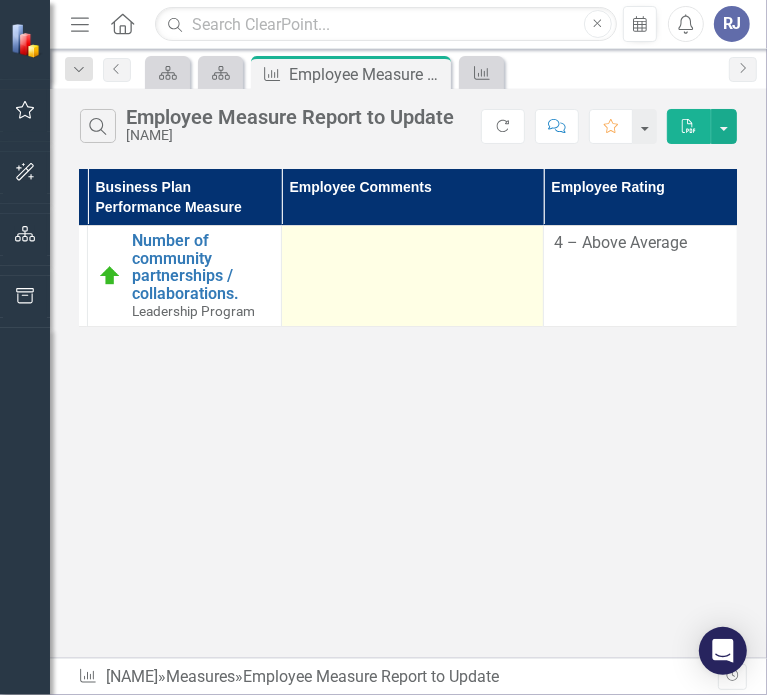 click at bounding box center [413, 276] 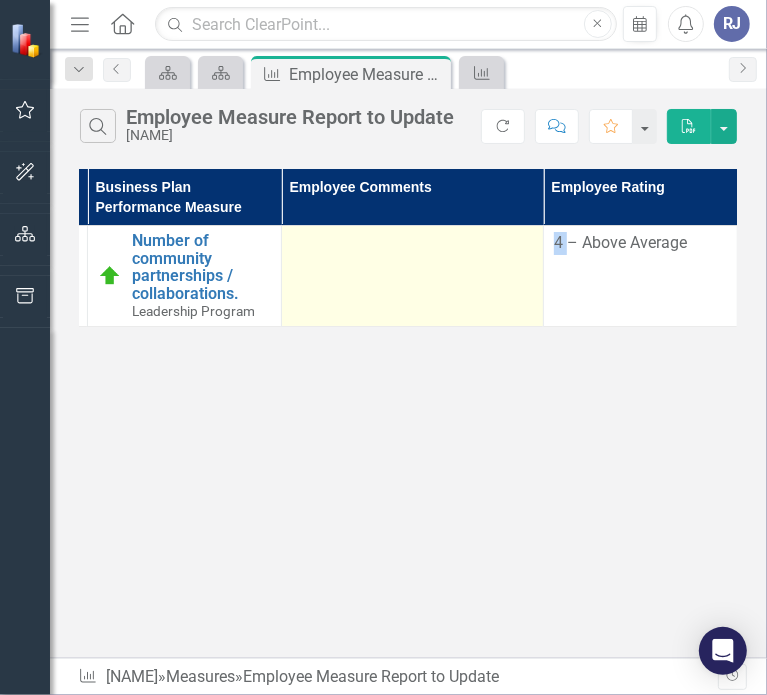 click at bounding box center [413, 276] 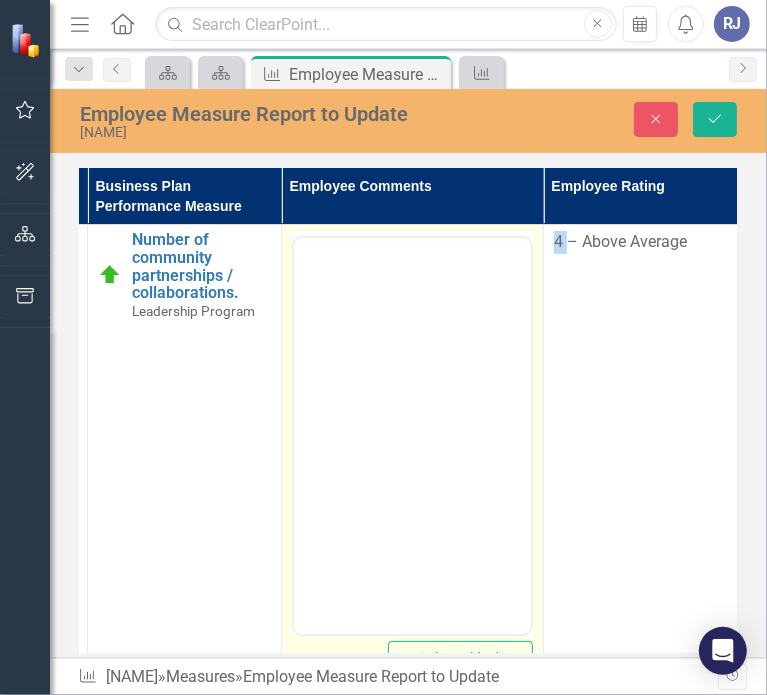 scroll, scrollTop: 0, scrollLeft: 0, axis: both 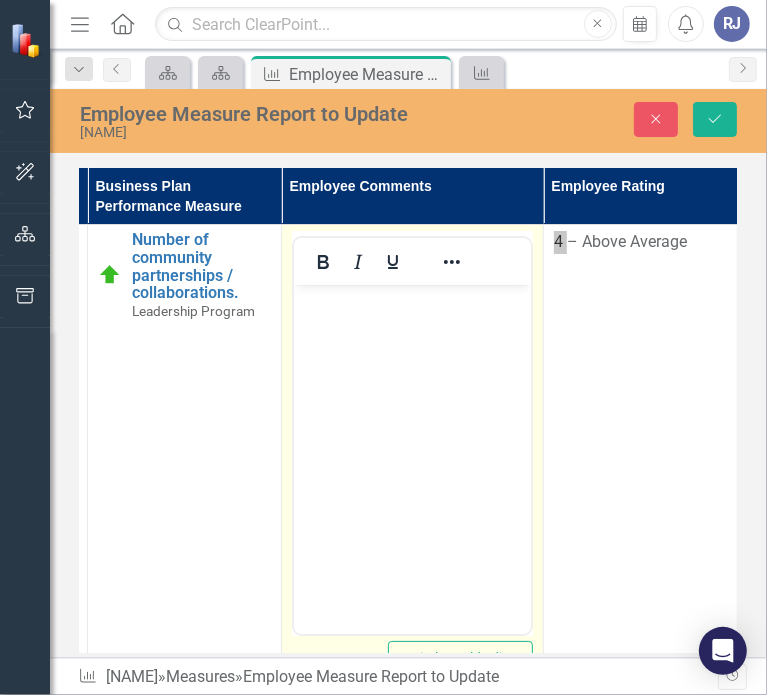 click at bounding box center (411, 435) 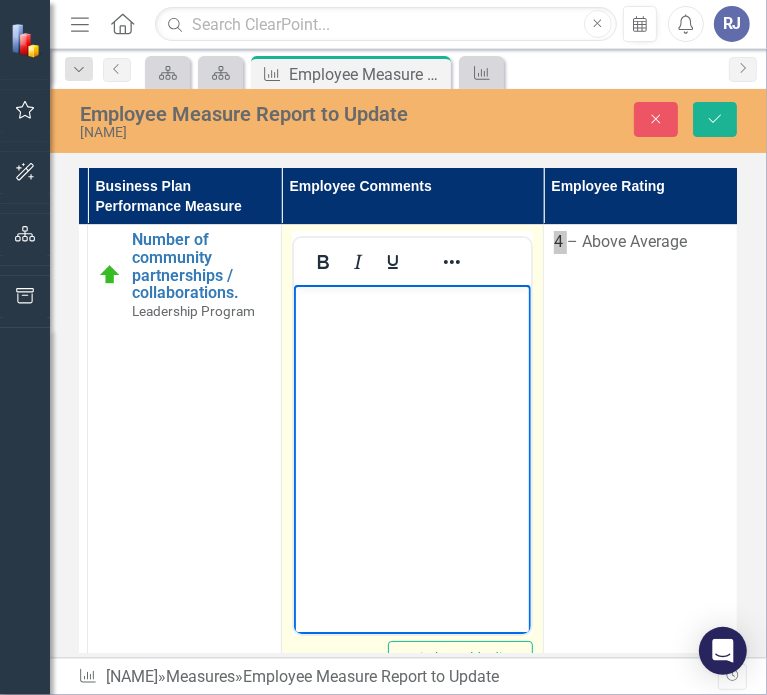 type 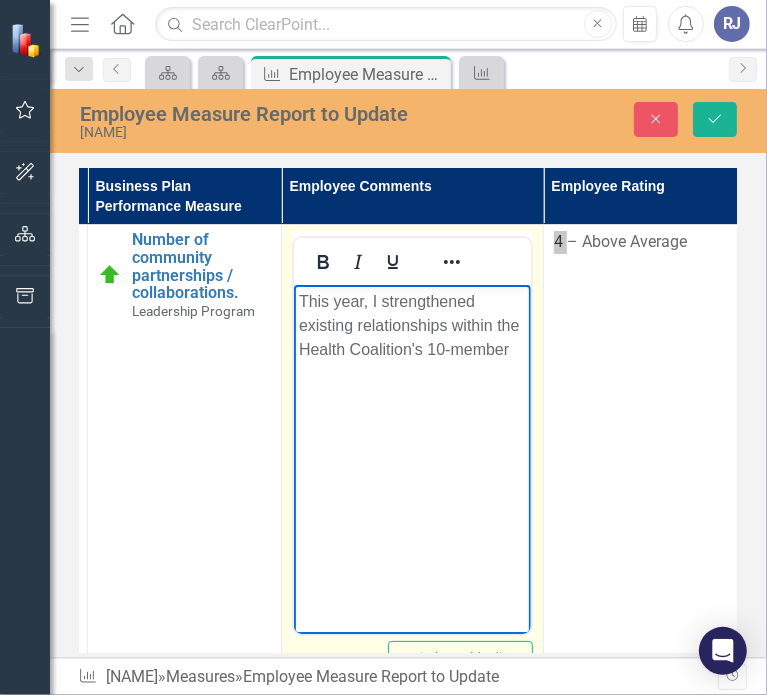 click on "This year, I strengthened existing relationships within the Health Coalition's 10-member" at bounding box center [411, 326] 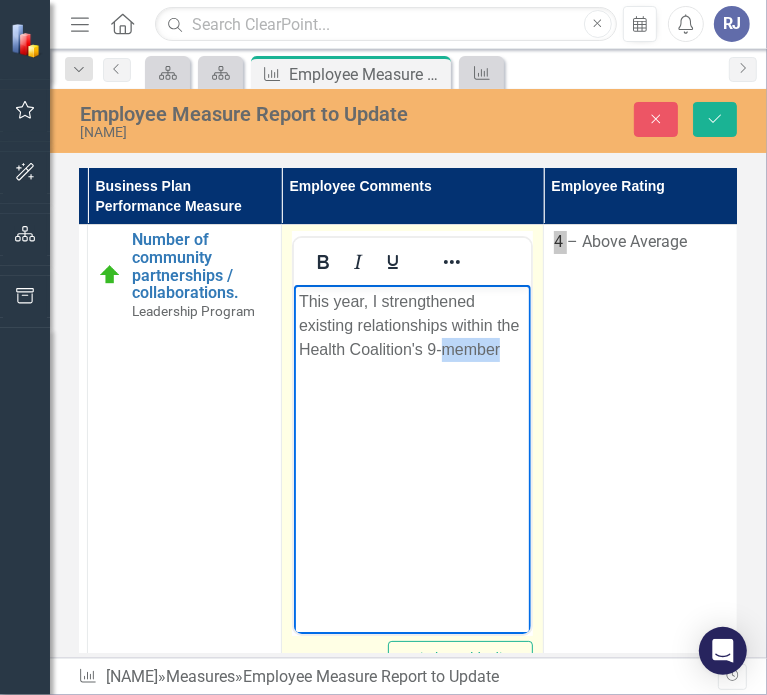 drag, startPoint x: 509, startPoint y: 348, endPoint x: 443, endPoint y: 353, distance: 66.189125 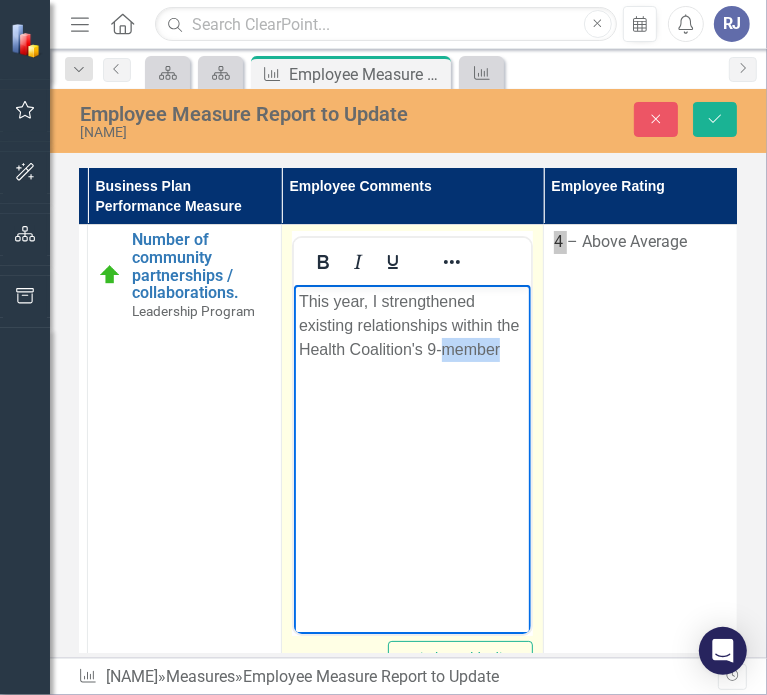click on "This year, I strengthened existing relationships within the Health Coalition's 9-member" at bounding box center (411, 326) 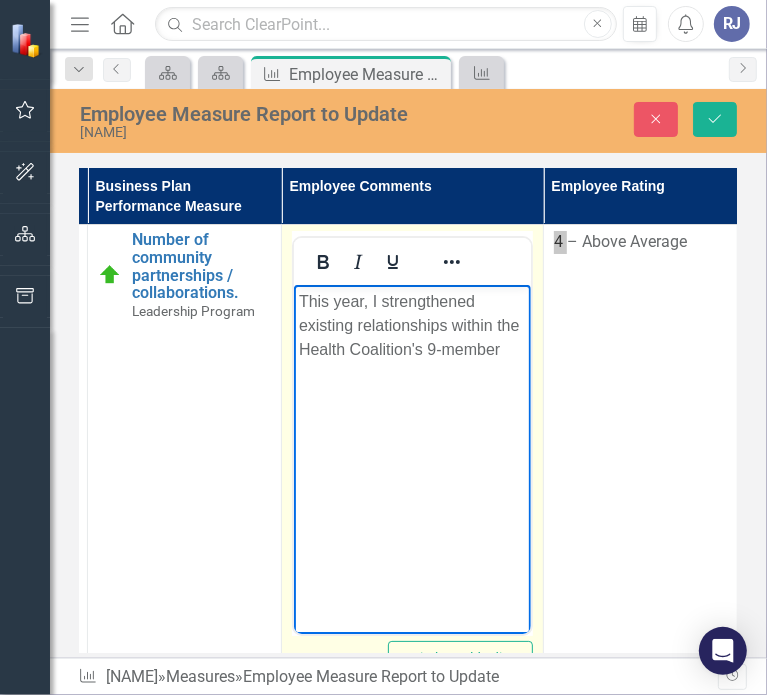 click on "This year, I strengthened existing relationships within the Health Coalition's 9-member" at bounding box center (411, 326) 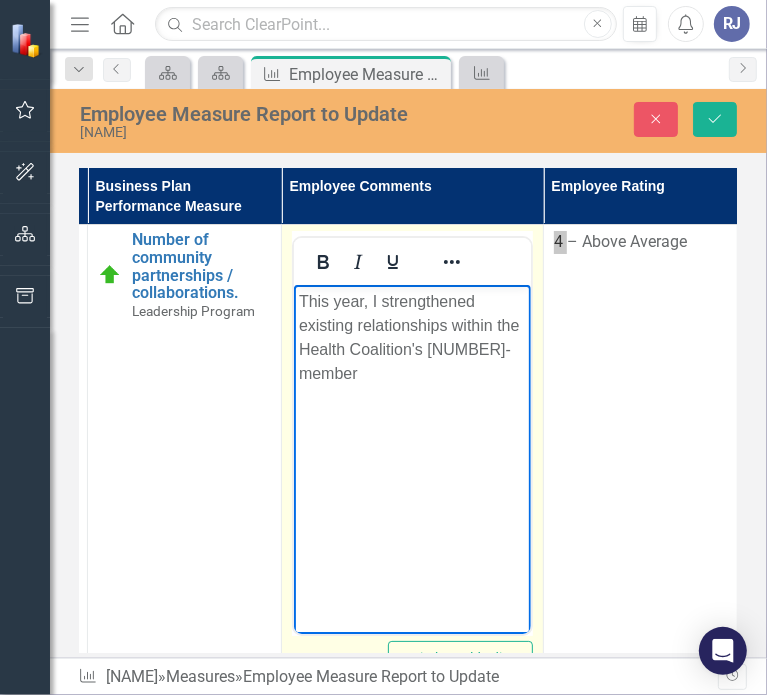 click on "This year, I strengthened existing relationships within the Health Coalition's [NUMBER]-member" at bounding box center [411, 338] 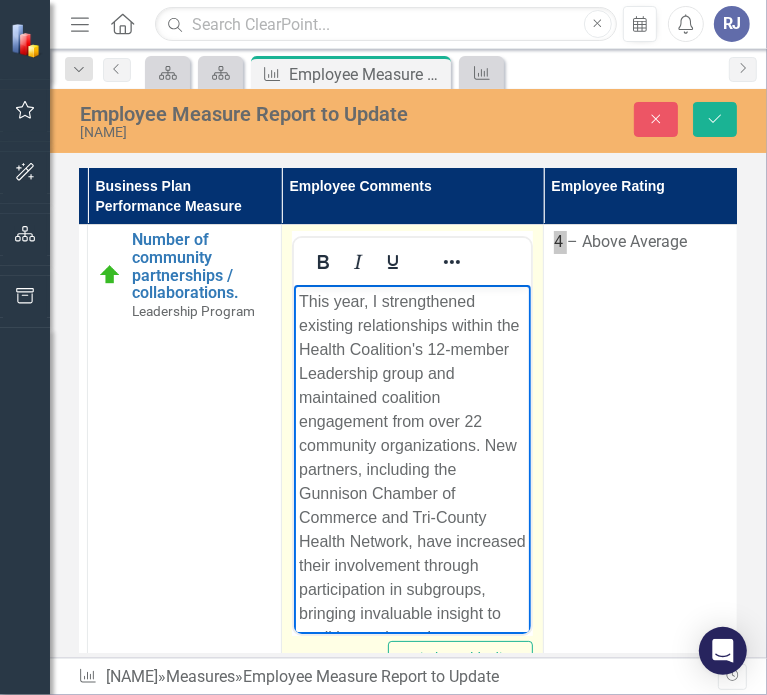scroll, scrollTop: 84, scrollLeft: 0, axis: vertical 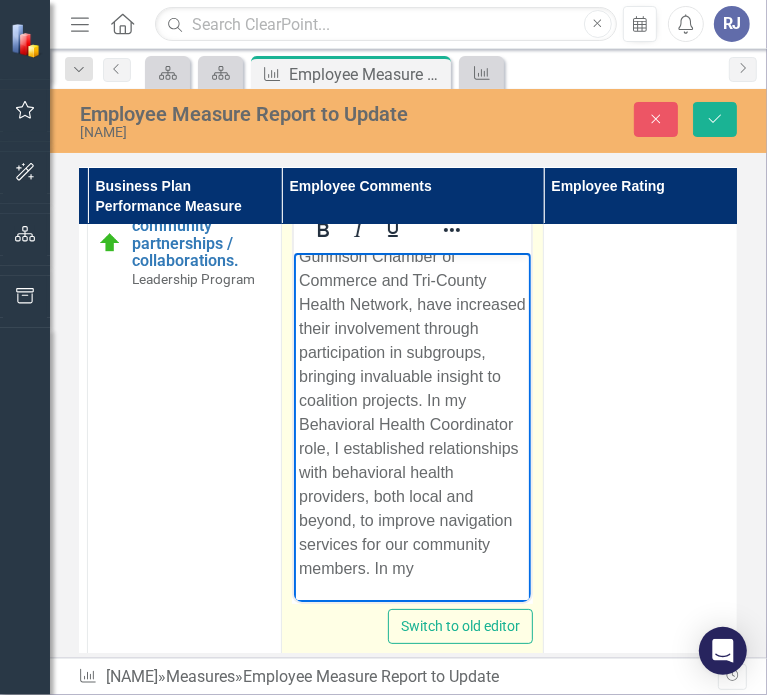 click on "This year, I strengthened existing relationships within the Health Coalition's 12-member Leadership group and maintained coalition engagement from over 22 community organizations. New partners, including the Gunnison Chamber of Commerce and Tri-County Health Network, have increased their involvement through participation in subgroups, bringing invaluable insight to coalition projects. In my Behavioral Health Coordinator role, I established relationships with behavioral health providers, both local and beyond, to improve navigation services for our community members. In my" at bounding box center (411, 317) 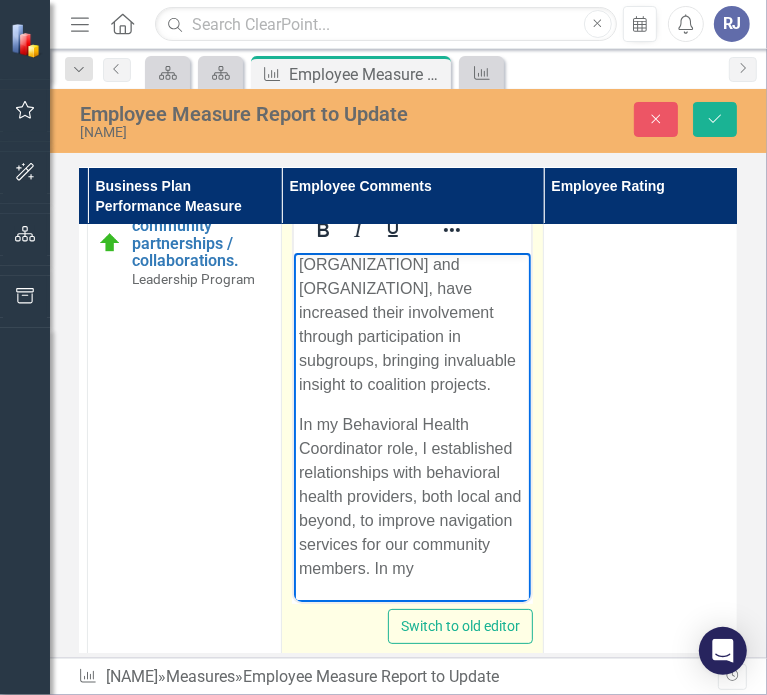 scroll, scrollTop: 268, scrollLeft: 0, axis: vertical 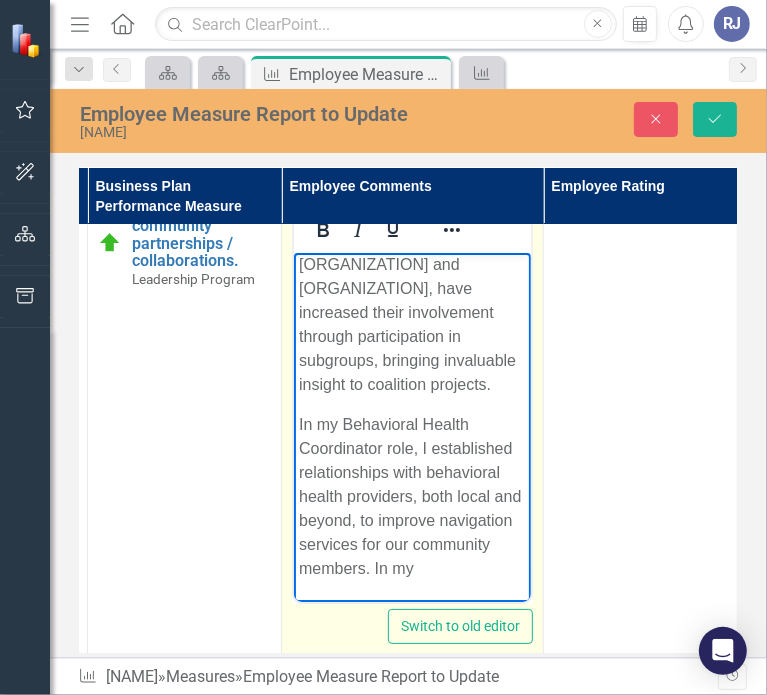 click on "In my Behavioral Health Coordinator role, I established relationships with behavioral health providers, both local and beyond, to improve navigation services for our community members. In my" at bounding box center (411, 497) 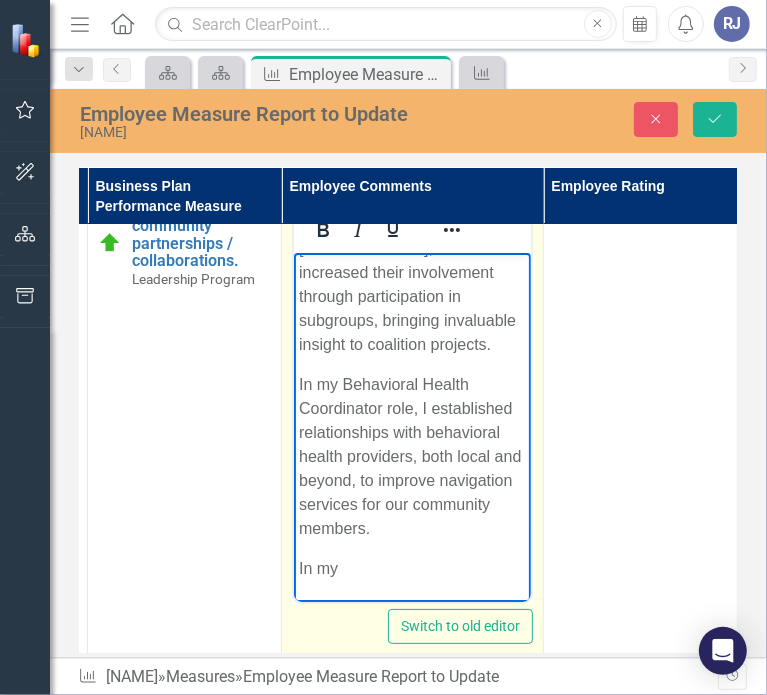 scroll, scrollTop: 284, scrollLeft: 0, axis: vertical 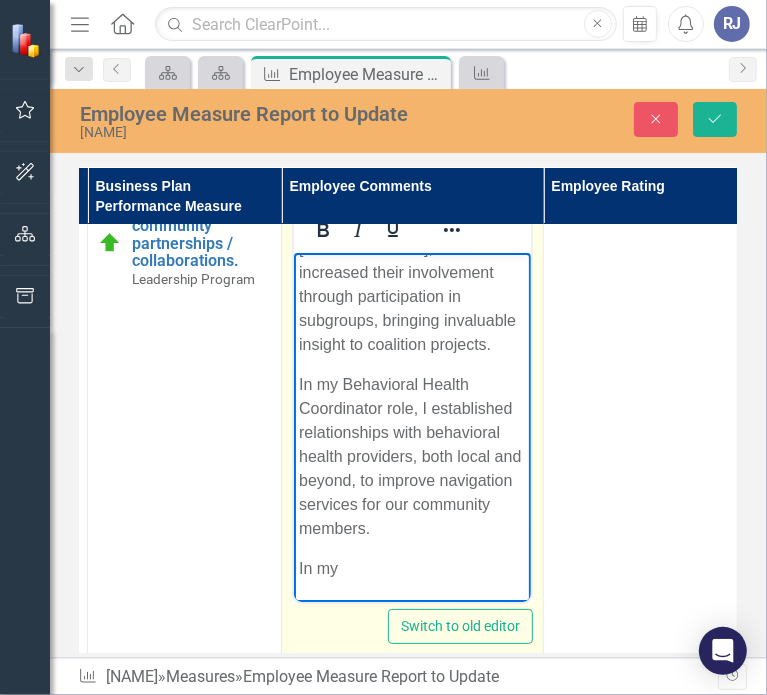 click on "In my" at bounding box center [411, 569] 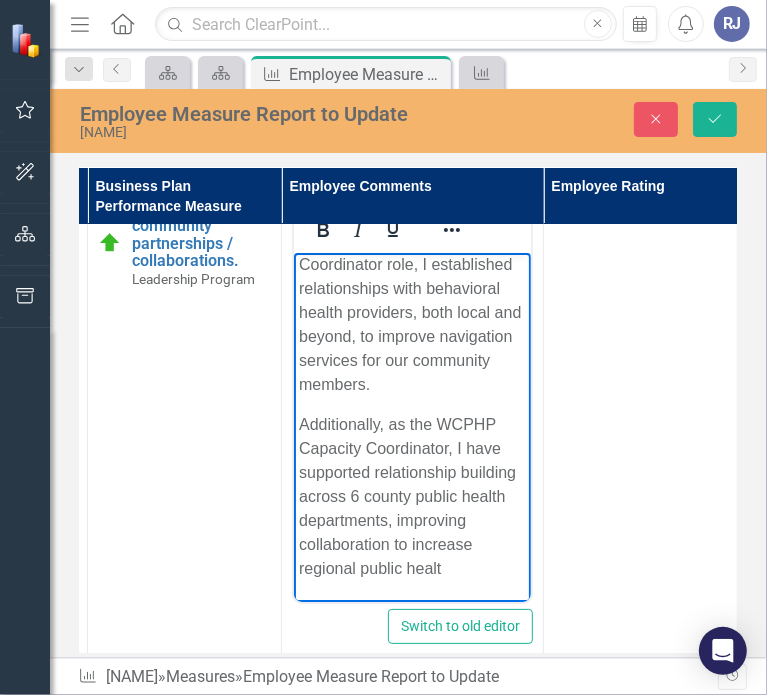 scroll, scrollTop: 428, scrollLeft: 0, axis: vertical 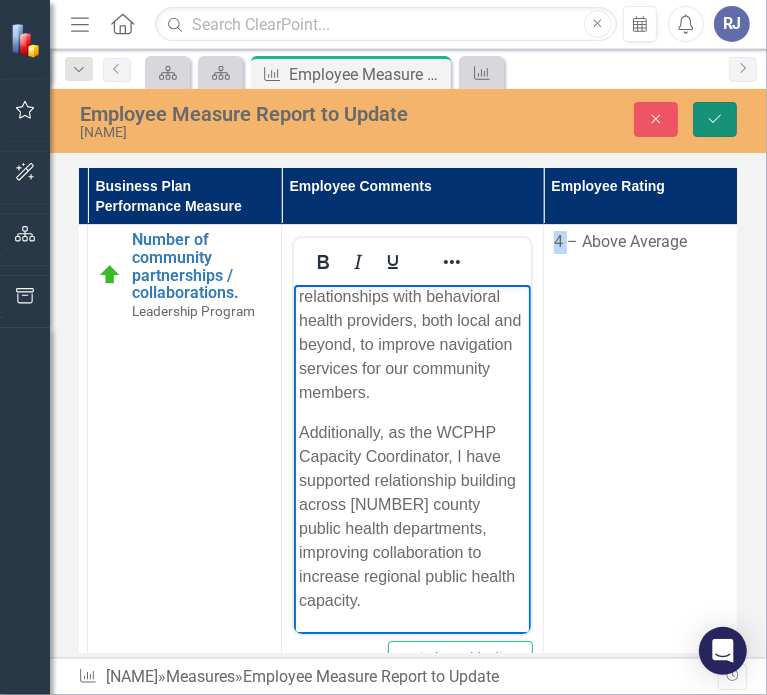 click on "Save" at bounding box center (715, 119) 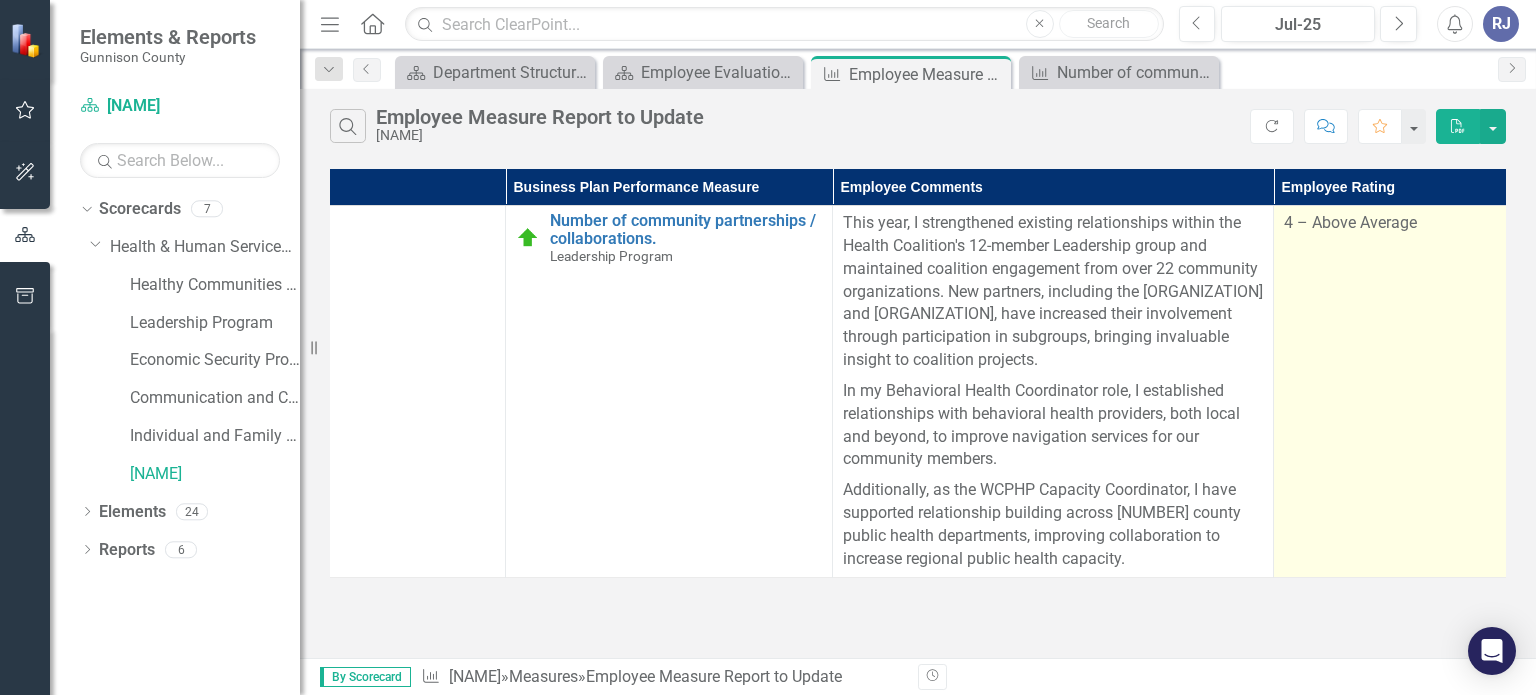 scroll, scrollTop: 0, scrollLeft: 0, axis: both 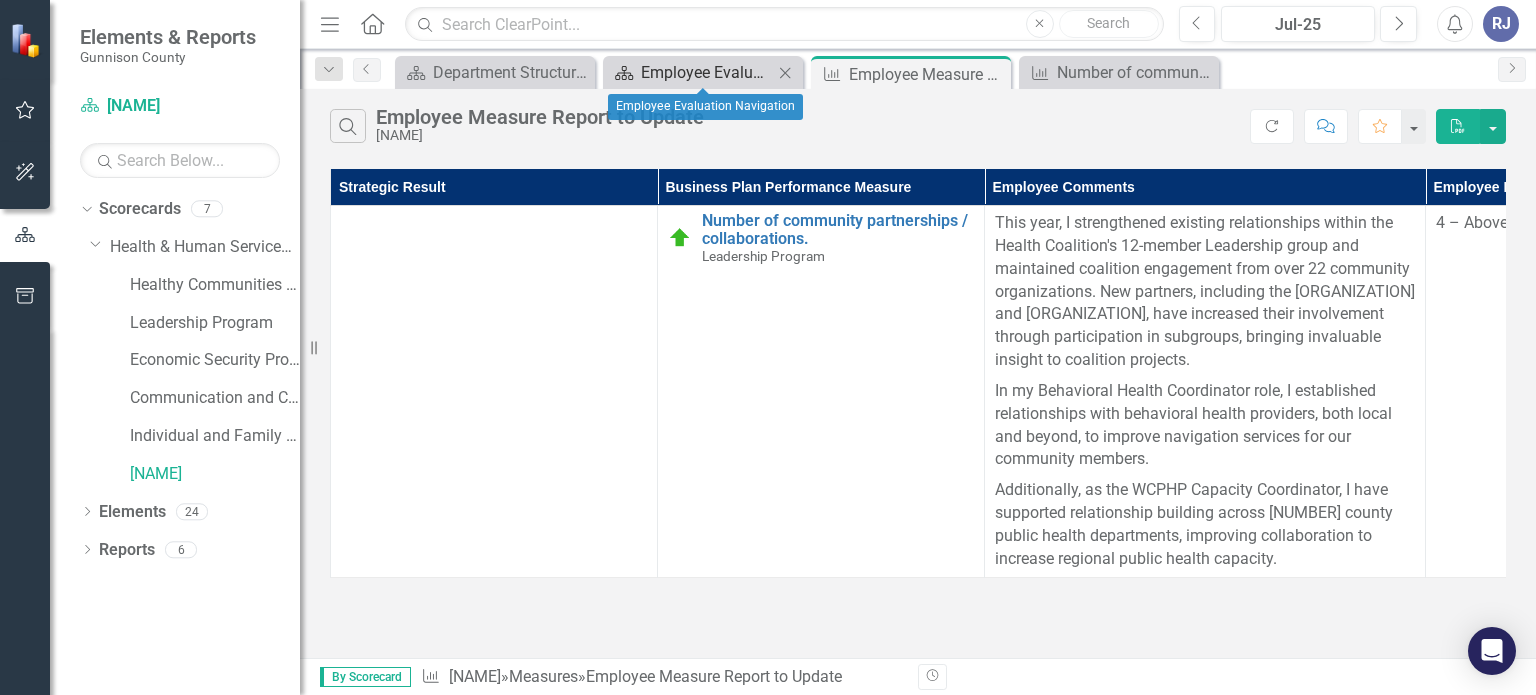 click on "Employee Evaluation Navigation" at bounding box center [707, 72] 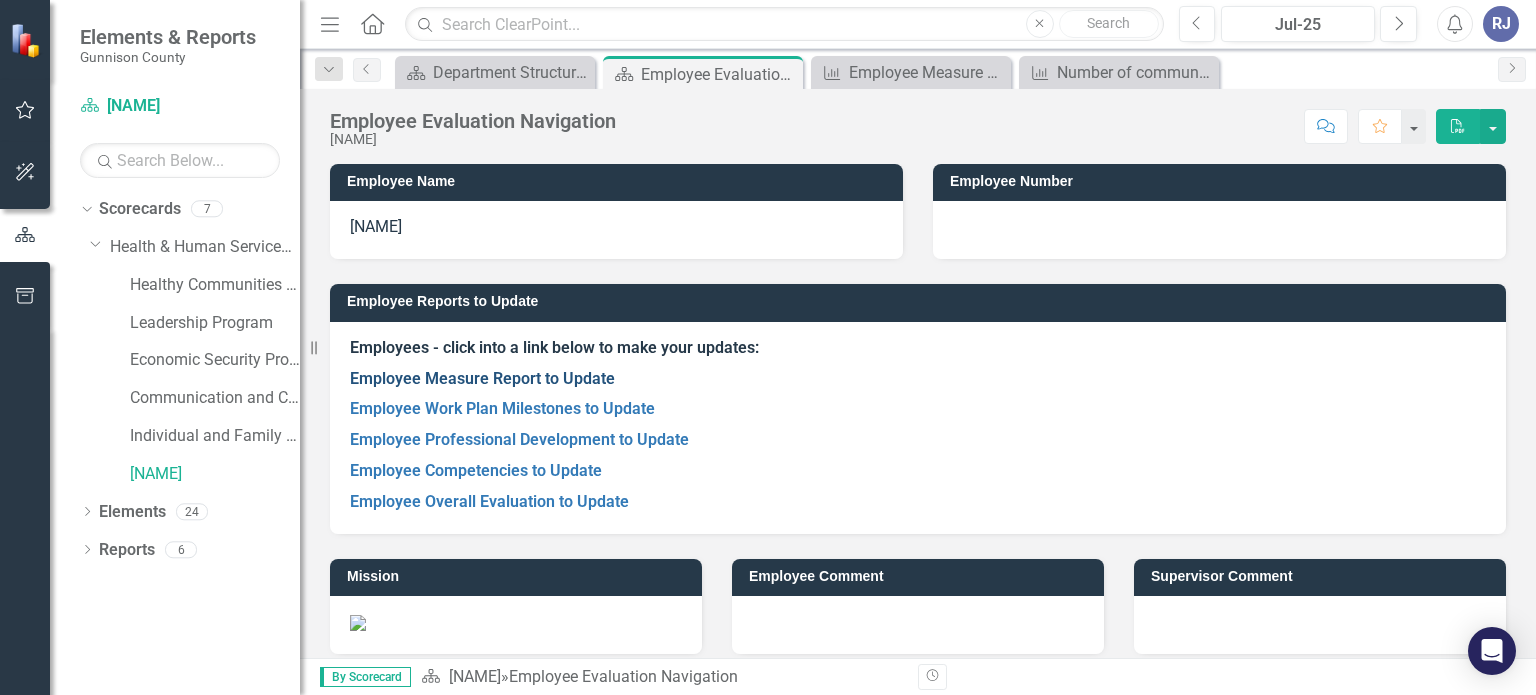 click on "Employee Measure Report to Update" at bounding box center [482, 378] 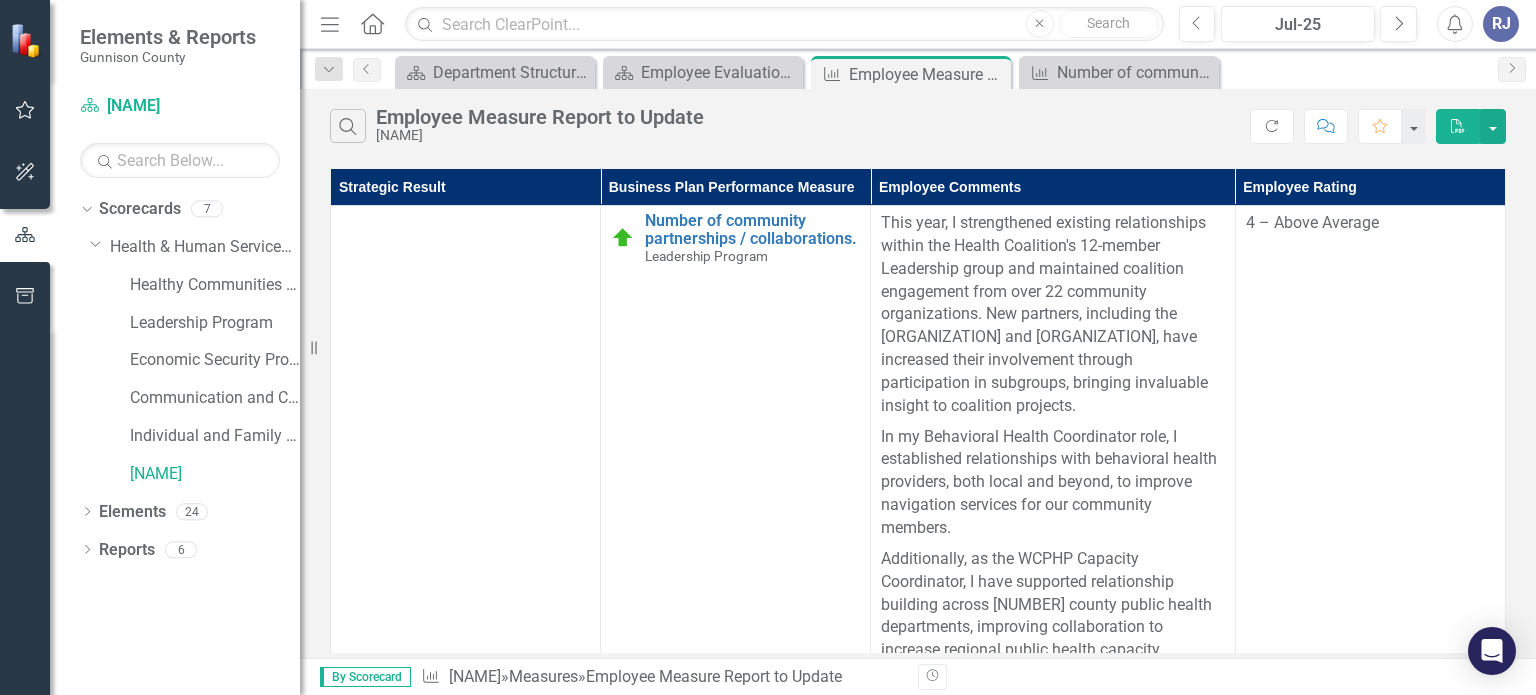 scroll, scrollTop: 28, scrollLeft: 0, axis: vertical 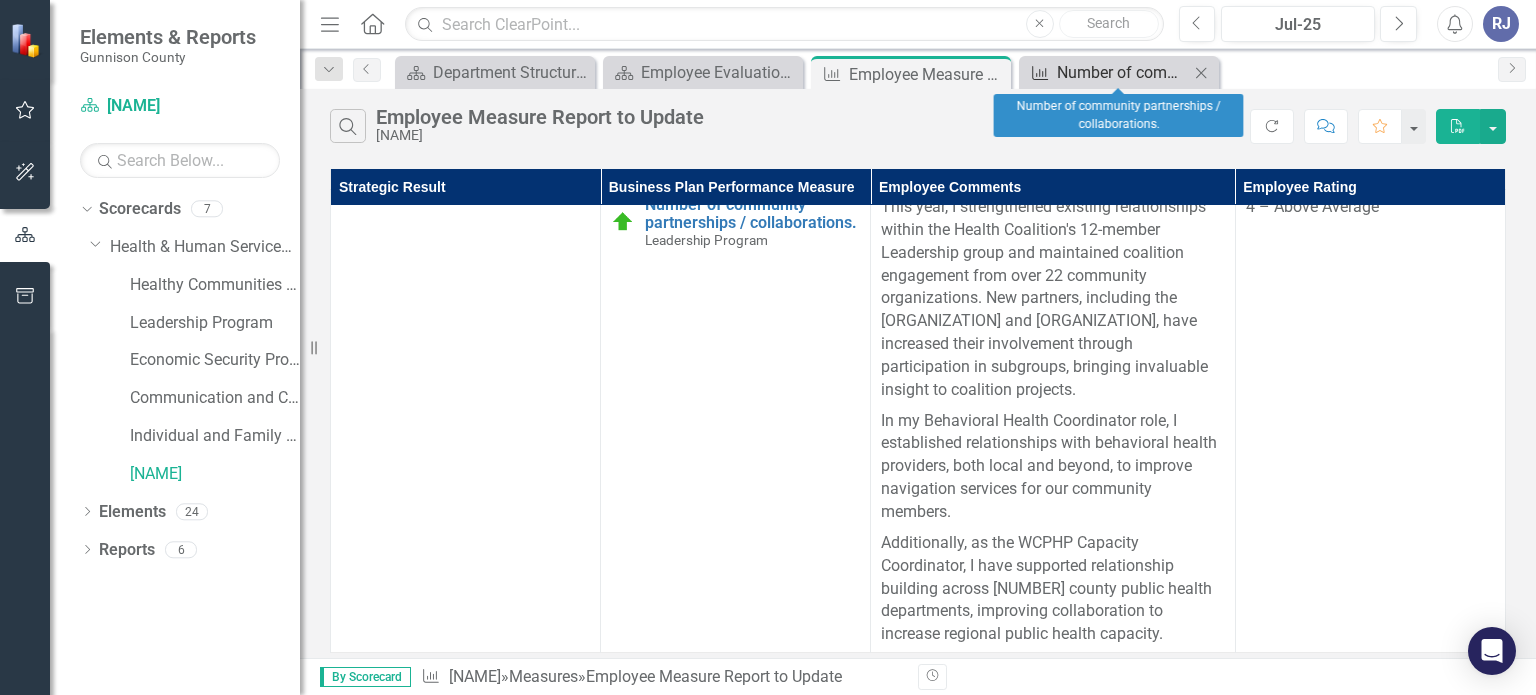 click on "Number of community partnerships / collaborations." at bounding box center [1123, 72] 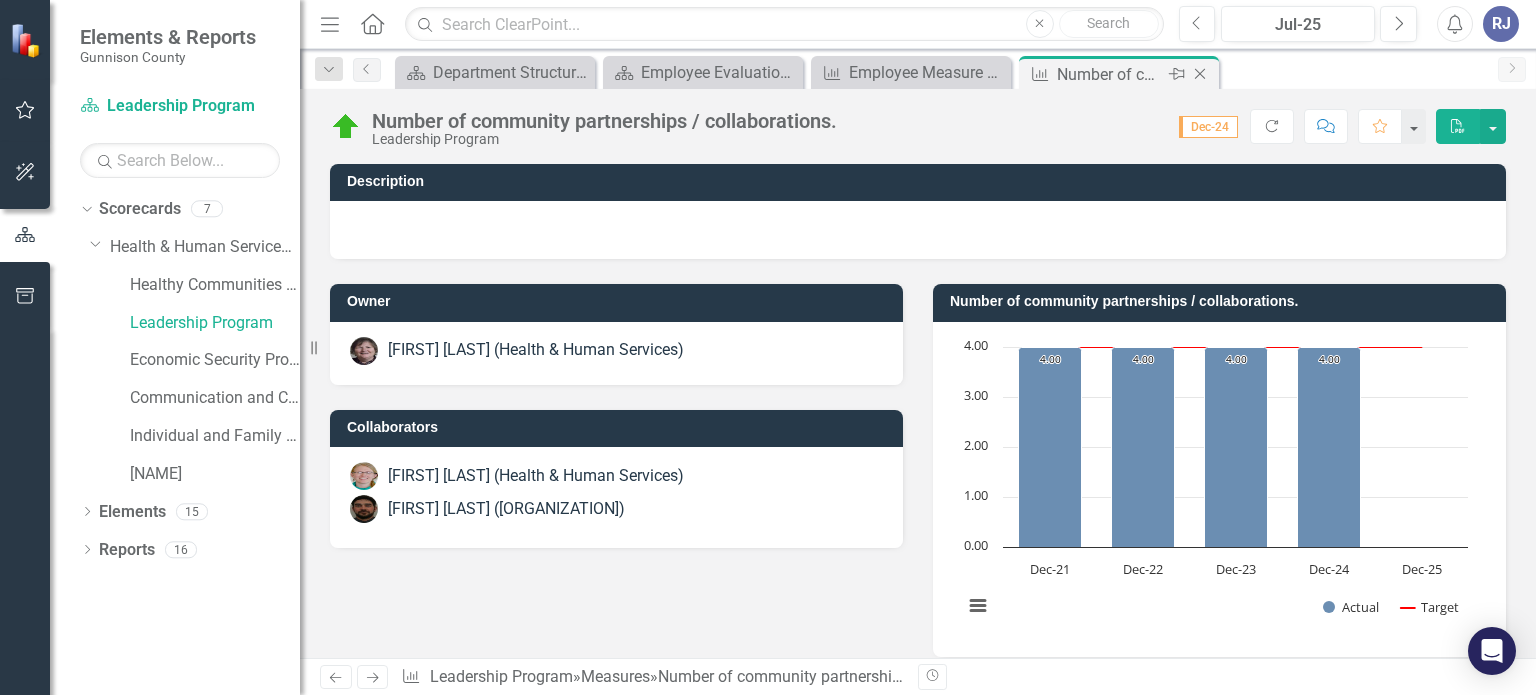 click on "Close" 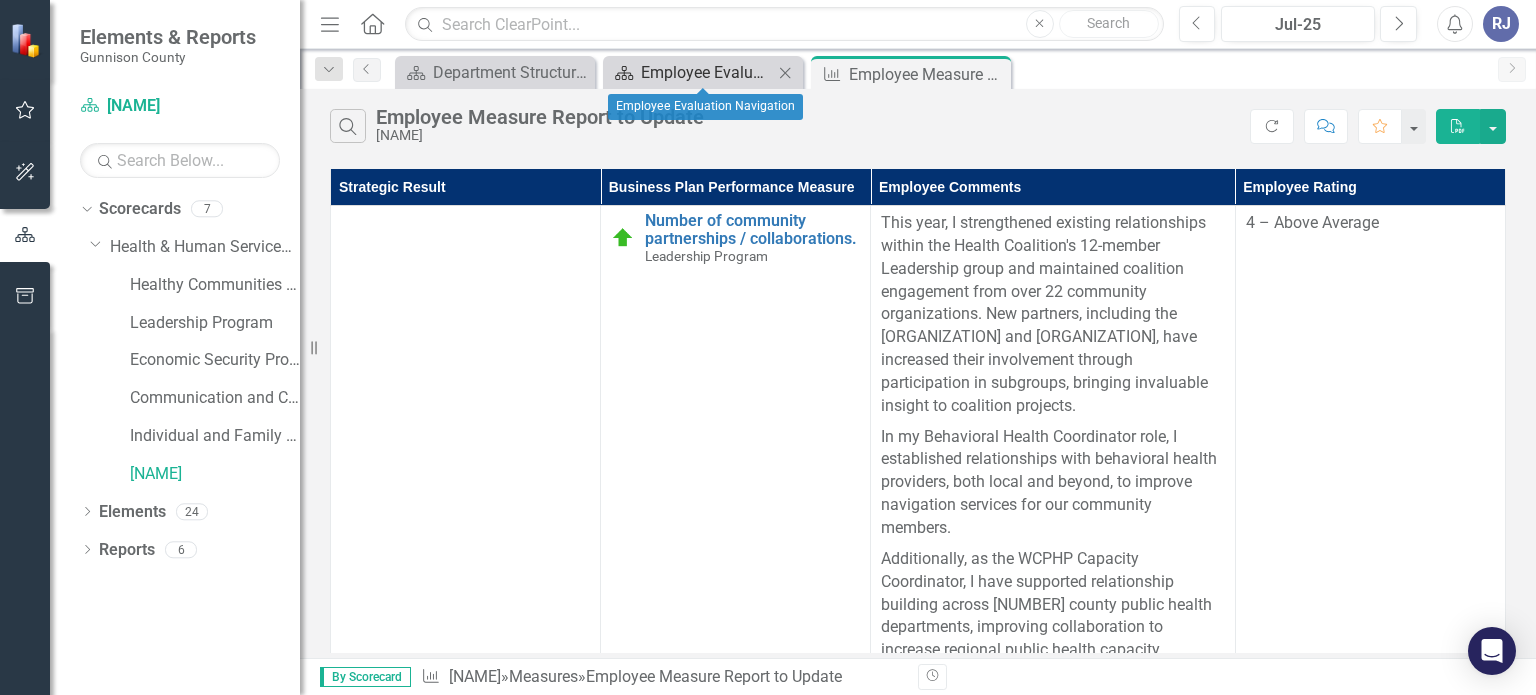 click on "Employee Evaluation Navigation" at bounding box center [707, 72] 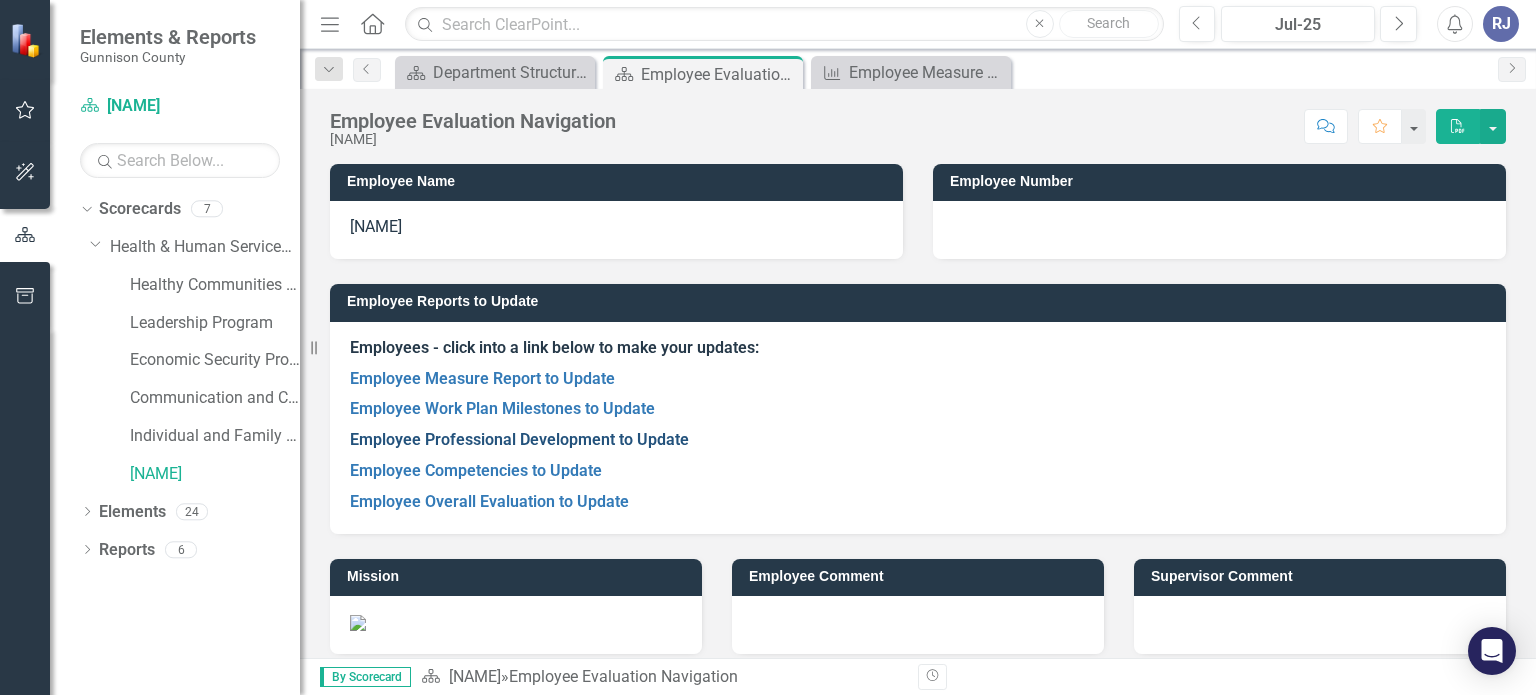click on "Employee Professional Development to Update" at bounding box center [519, 439] 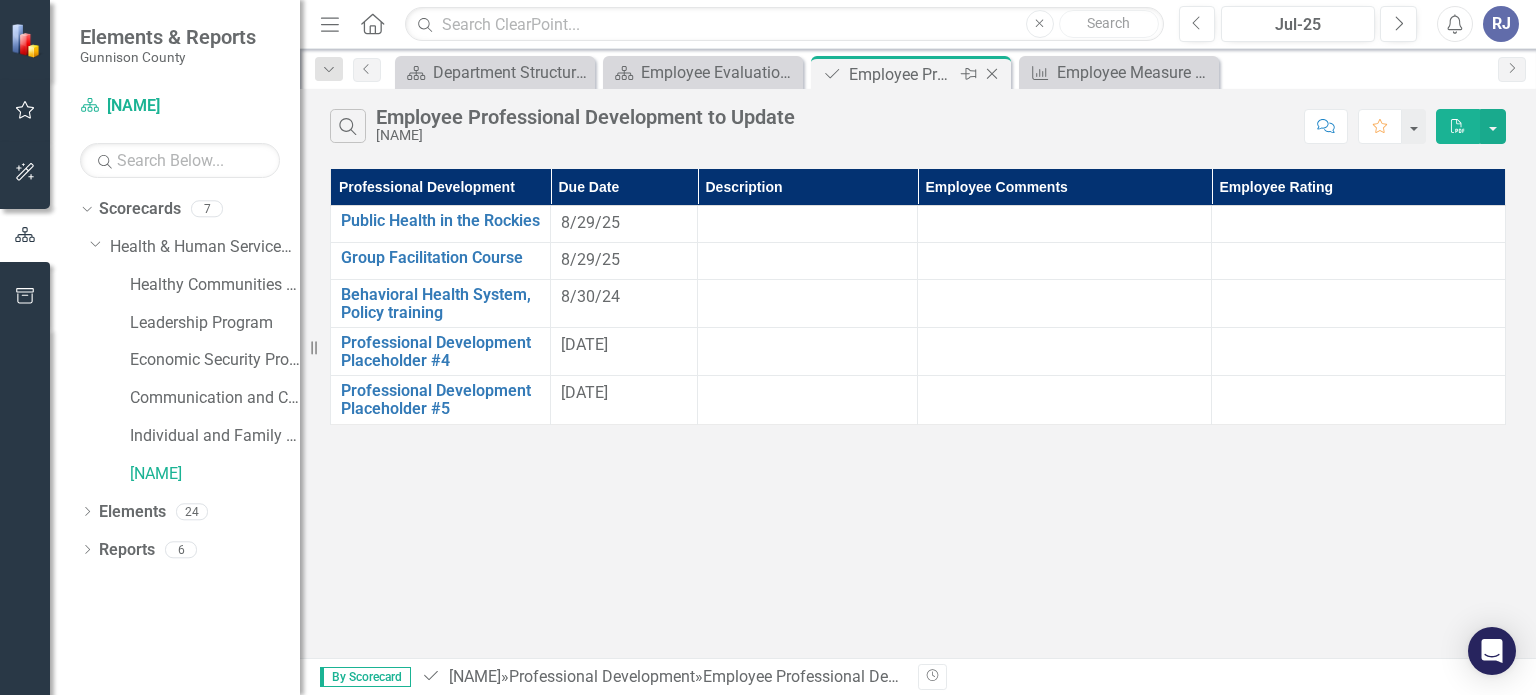 click on "Close" 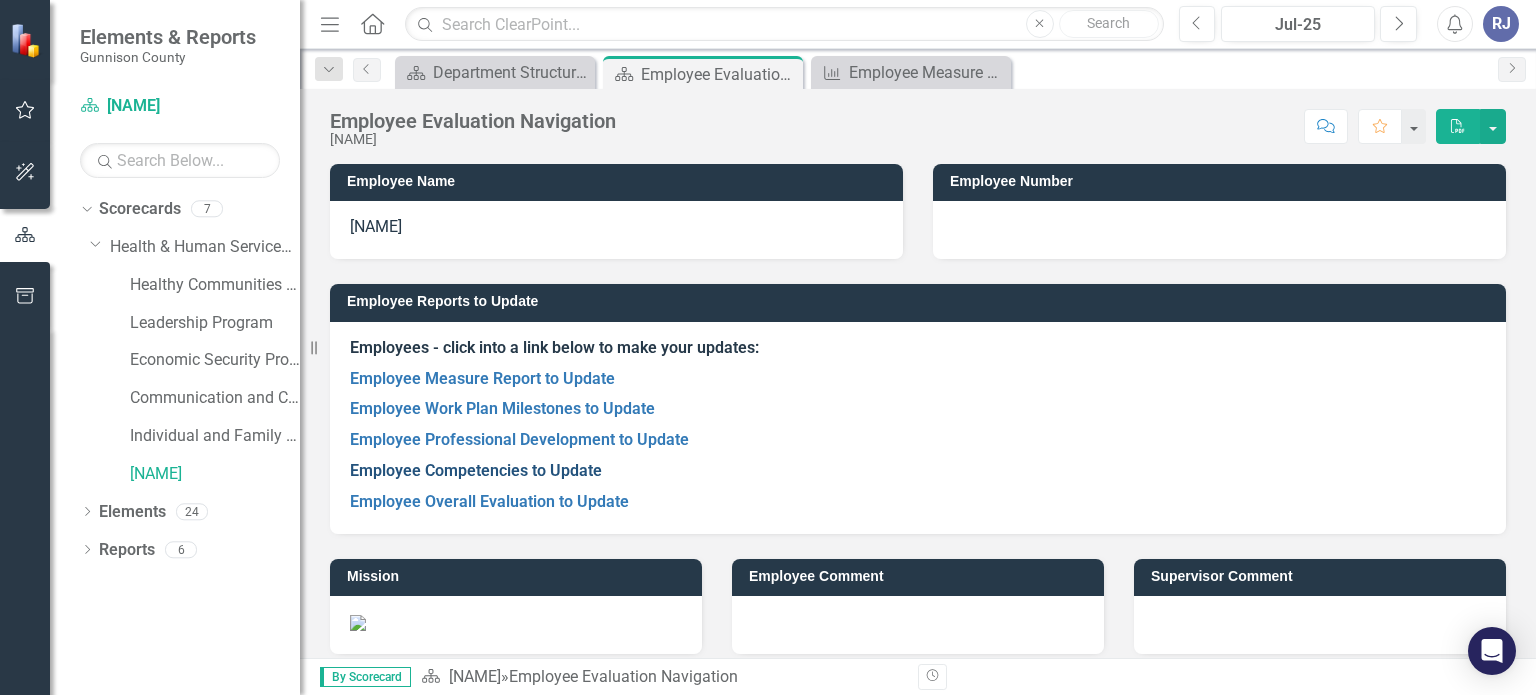 click on "Employee Competencies to Update" at bounding box center (476, 470) 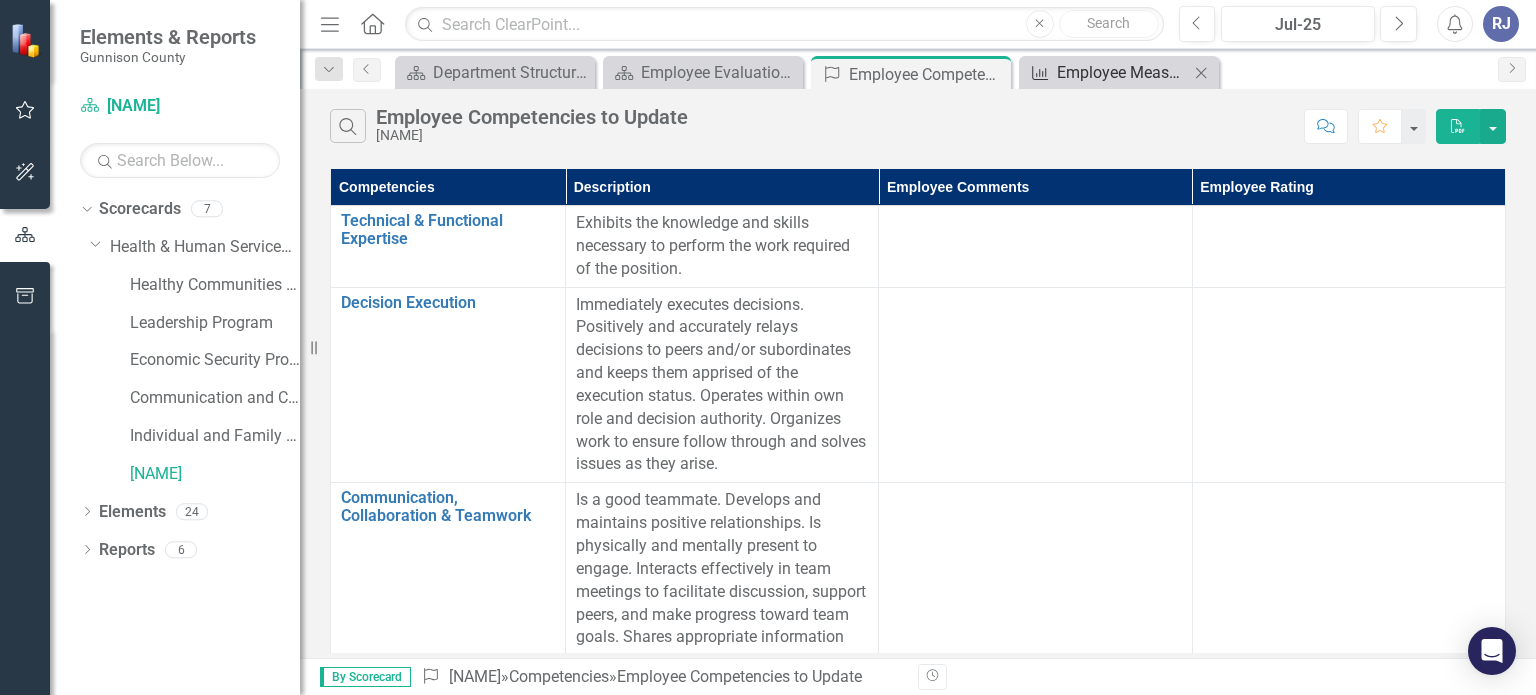click on "Employee Measure Report to Update" at bounding box center [1123, 72] 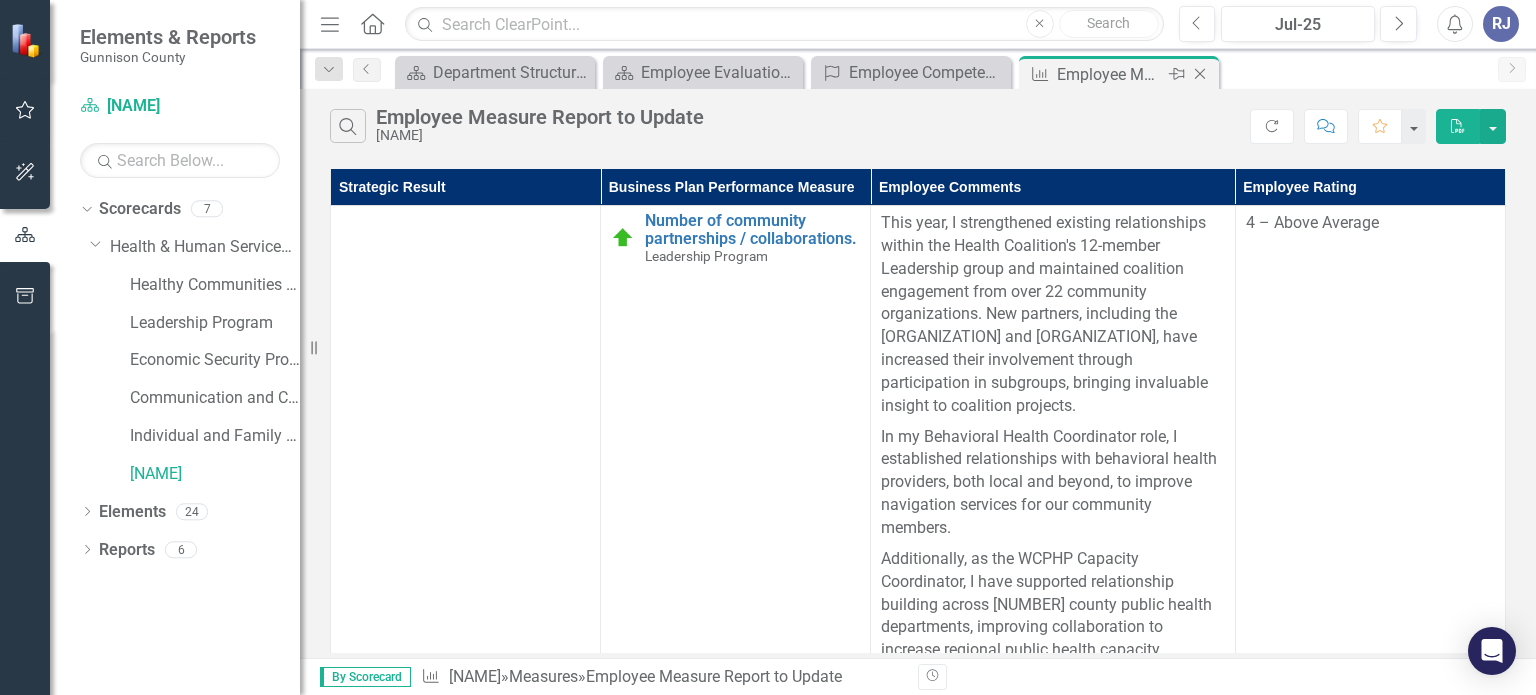 click on "Close" 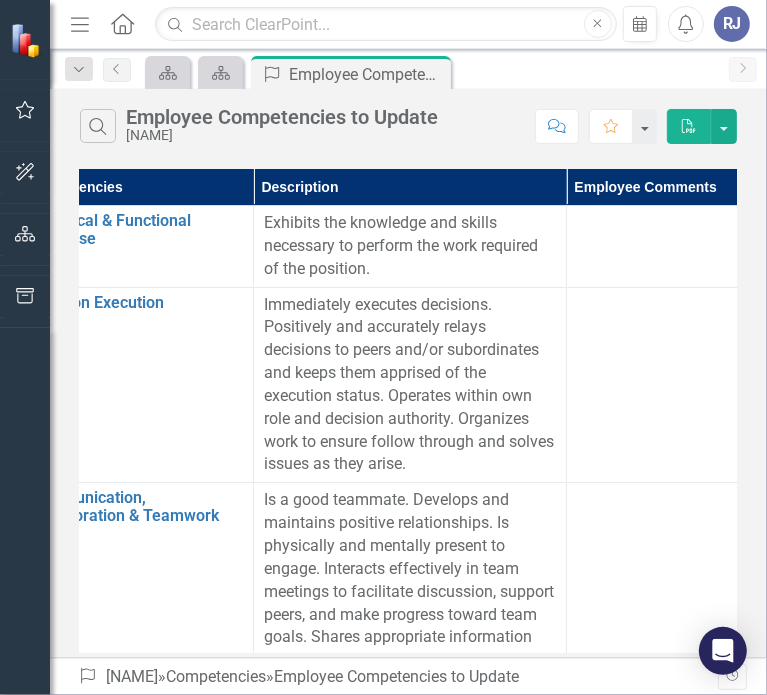 scroll, scrollTop: 0, scrollLeft: 532, axis: horizontal 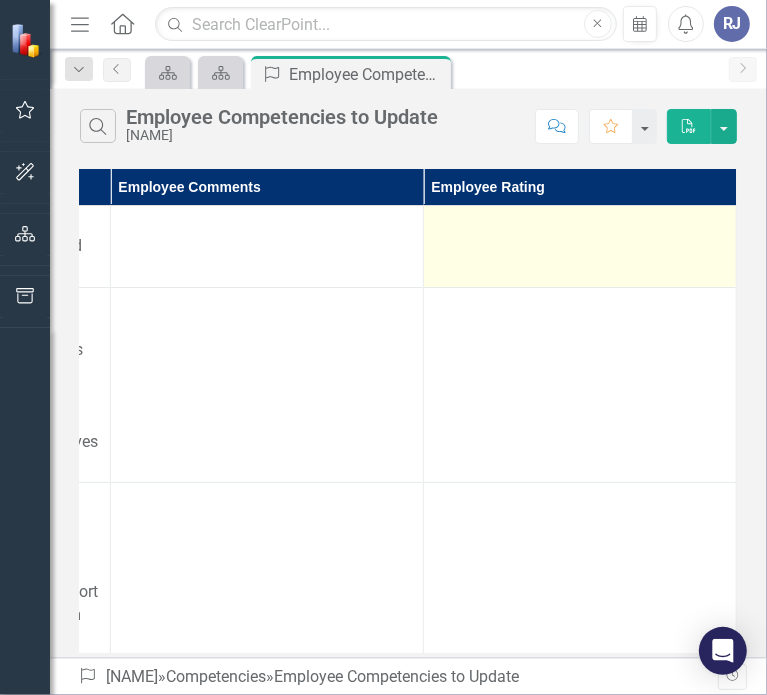 click at bounding box center (580, 247) 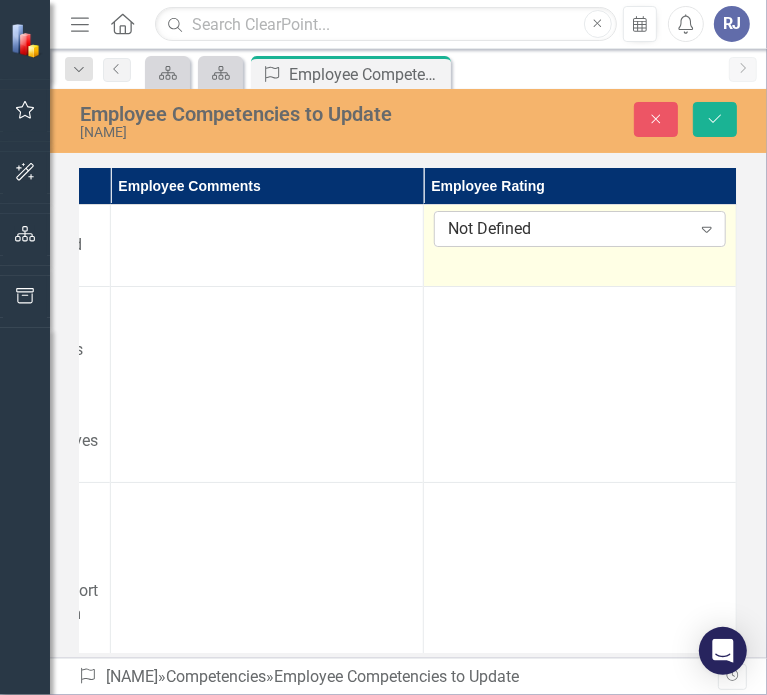click on "Not Defined Expand" at bounding box center [580, 229] 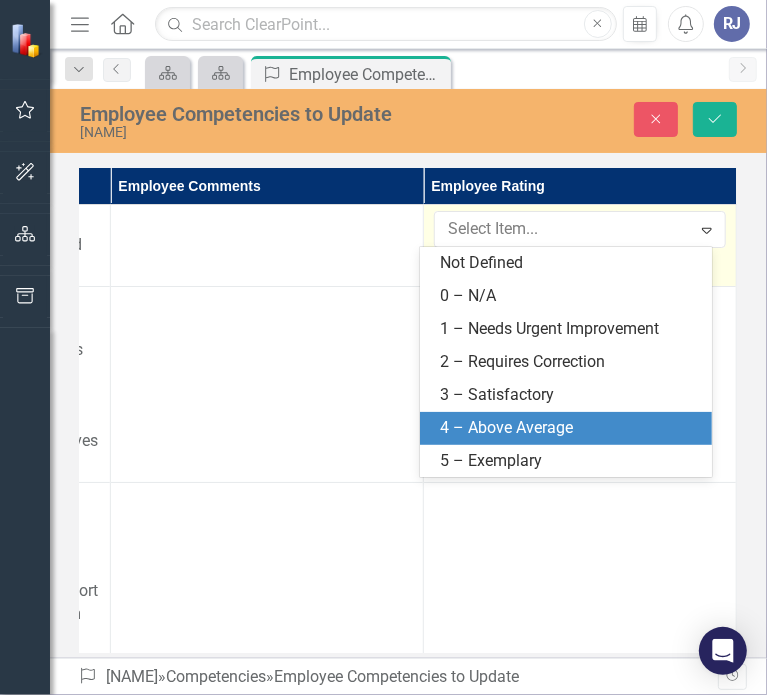click on "4 – Above Average" at bounding box center [570, 428] 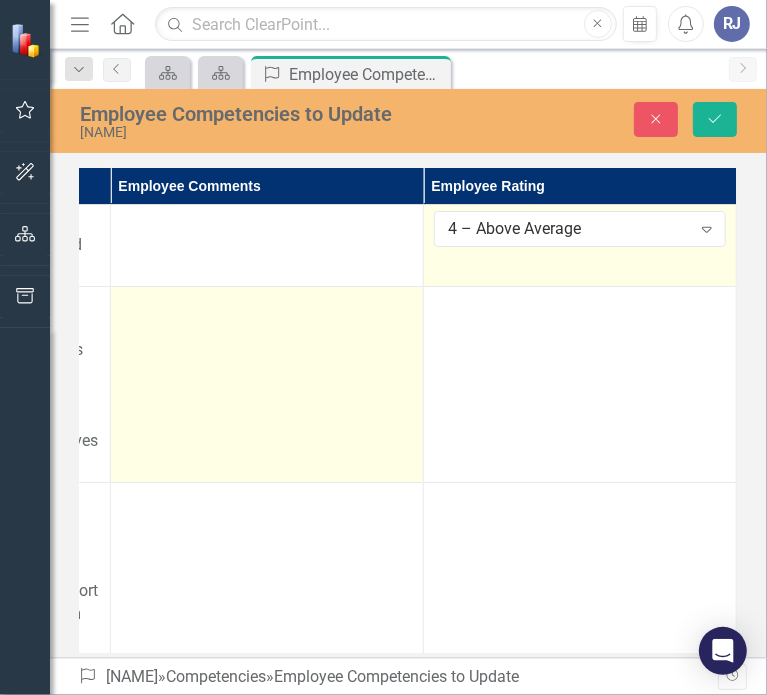 scroll, scrollTop: 0, scrollLeft: 532, axis: horizontal 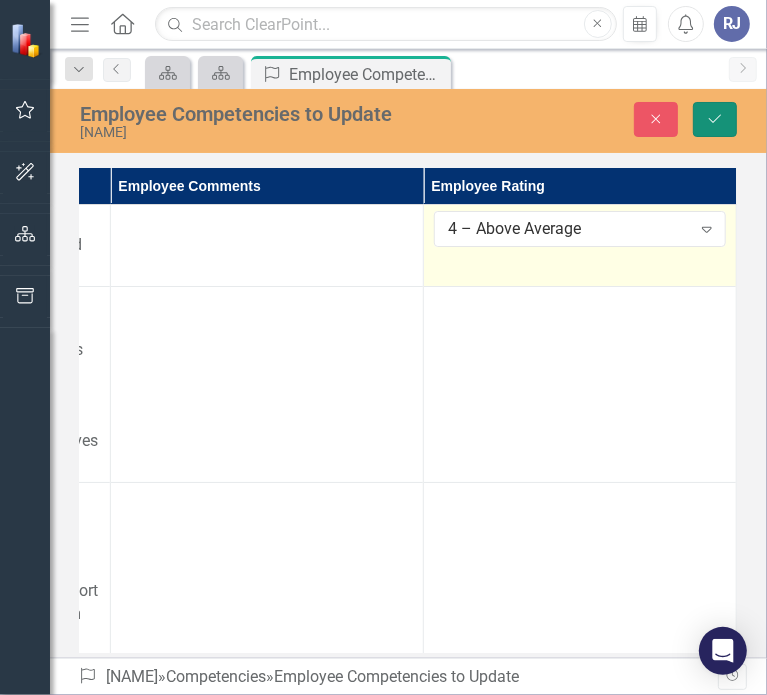 click on "Save" 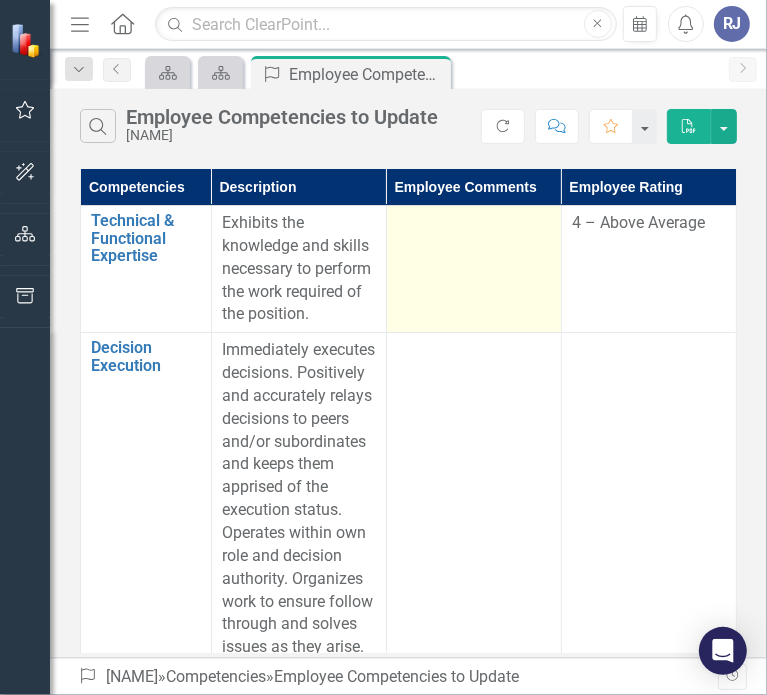 click at bounding box center [473, 269] 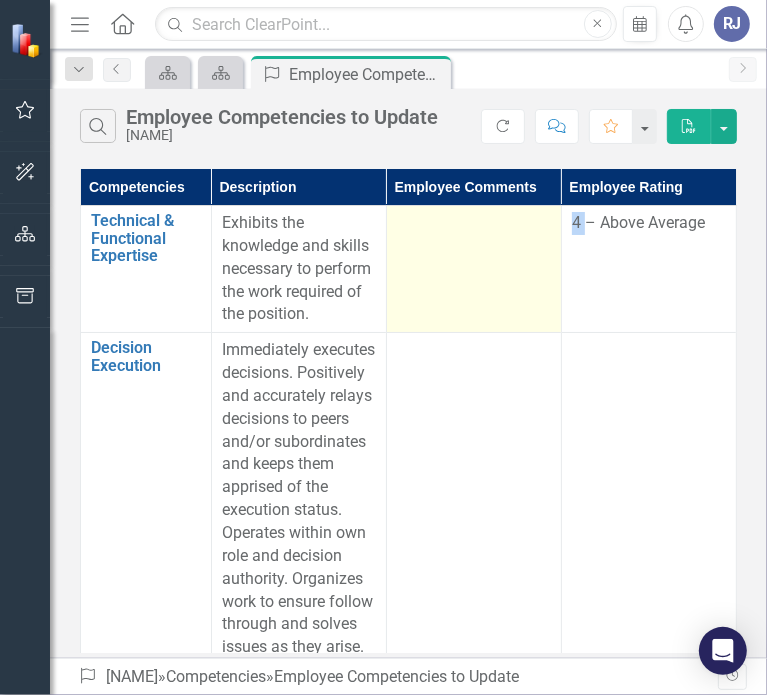click at bounding box center (473, 269) 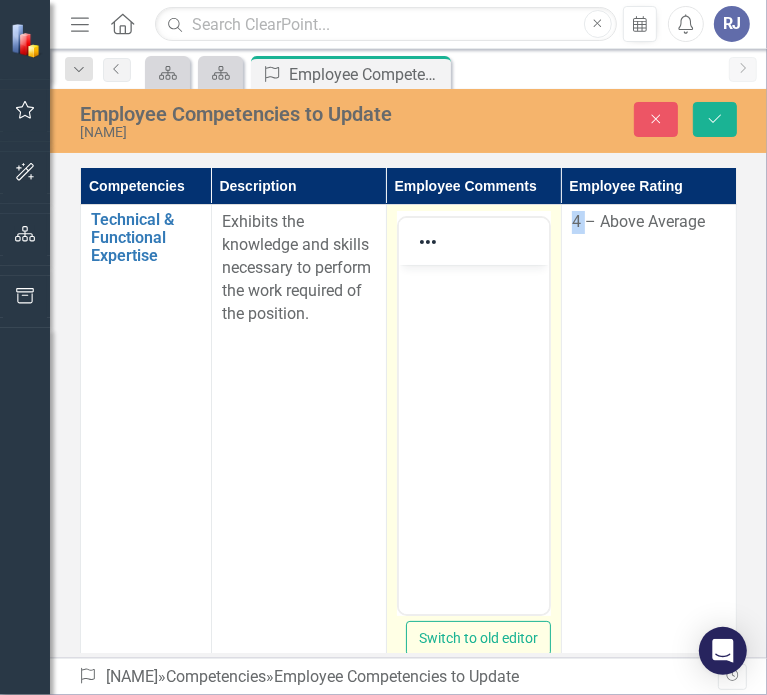scroll, scrollTop: 0, scrollLeft: 0, axis: both 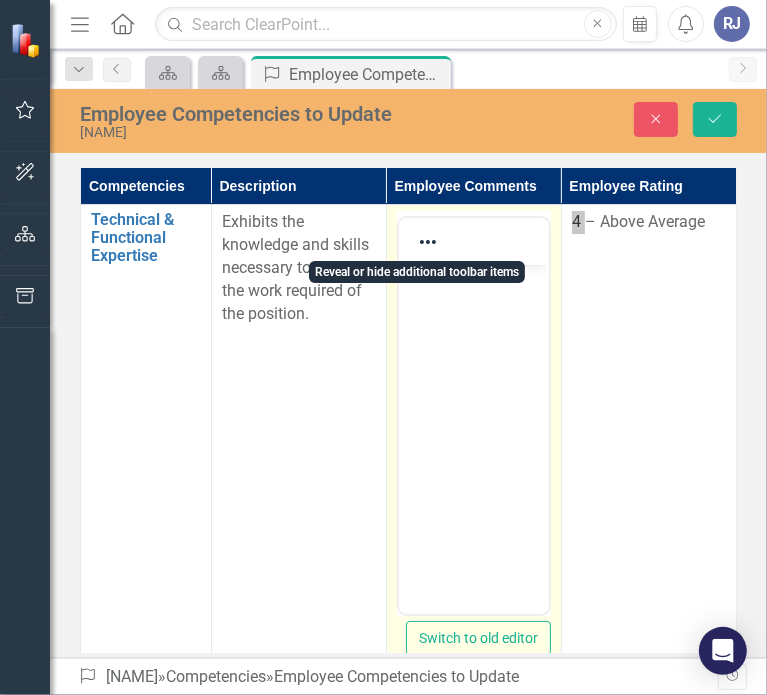 click at bounding box center (473, 415) 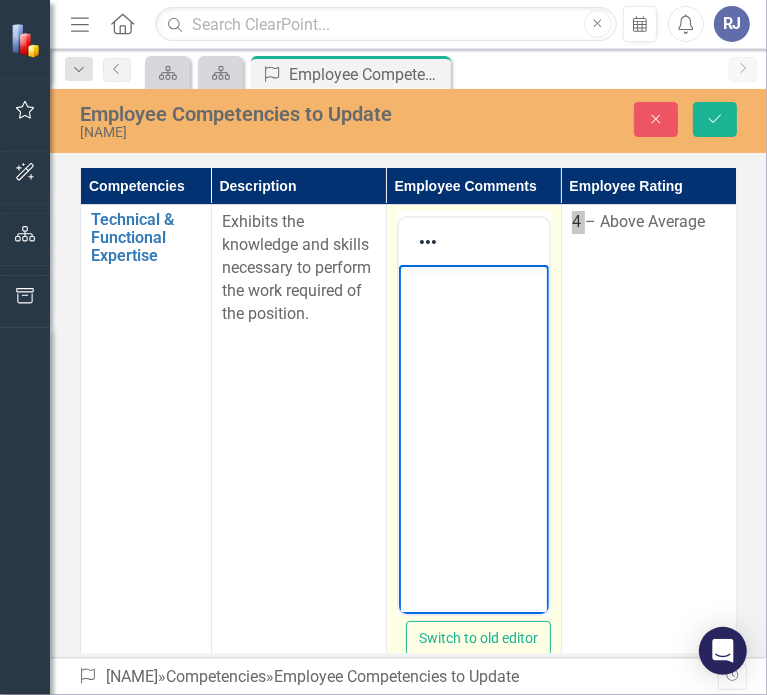 type 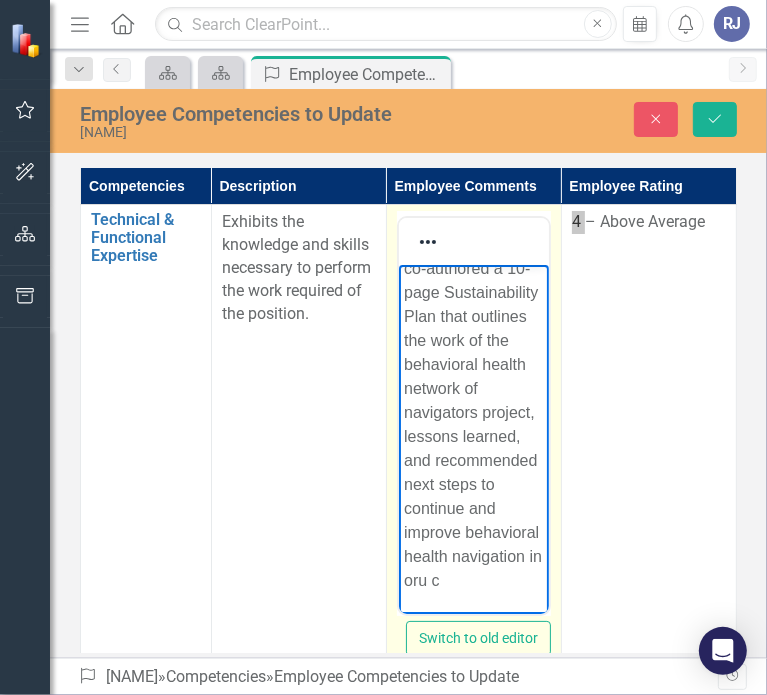 scroll, scrollTop: 908, scrollLeft: 0, axis: vertical 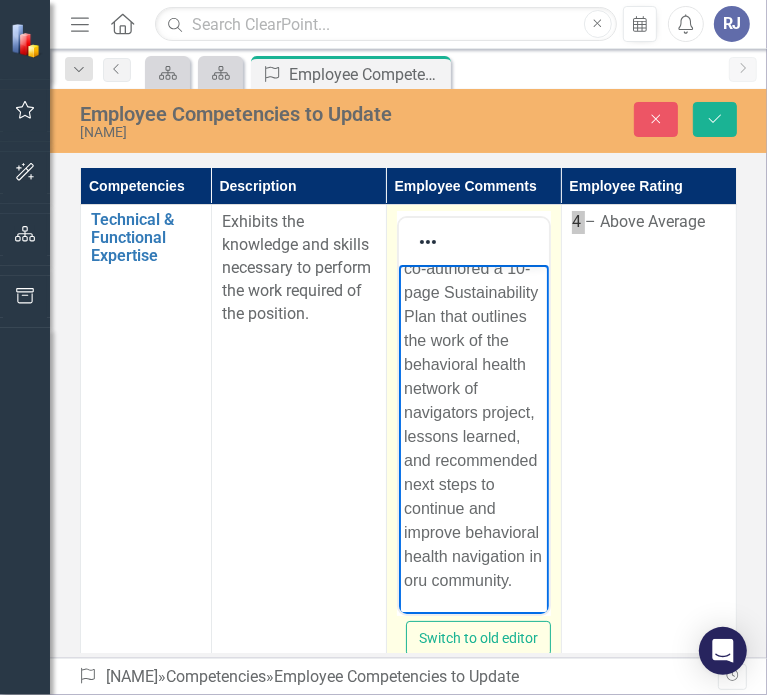 click on "In my Behavioral Health Network Coordinator role, I co-authored a 10-page Sustainability Plan that outlines the work of the behavioral health network of navigators project, lessons learned, and recommended next steps to continue and improve behavioral health navigation in oru community." at bounding box center (473, 389) 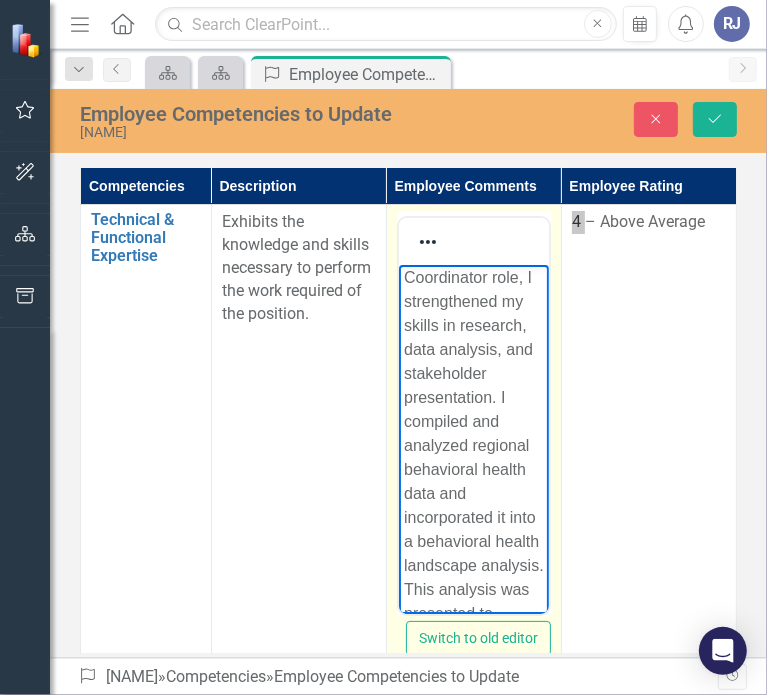 scroll, scrollTop: 756, scrollLeft: 0, axis: vertical 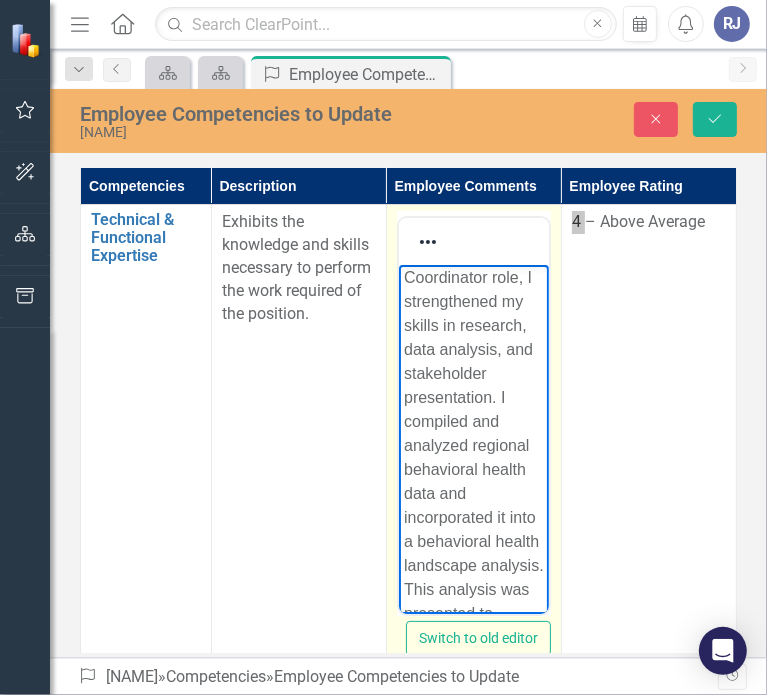 click on "For my WCPHP Capacity Coordinator role, I strengthened my skills in research, data analysis, and stakeholder presentation. I compiled and analyzed regional behavioral health data and incorporated it into a behavioral health landscape analysis. This analysis was presented to behavioral health partners across Region [NUMBER] to impro" at bounding box center [473, 470] 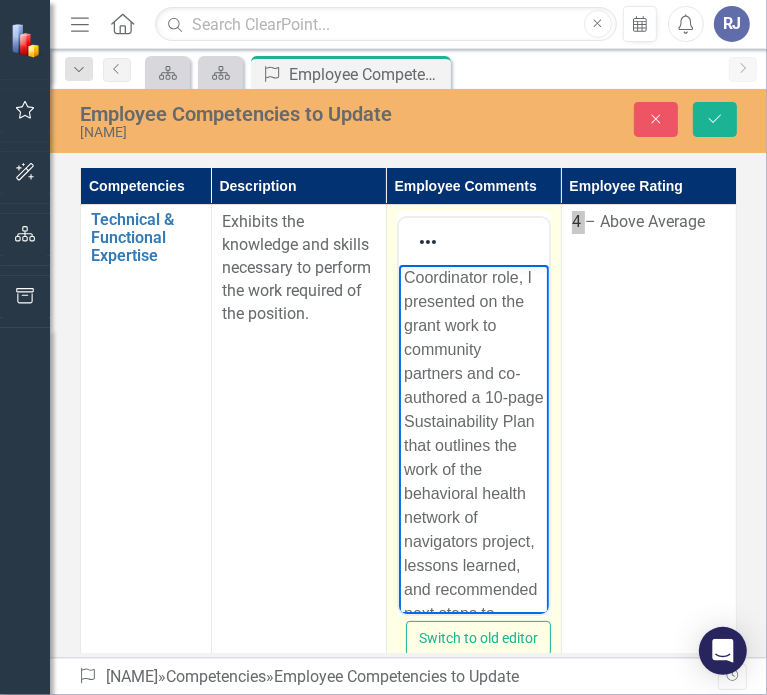 click on "In my Behavioral Health Network Coordinator role, I presented on the grant work to community partners and co-authored a 10-page Sustainability Plan that outlines the work of the behavioral health network of navigators project, lessons learned, and recommended next steps to continue and improve behavioral health navigation in our community." at bounding box center [473, 470] 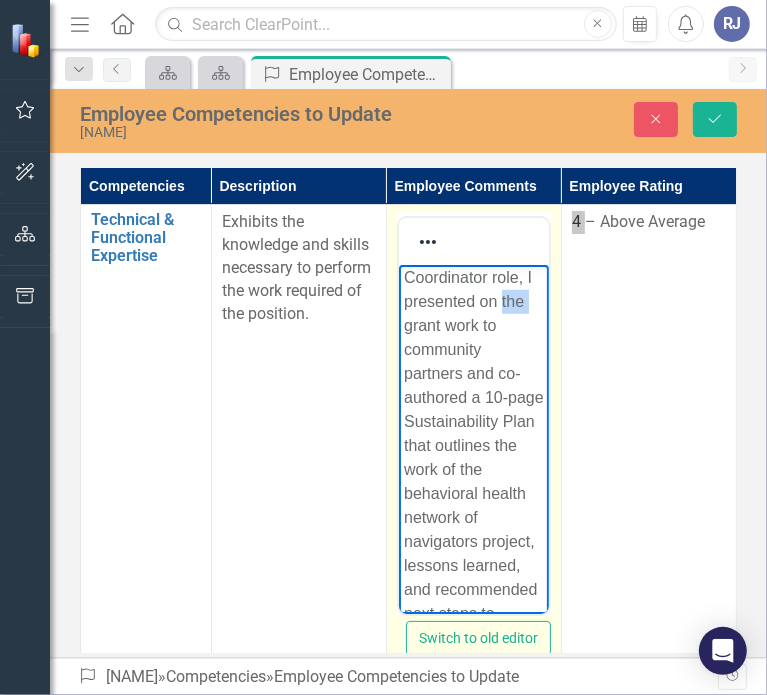 click on "In my Behavioral Health Network Coordinator role, I presented on the grant work to community partners and co-authored a 10-page Sustainability Plan that outlines the work of the behavioral health network of navigators project, lessons learned, and recommended next steps to continue and improve behavioral health navigation in our community." at bounding box center (473, 470) 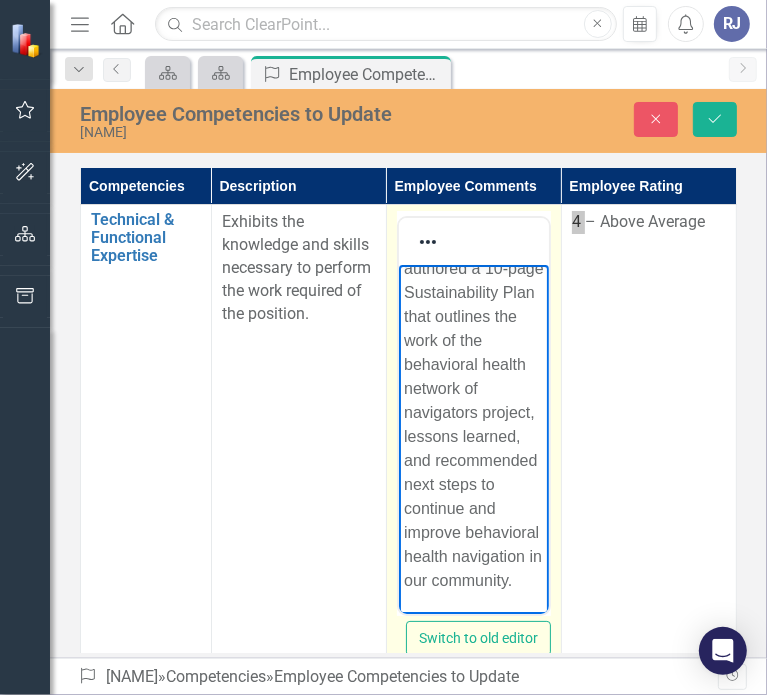 scroll, scrollTop: 1028, scrollLeft: 0, axis: vertical 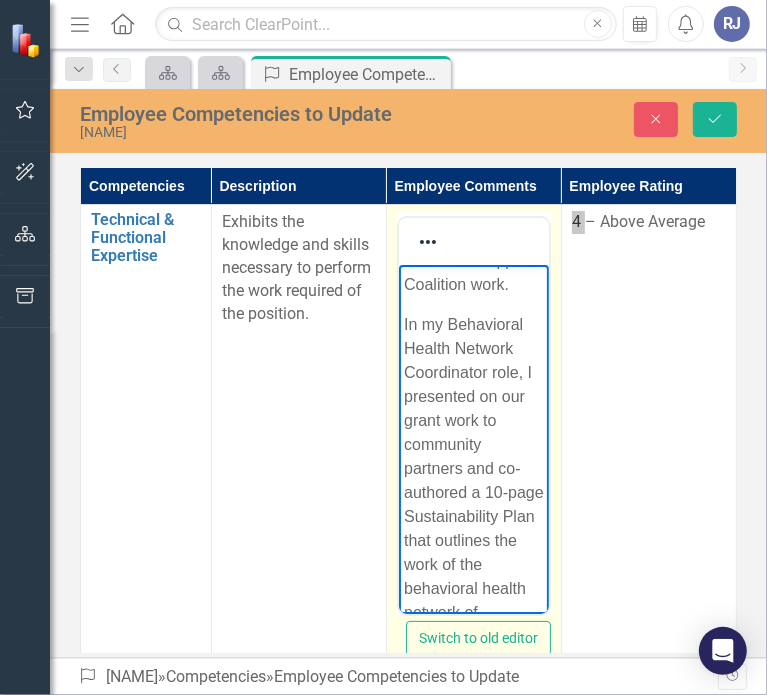 click on "In my Behavioral Health Network Coordinator role, I presented on our grant work to community partners and co-authored a 10-page Sustainability Plan that outlines the work of the behavioral health network of navigators project, lessons learned, and recommended next steps to continue and improve behavioral health navigation in our community." at bounding box center [473, 565] 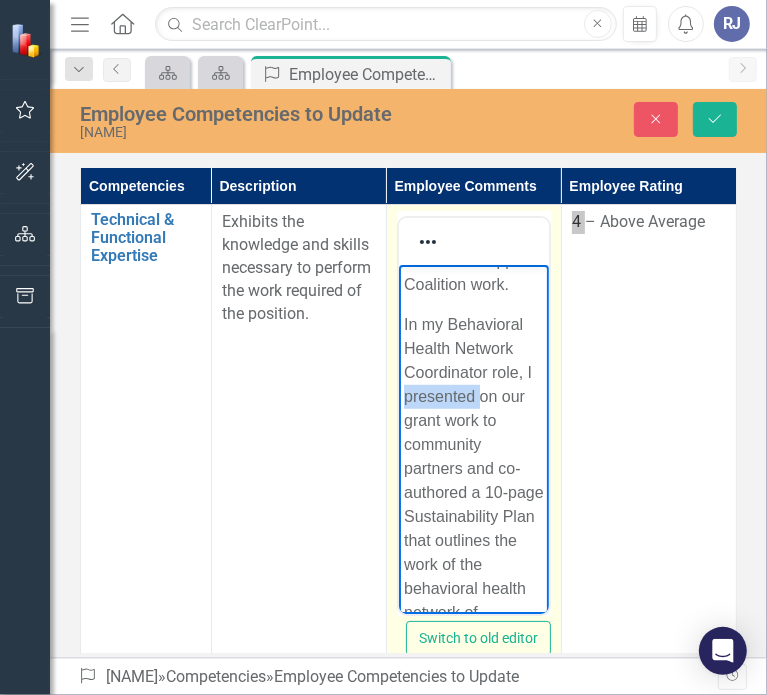 click on "In my Behavioral Health Network Coordinator role, I presented on our grant work to community partners and co-authored a 10-page Sustainability Plan that outlines the work of the behavioral health network of navigators project, lessons learned, and recommended next steps to continue and improve behavioral health navigation in our community." at bounding box center (473, 565) 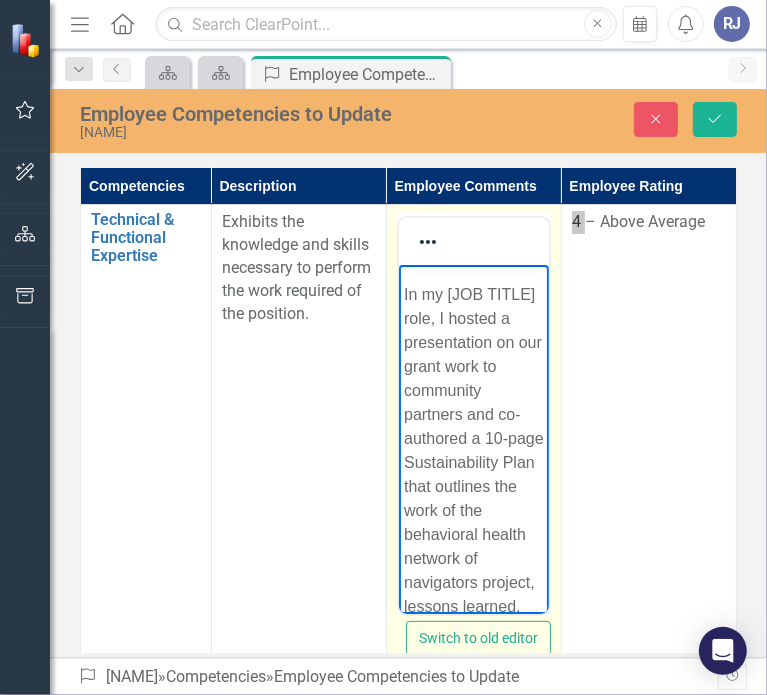 scroll, scrollTop: 701, scrollLeft: 0, axis: vertical 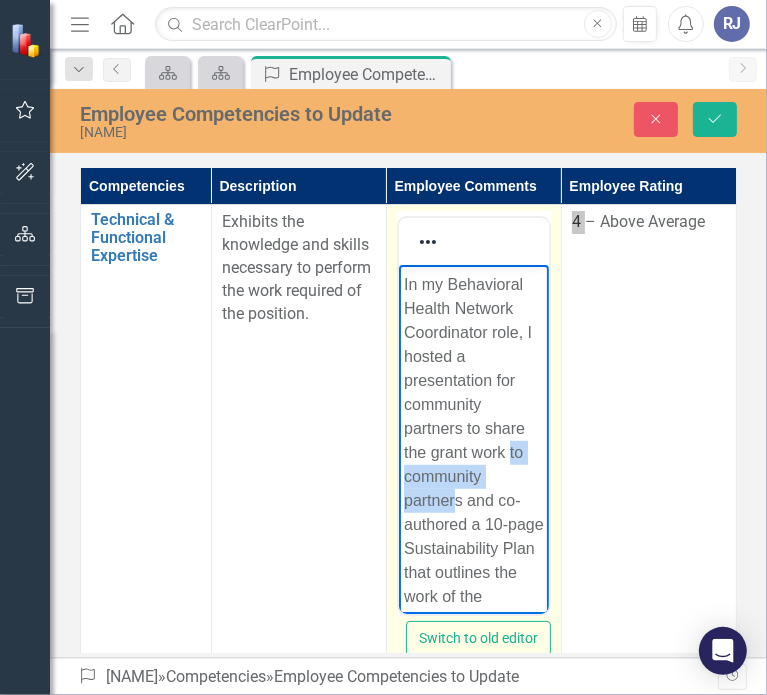 drag, startPoint x: 506, startPoint y: 521, endPoint x: 456, endPoint y: 573, distance: 72.138756 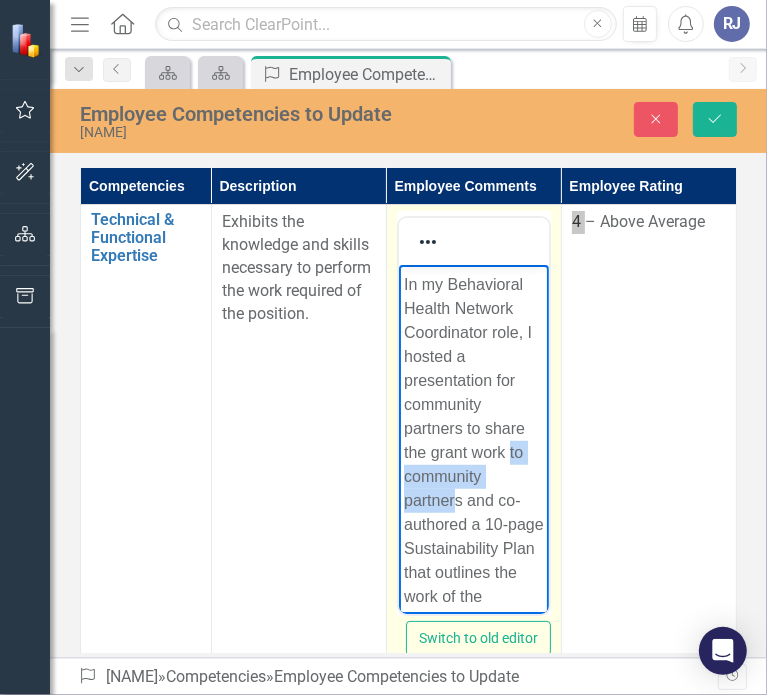 click on "In my Behavioral Health Network Coordinator role, I hosted a presentation for community partners to share the grant work to community partners and co-authored a 10-page Sustainability Plan that outlines the work of the behavioral health network of navigators project, lessons learned, and recommended next steps to continue and improve behavioral health navigation in our community." at bounding box center (473, 561) 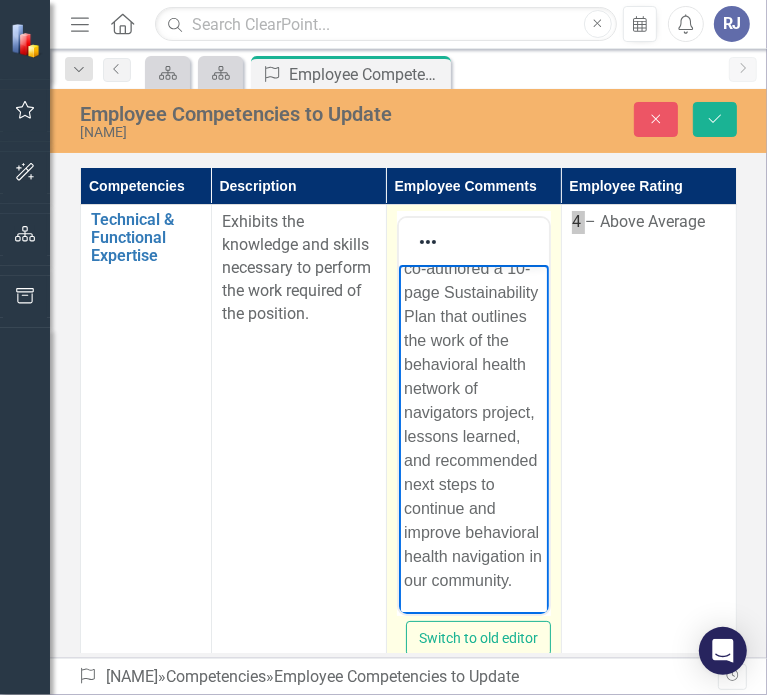 scroll, scrollTop: 1052, scrollLeft: 0, axis: vertical 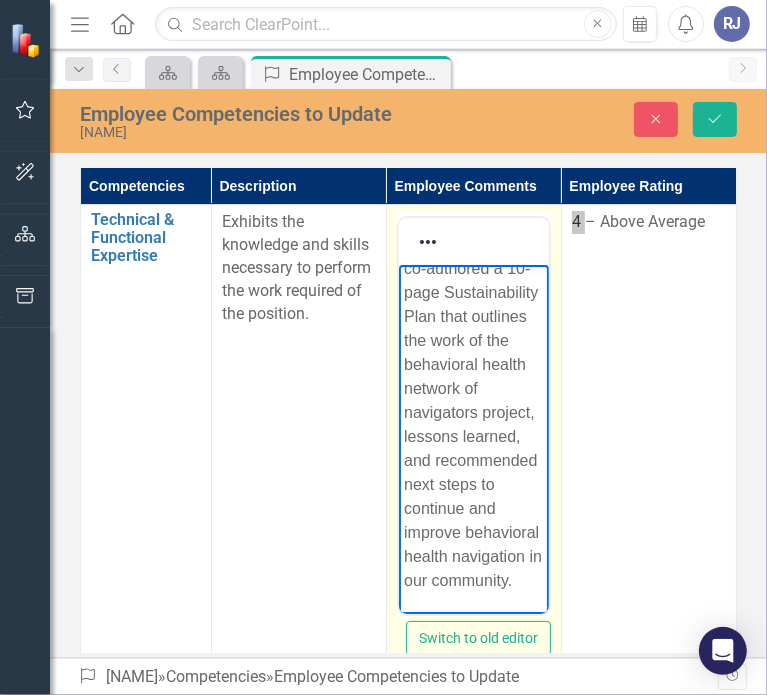 click on "In my Behavioral Health Network Coordinator role, I hosted a presentation for community partners to share the grant work and co-authored a 10-page Sustainability Plan that outlines the work of the behavioral health network of navigators project, lessons learned, and recommended next steps to continue and improve behavioral health navigation in our community." at bounding box center (473, 329) 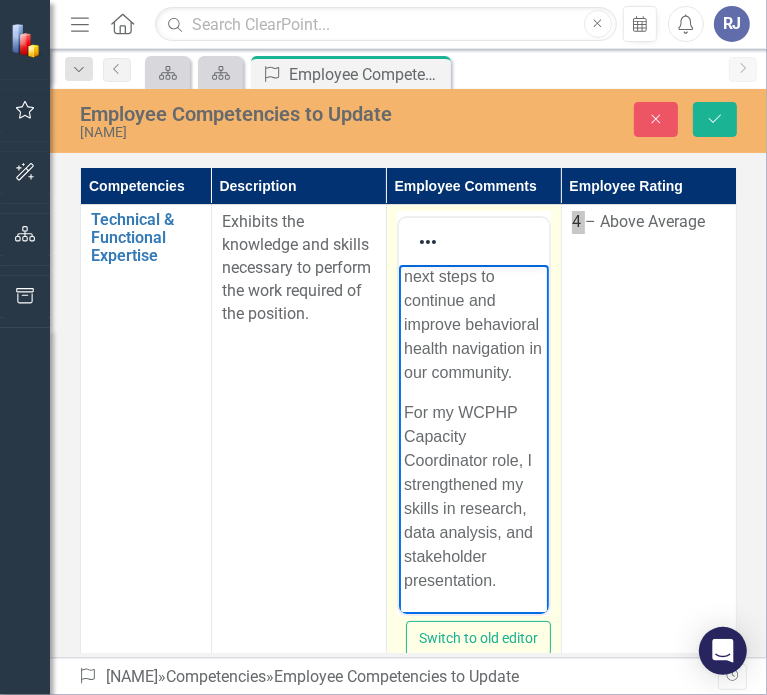 scroll, scrollTop: 1284, scrollLeft: 0, axis: vertical 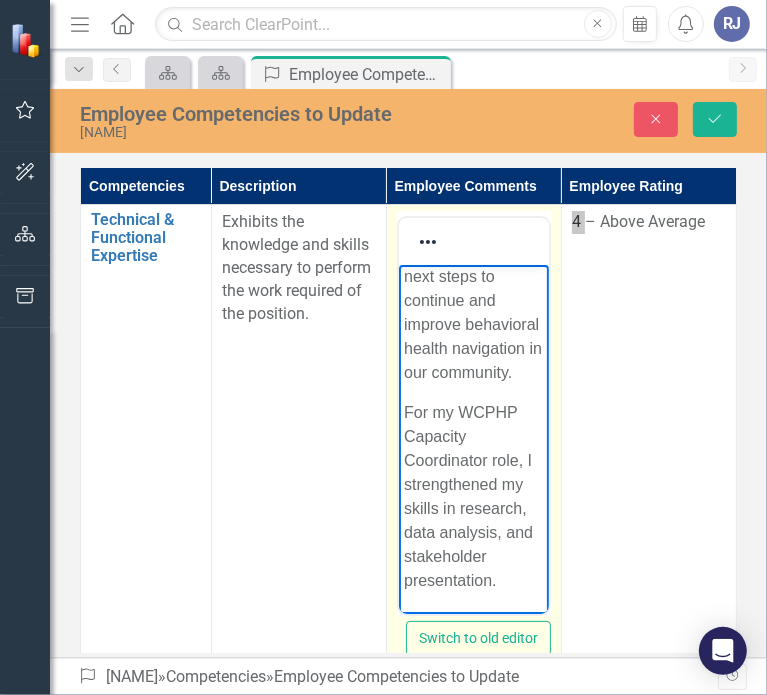 drag, startPoint x: 503, startPoint y: 582, endPoint x: 521, endPoint y: 592, distance: 20.59126 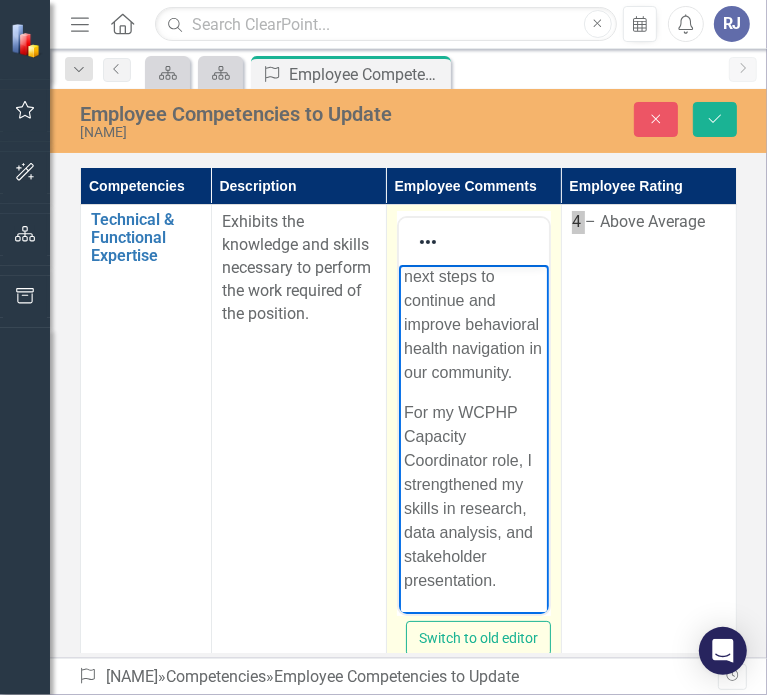 click on "For my WCPHP Capacity Coordinator role, I strengthened my skills in research, data analysis, and stakeholder presentation." at bounding box center [473, 497] 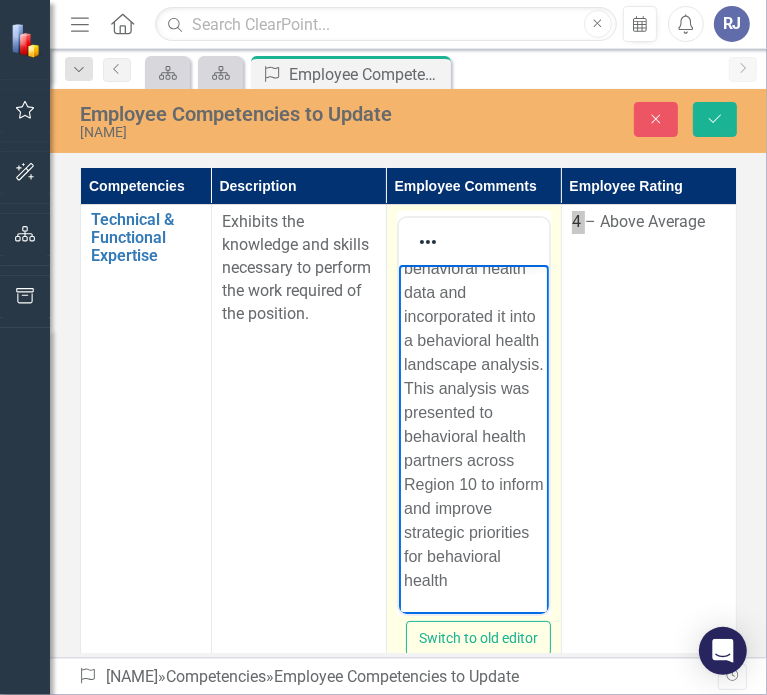 scroll, scrollTop: 1716, scrollLeft: 0, axis: vertical 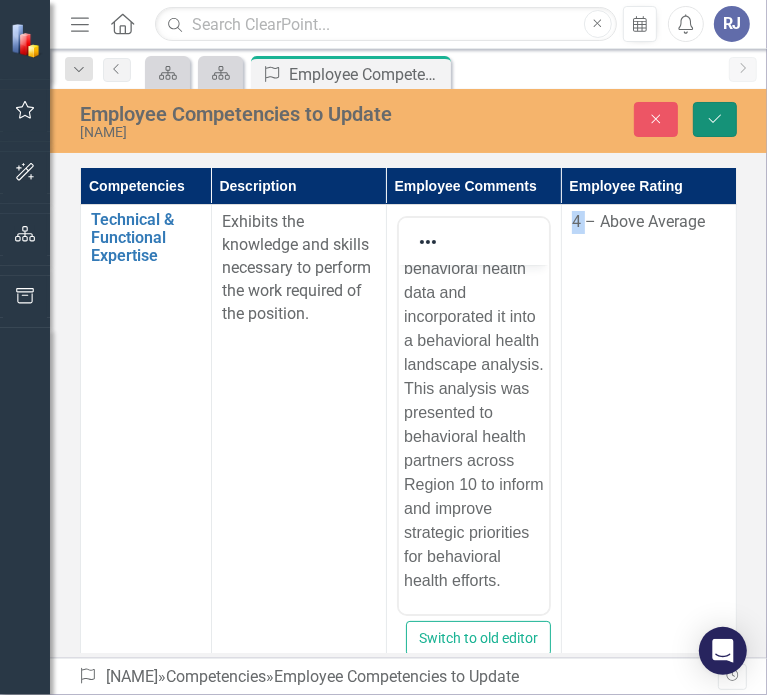 click on "Save" at bounding box center [715, 119] 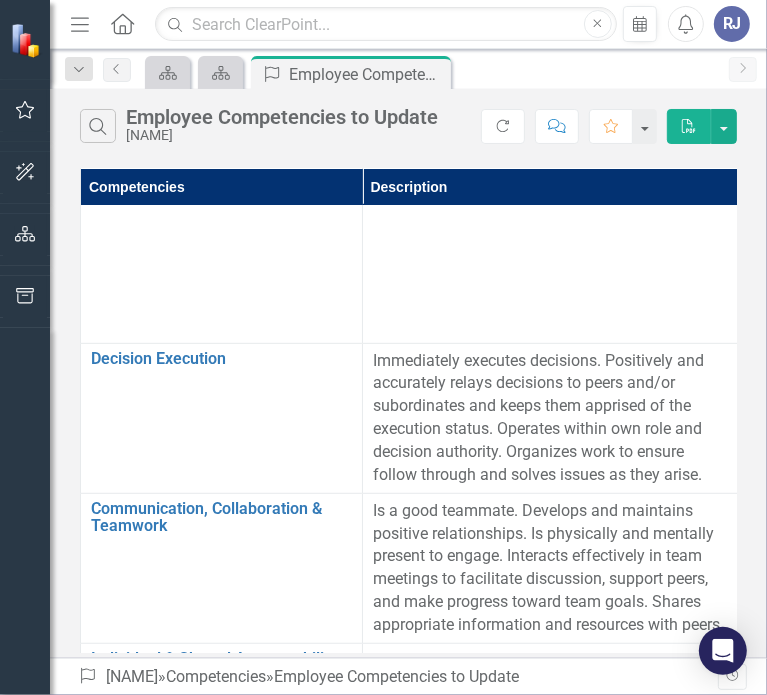 scroll, scrollTop: 538, scrollLeft: 0, axis: vertical 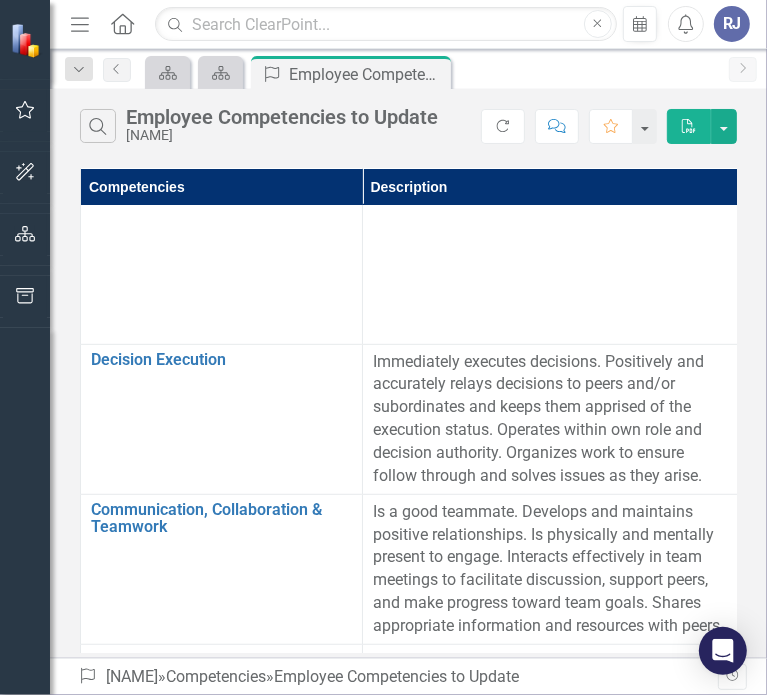 click on "Immediately executes decisions. Positively and accurately relays decisions to peers and/or subordinates and keeps them apprised of the execution status. Operates within own role and decision authority. Organizes work to ensure follow through and solves issues as they arise." at bounding box center [550, 419] 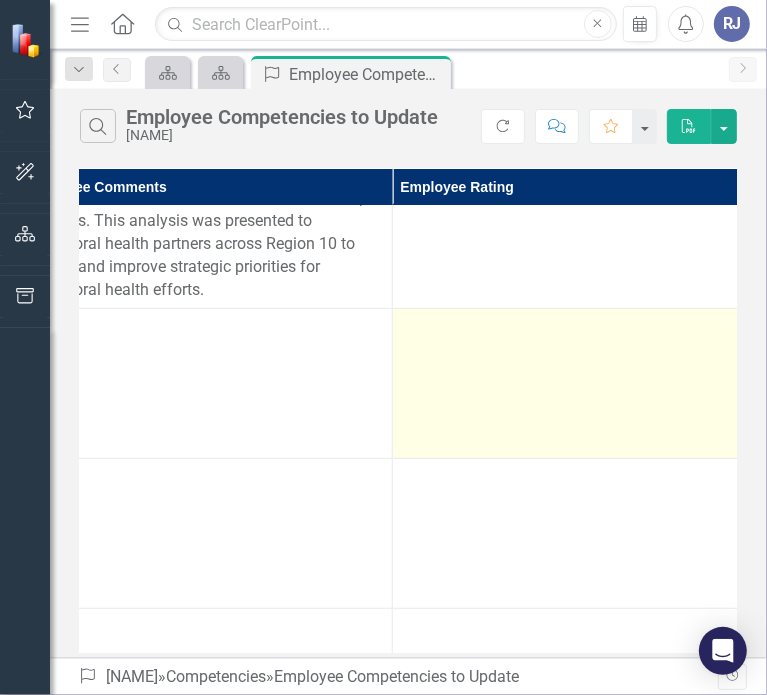 scroll, scrollTop: 574, scrollLeft: 768, axis: both 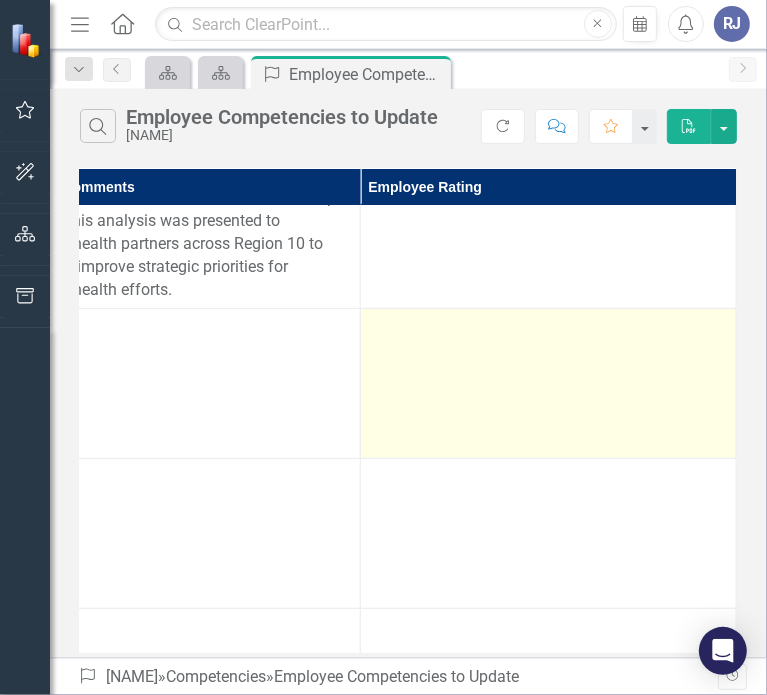 click at bounding box center (549, 383) 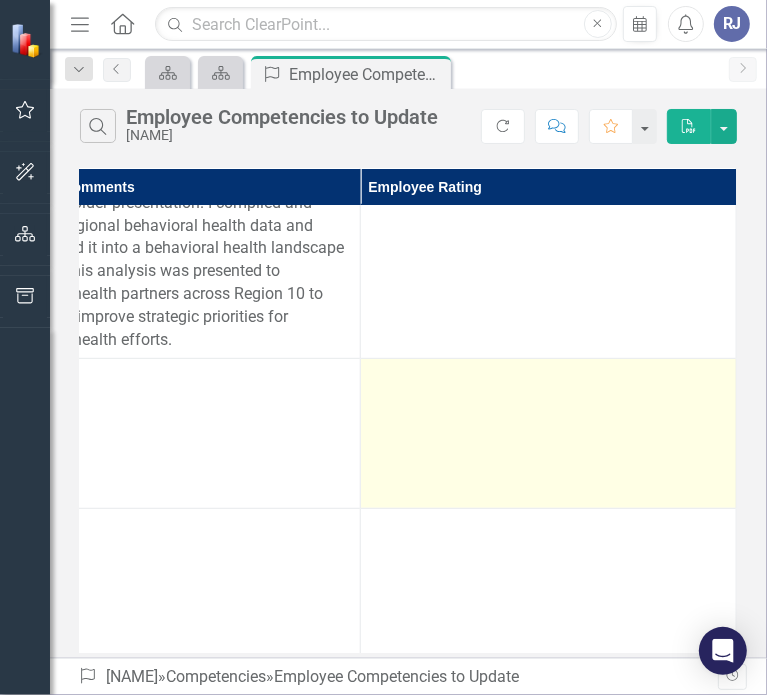 scroll, scrollTop: 523, scrollLeft: 768, axis: both 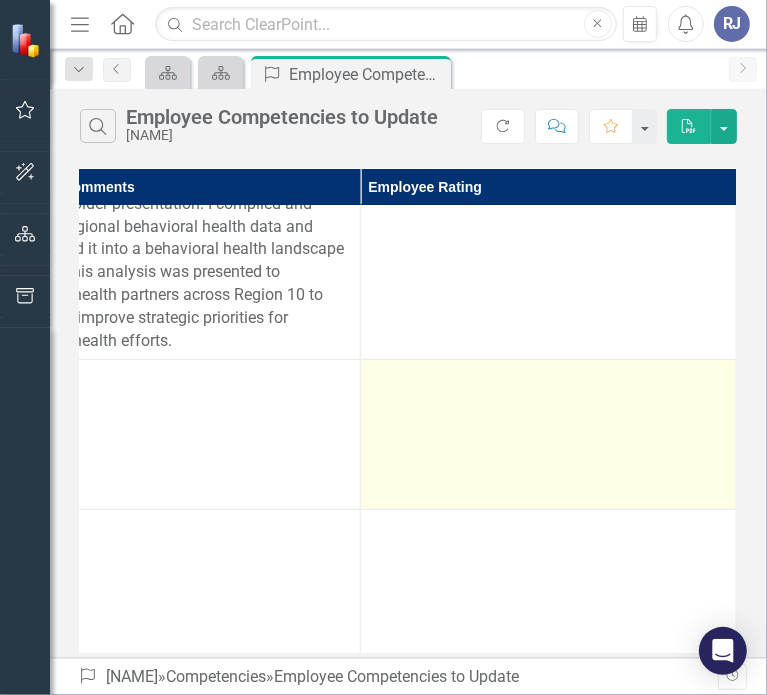 click at bounding box center (549, 434) 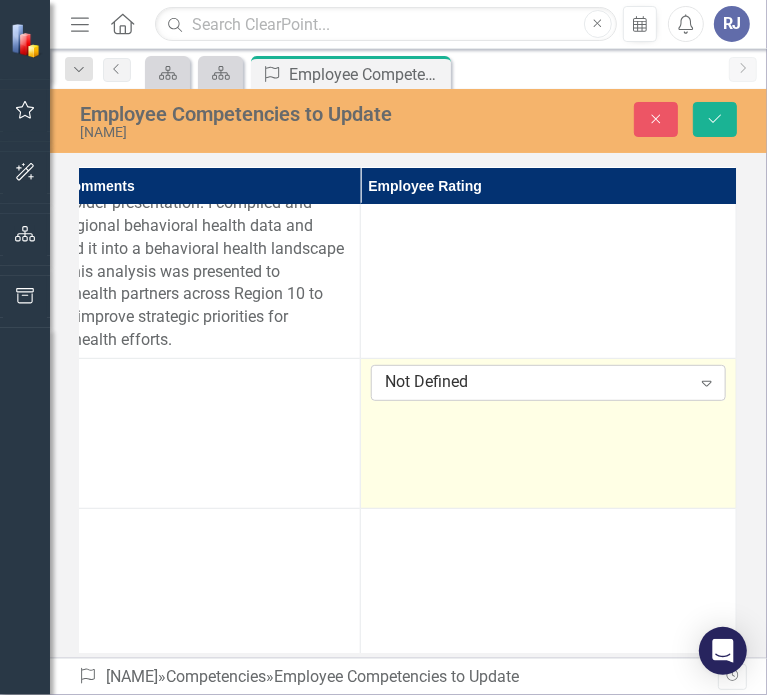 click on "Not Defined" at bounding box center [538, 383] 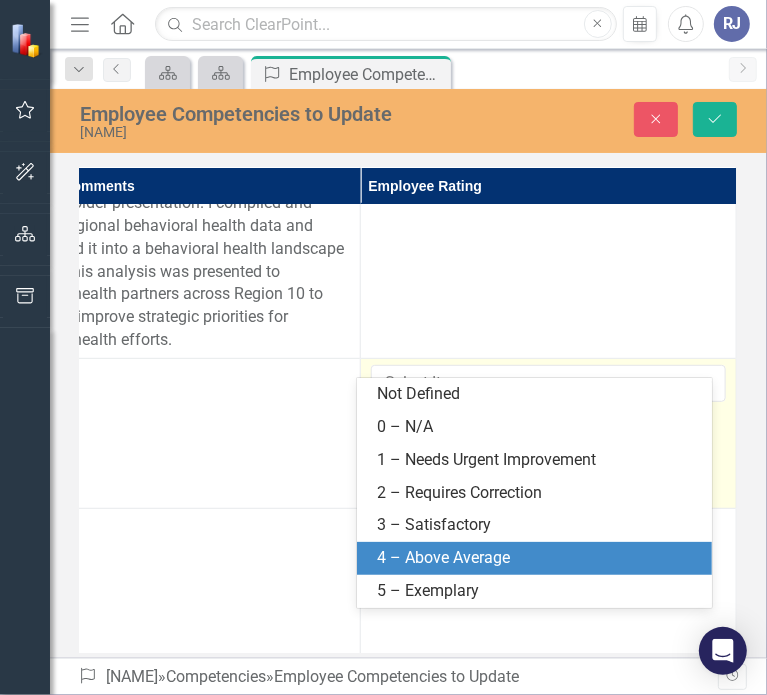 click on "4 – Above Average" at bounding box center [538, 558] 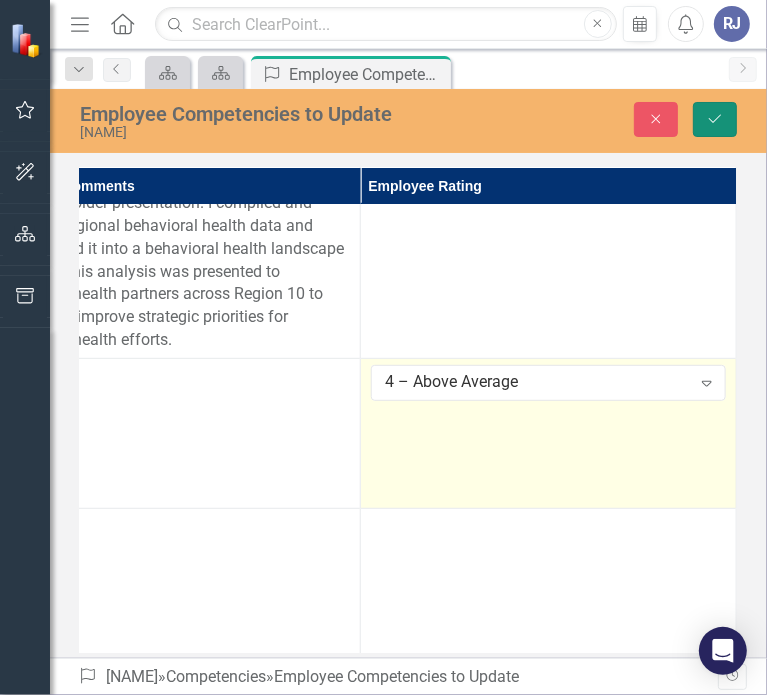click on "Save" 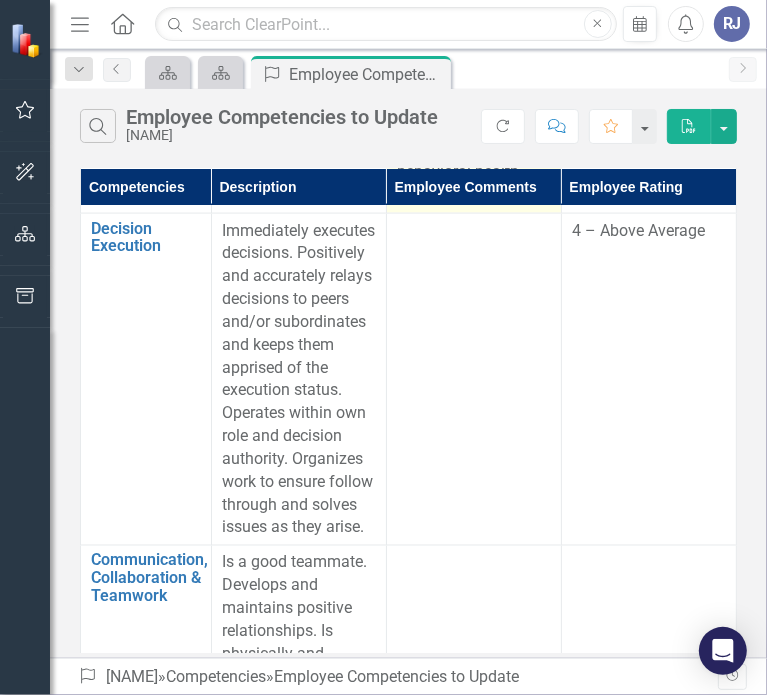 scroll, scrollTop: 1570, scrollLeft: 0, axis: vertical 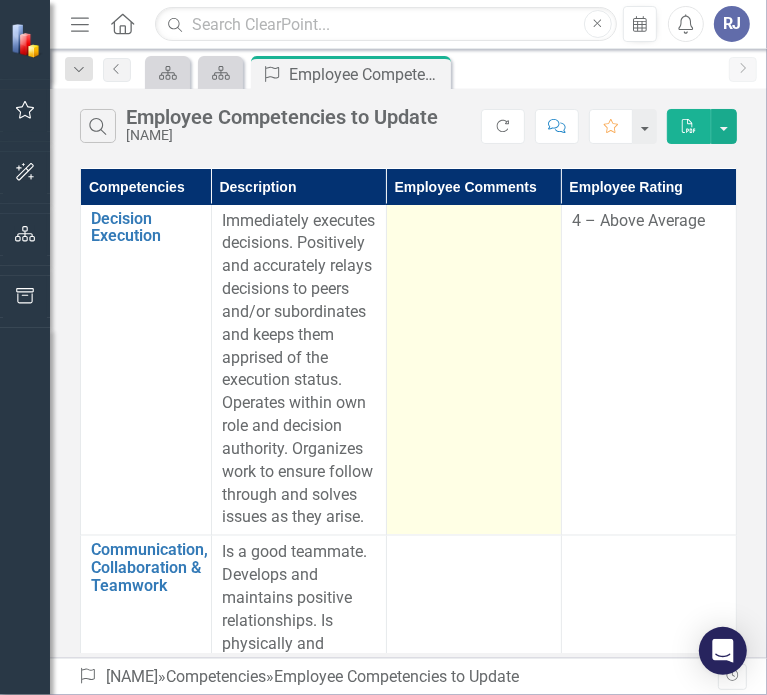 click at bounding box center (473, 369) 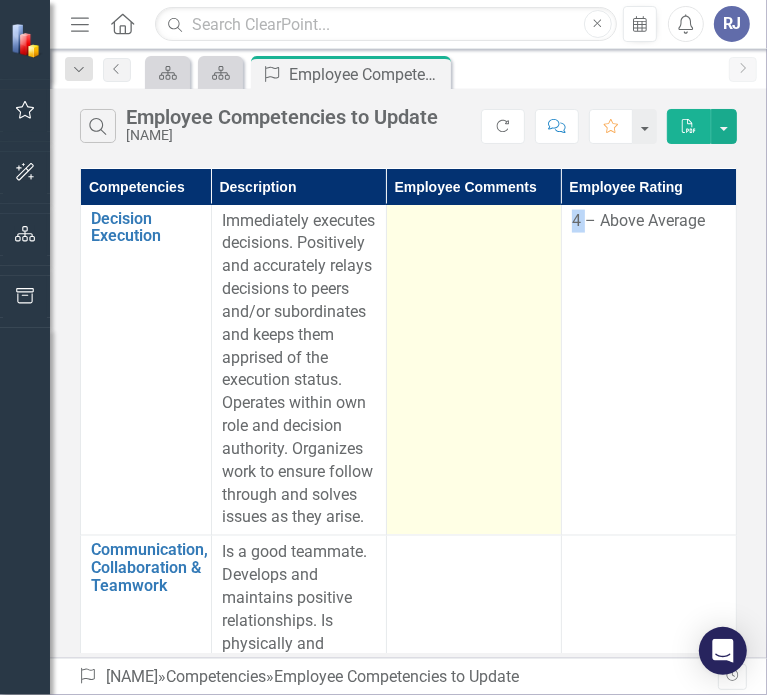 click at bounding box center [473, 369] 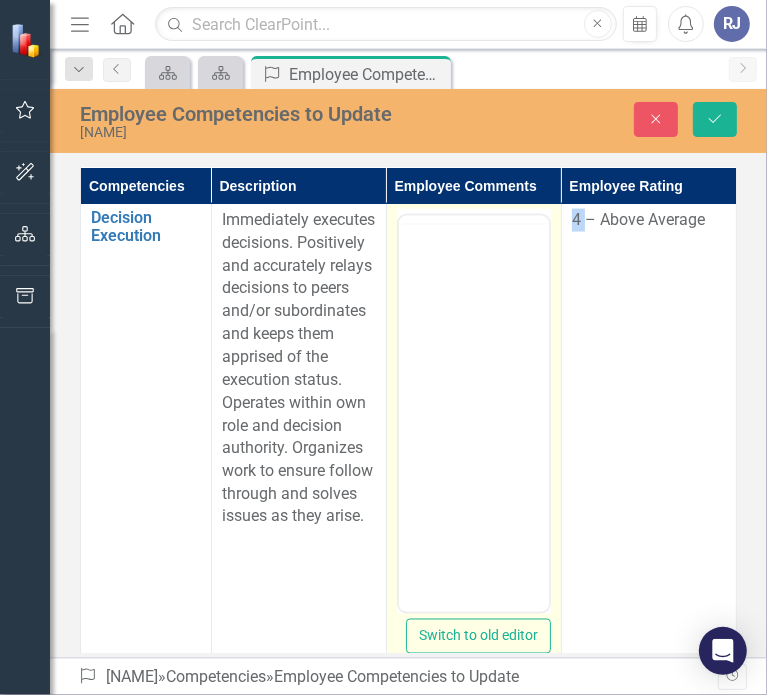 scroll, scrollTop: 0, scrollLeft: 0, axis: both 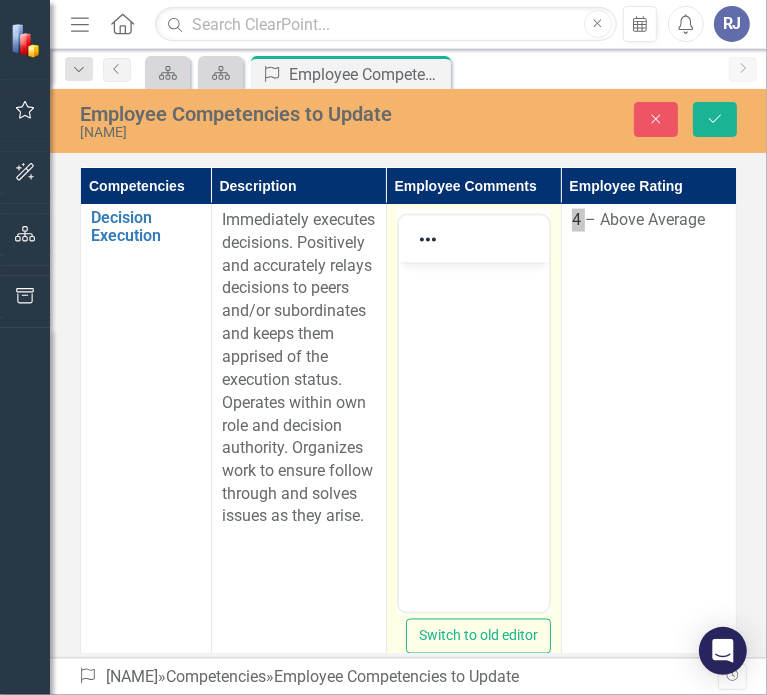 click at bounding box center [473, 412] 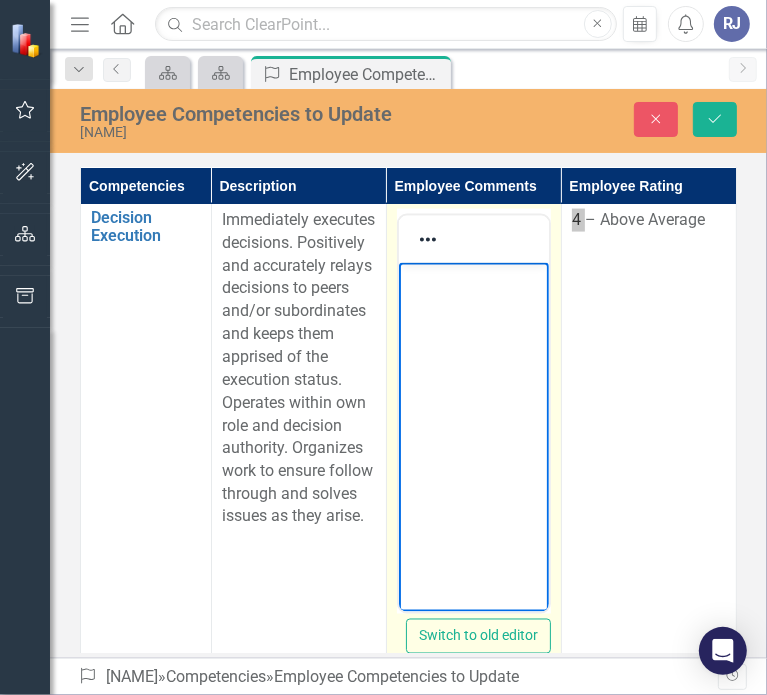 type 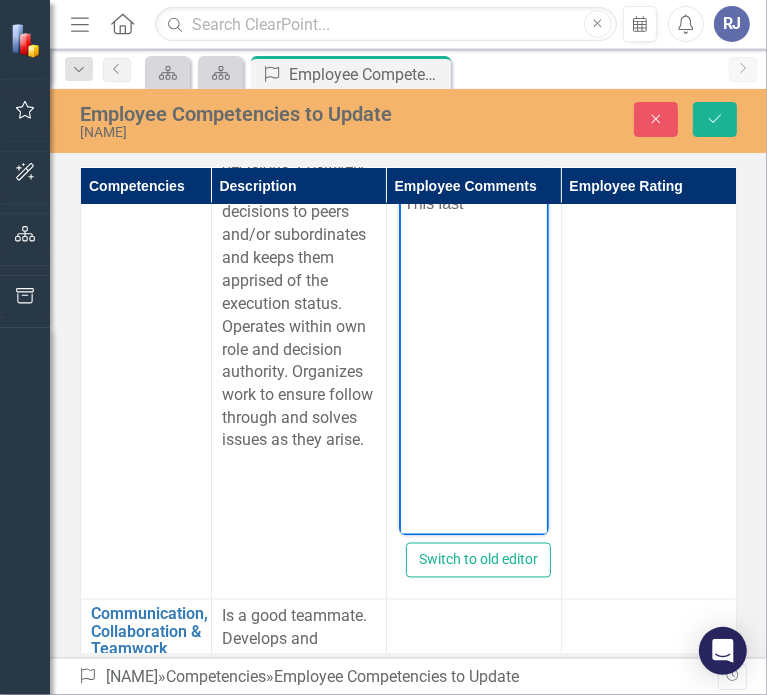 scroll, scrollTop: 1647, scrollLeft: 0, axis: vertical 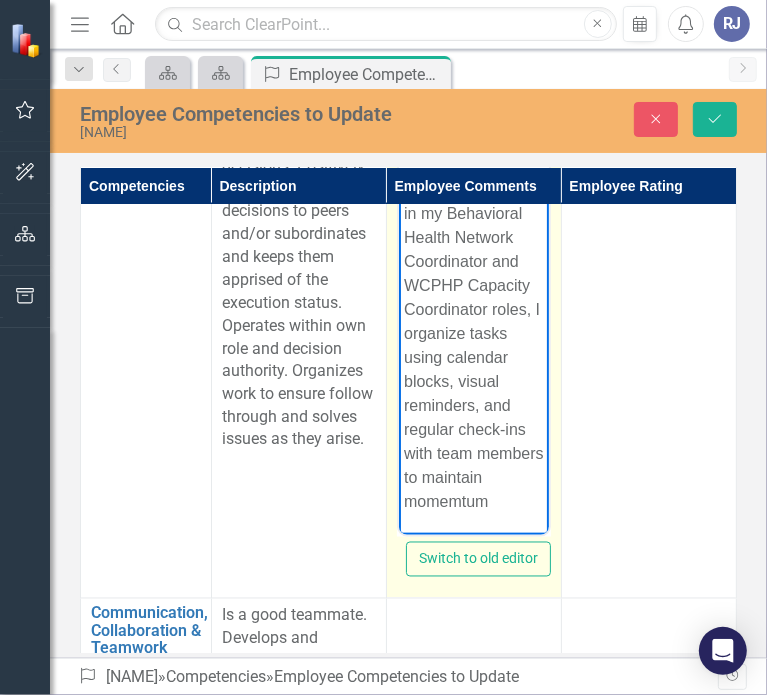 click on "This last year, I have continued to improve my decision-making skills by balancing thoughtful input gathering with action across all 3 of my roles. I've integrated necessary action items to Health Coalition meeting agendas, which ensures important decisions are clearly communicated and tracked. Similarly, in my Behavioral Health Network Coordinator and WCPHP Capacity Coordinator roles, I organize tasks using calendar blocks, visual reminders, and regular check-ins with team members to maintain momemtum" at bounding box center (473, 129) 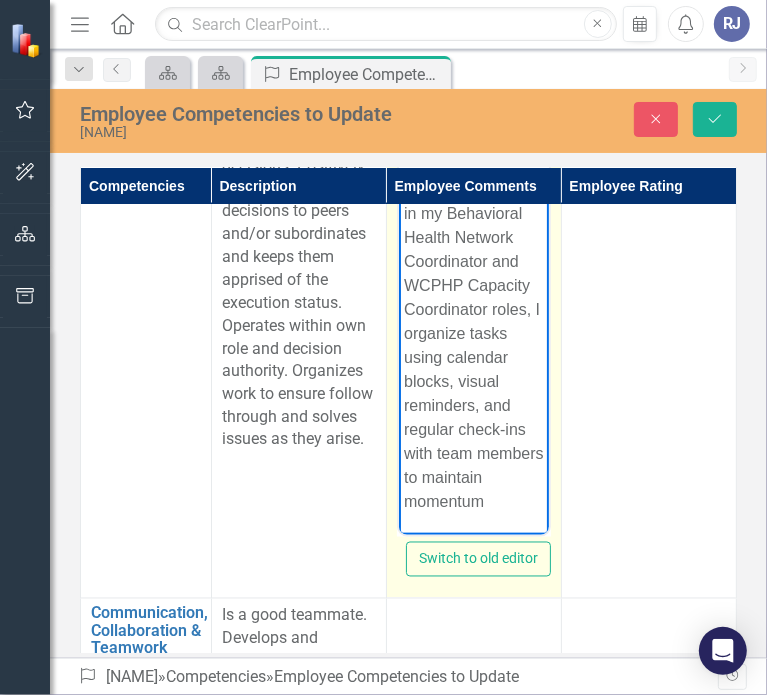 click on "This last year, I have continued to improve my decision-making skills by balancing thoughtful input gathering with action across all 3 of my roles. I've integrated necessary action items to Health Coalition meeting agendas, which ensures important decisions are clearly communicated and tracked. Similarly, in my Behavioral Health Network Coordinator and WCPHP Capacity Coordinator roles, I organize tasks using calendar blocks, visual reminders, and regular check-ins with team members to maintain momentum" at bounding box center (473, 129) 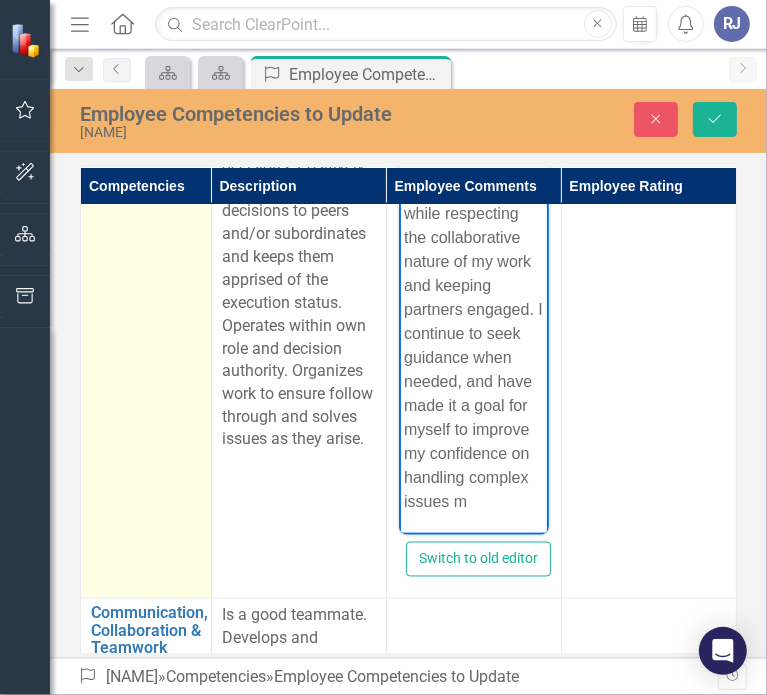 scroll, scrollTop: 1228, scrollLeft: 0, axis: vertical 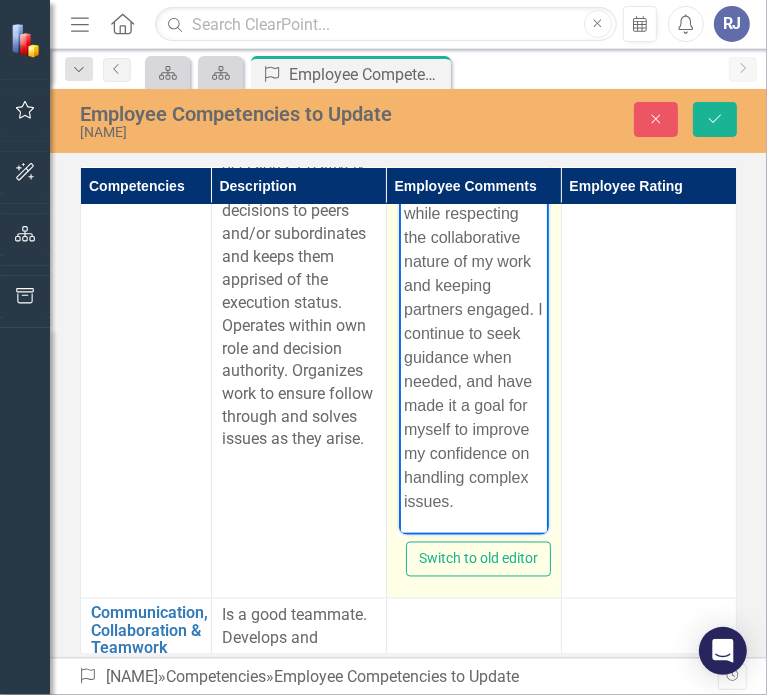 click on "With increased familiarity and confidence in my roles, I have improved my decision-making speed for things within my authority, while respecting the collaborative nature of my work and keeping partners engaged. I continue to seek guidance when needed, and have made it a goal for myself to improve my confidence on handling complex issues." at bounding box center (473, 261) 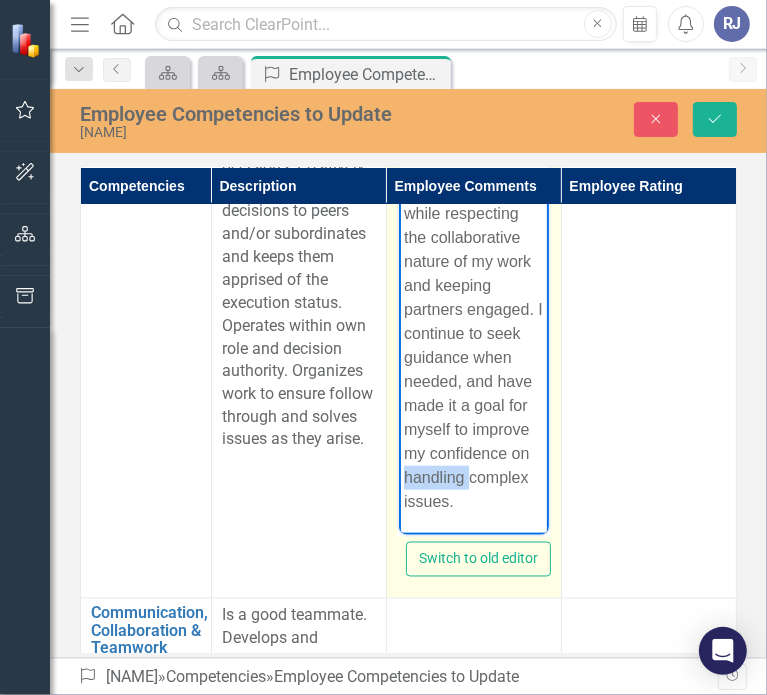 click on "With increased familiarity and confidence in my roles, I have improved my decision-making speed for things within my authority, while respecting the collaborative nature of my work and keeping partners engaged. I continue to seek guidance when needed, and have made it a goal for myself to improve my confidence on handling complex issues." at bounding box center (473, 261) 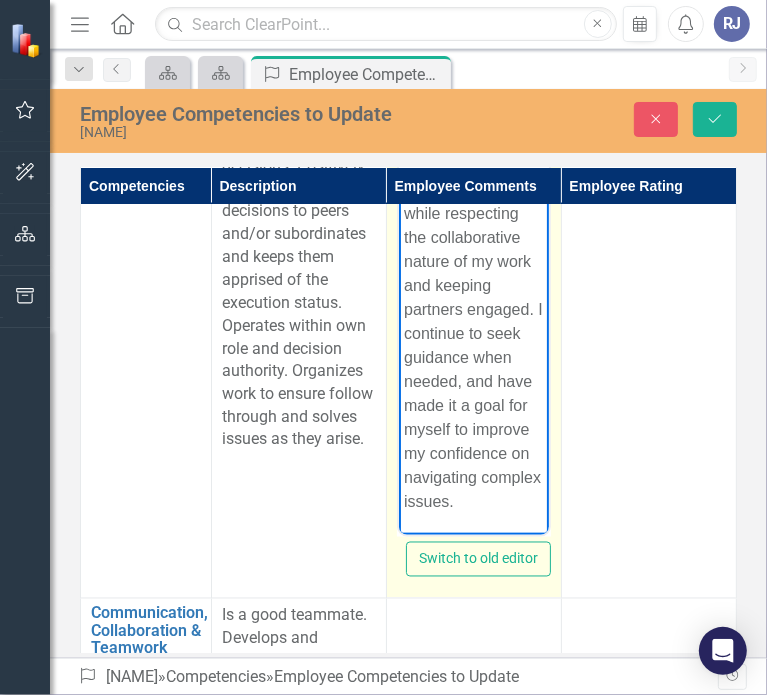 scroll, scrollTop: 1719, scrollLeft: 0, axis: vertical 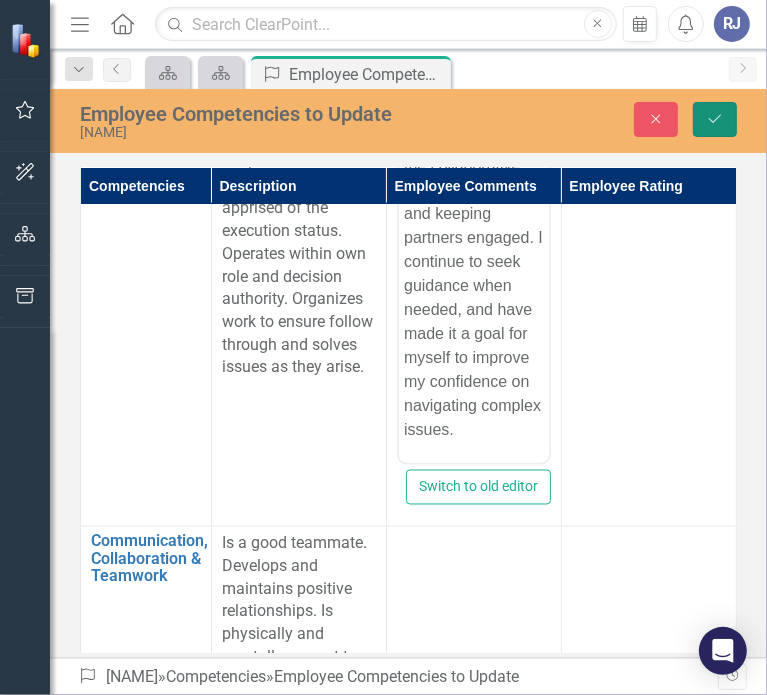 click on "Save" 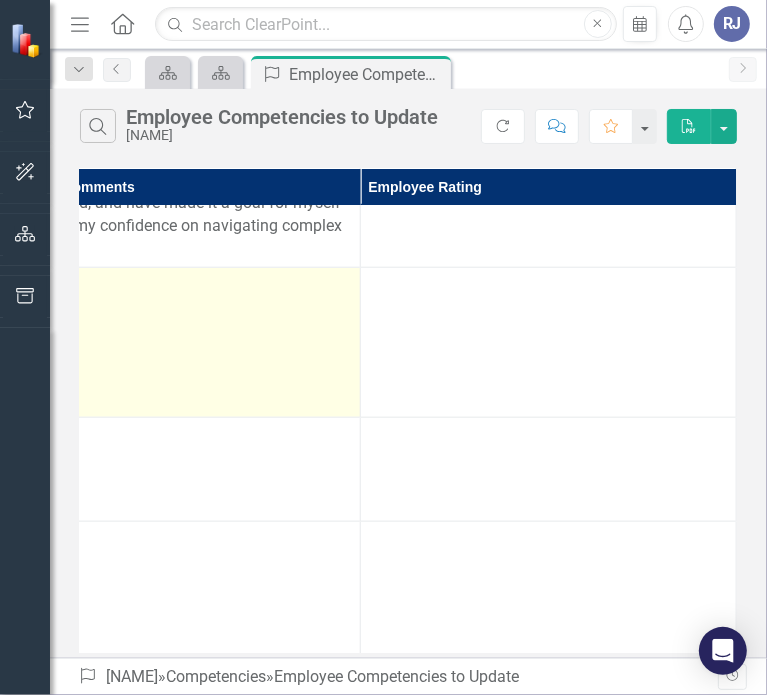 scroll, scrollTop: 1093, scrollLeft: 768, axis: both 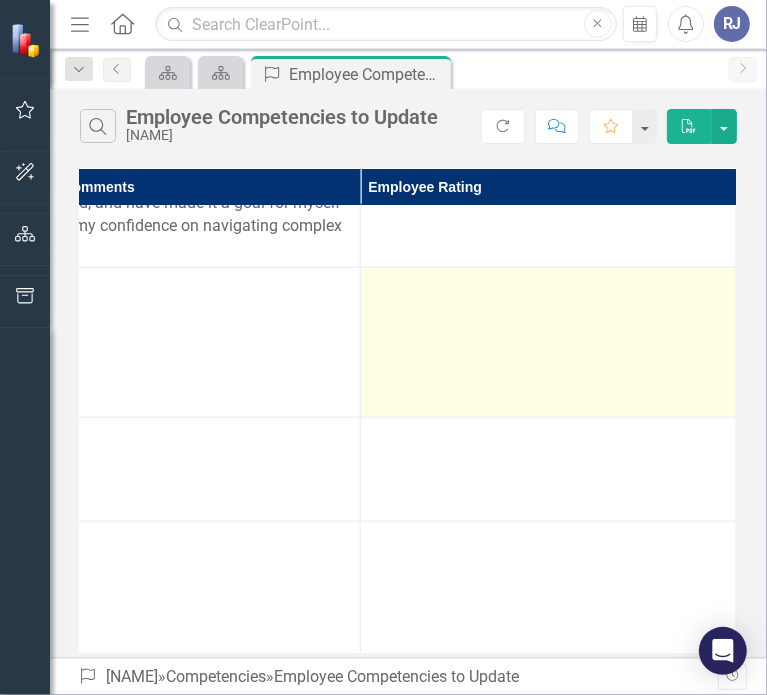 click at bounding box center (549, 342) 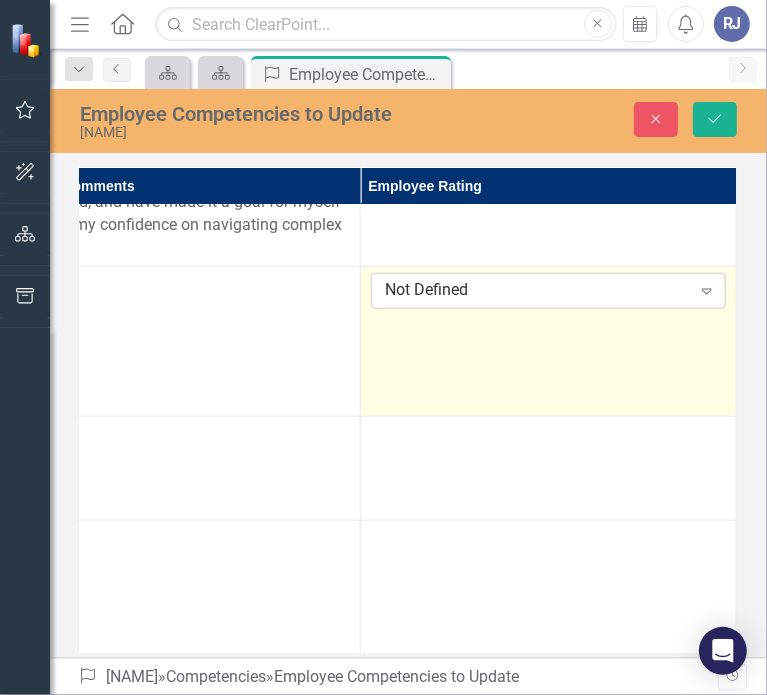 click on "Not Defined" at bounding box center (538, 291) 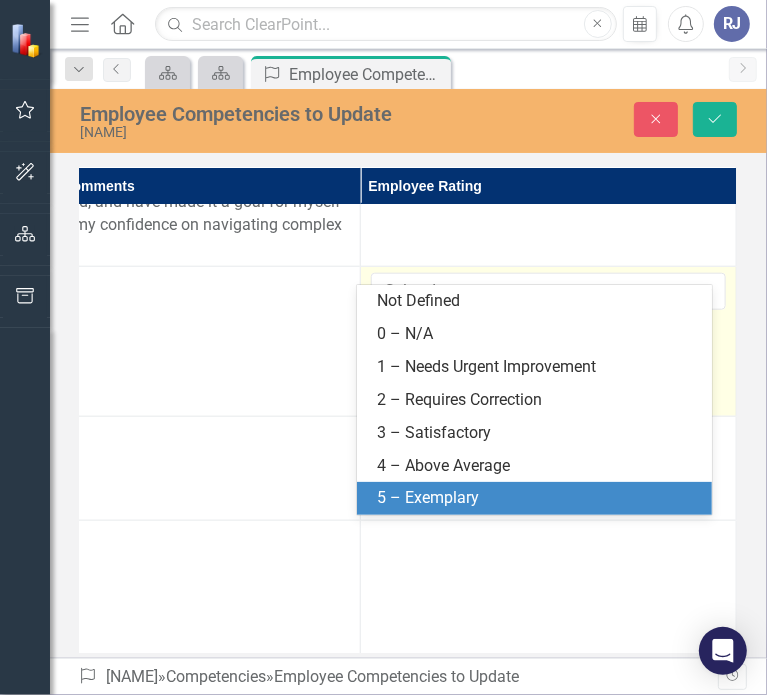 click on "5 – Exemplary" at bounding box center (538, 498) 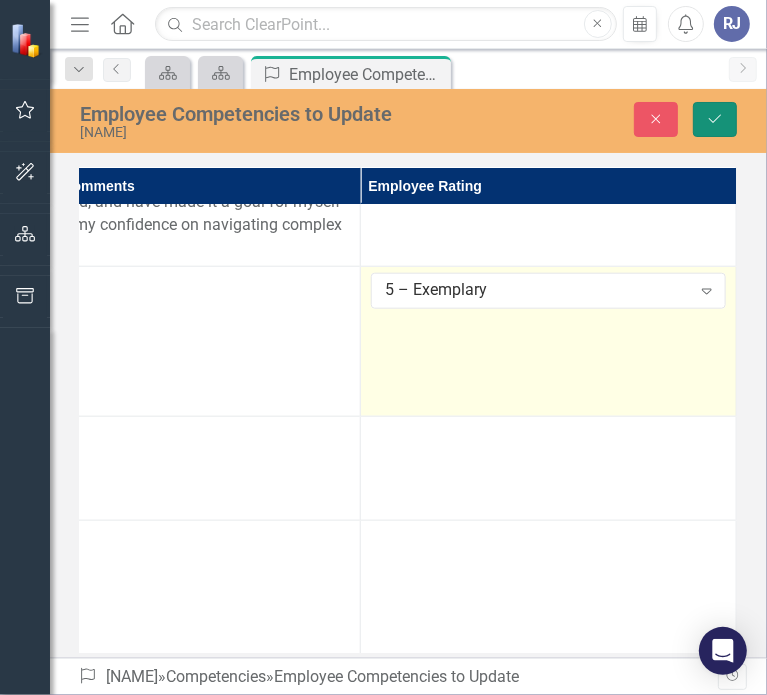 click on "Save" 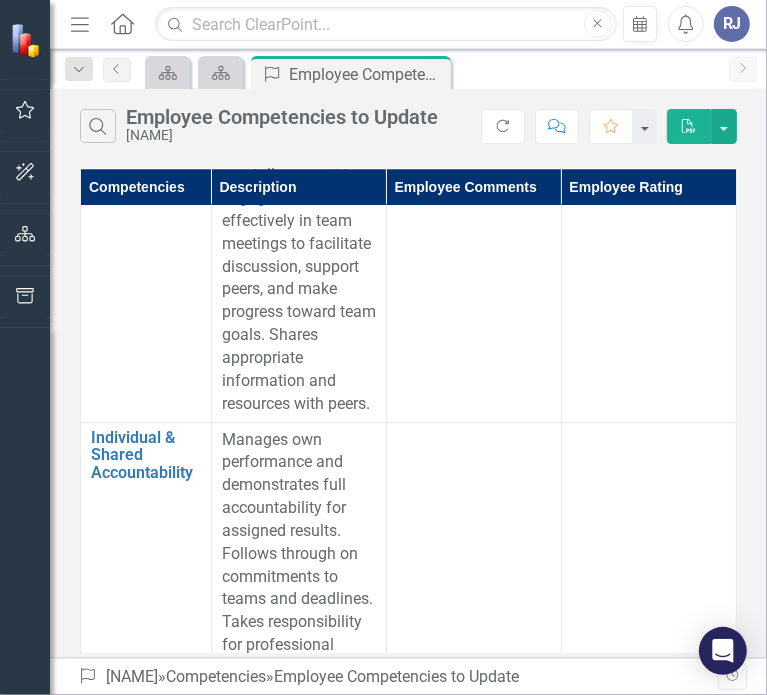 scroll, scrollTop: 2747, scrollLeft: 0, axis: vertical 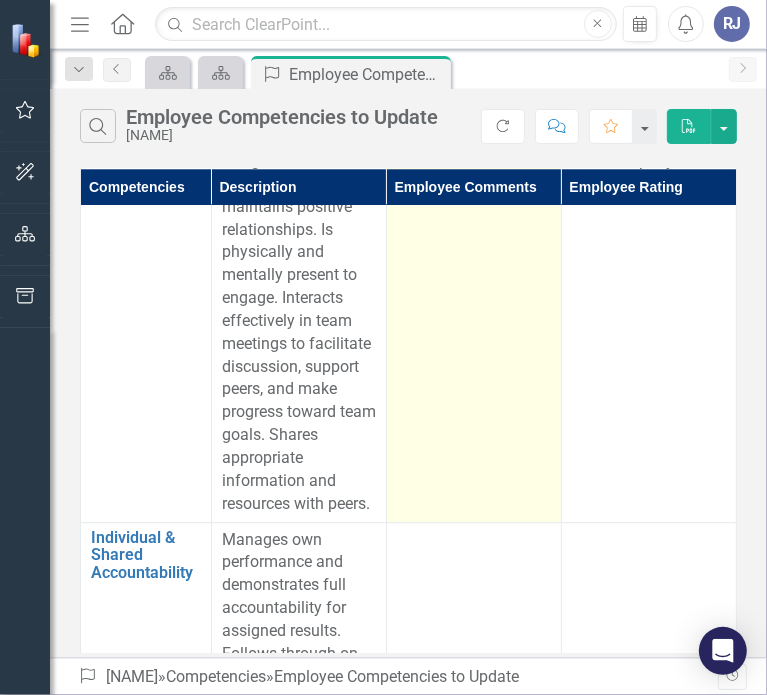 click at bounding box center (473, 333) 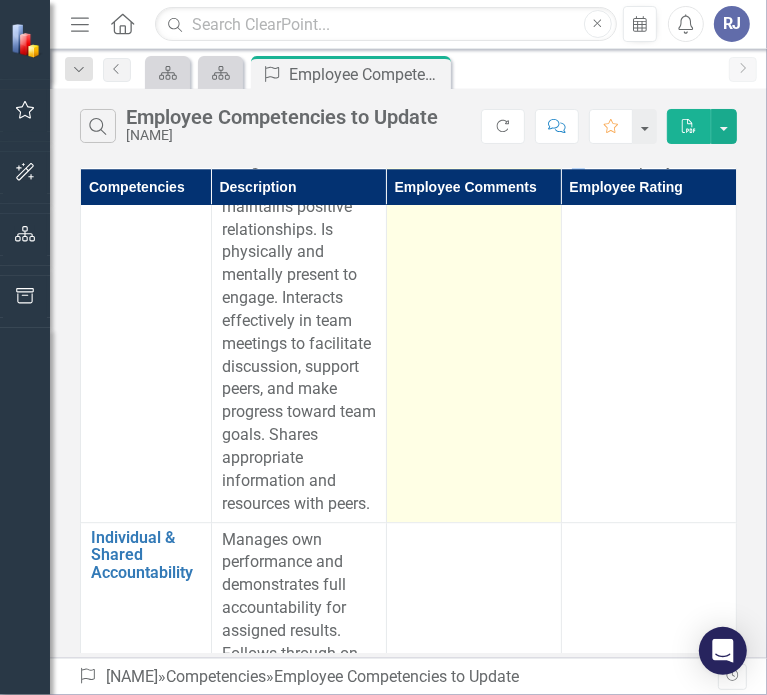 click at bounding box center (473, 333) 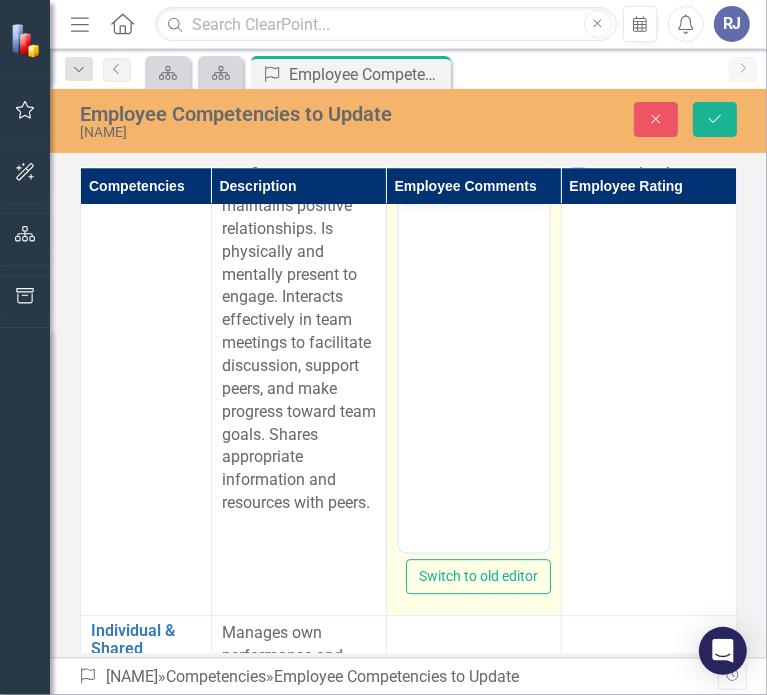 scroll, scrollTop: 0, scrollLeft: 0, axis: both 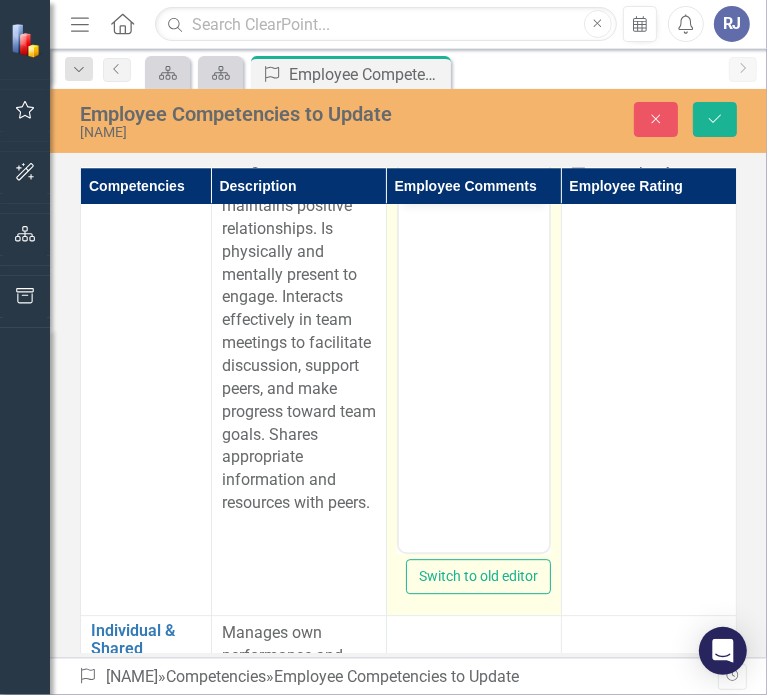 click at bounding box center [473, 353] 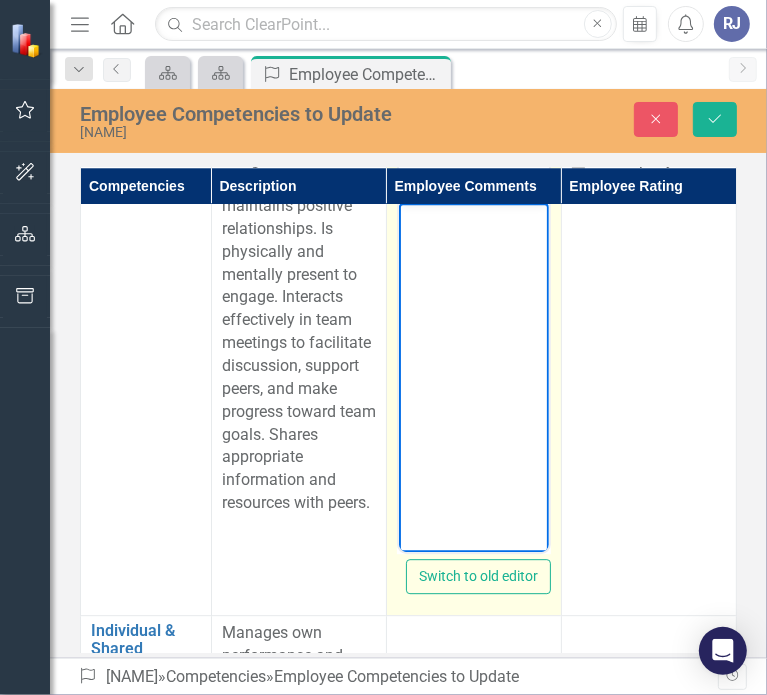 type 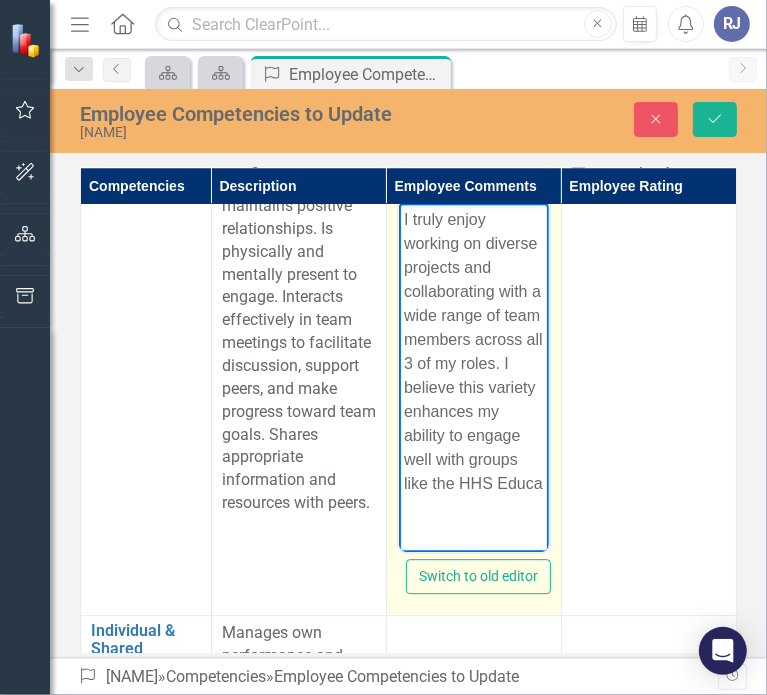 scroll, scrollTop: 2770, scrollLeft: 0, axis: vertical 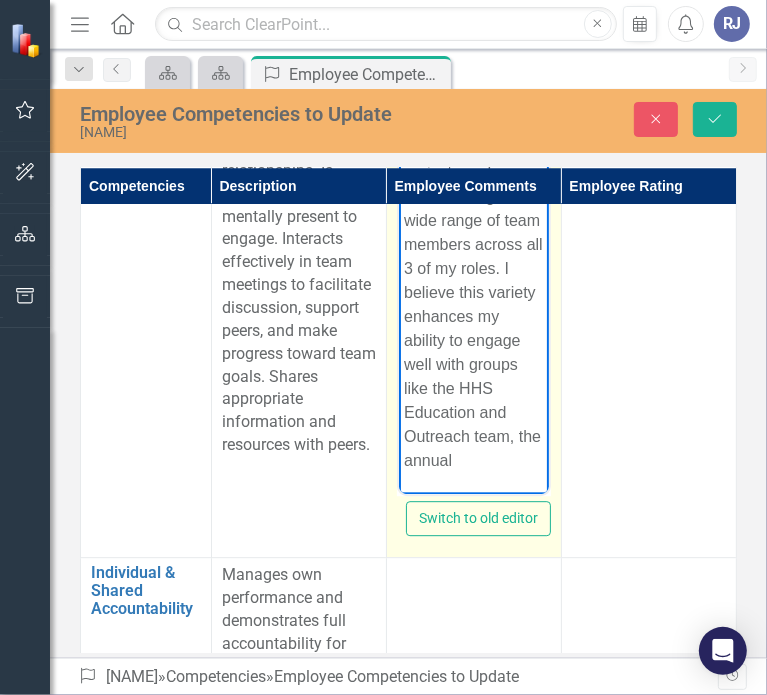 click on "I truly enjoy working on diverse projects and collaborating with a wide range of team members across all 3 of my roles. I believe this variety enhances my ability to engage well with groups like the HHS Education and Outreach team, the annual" at bounding box center (473, 293) 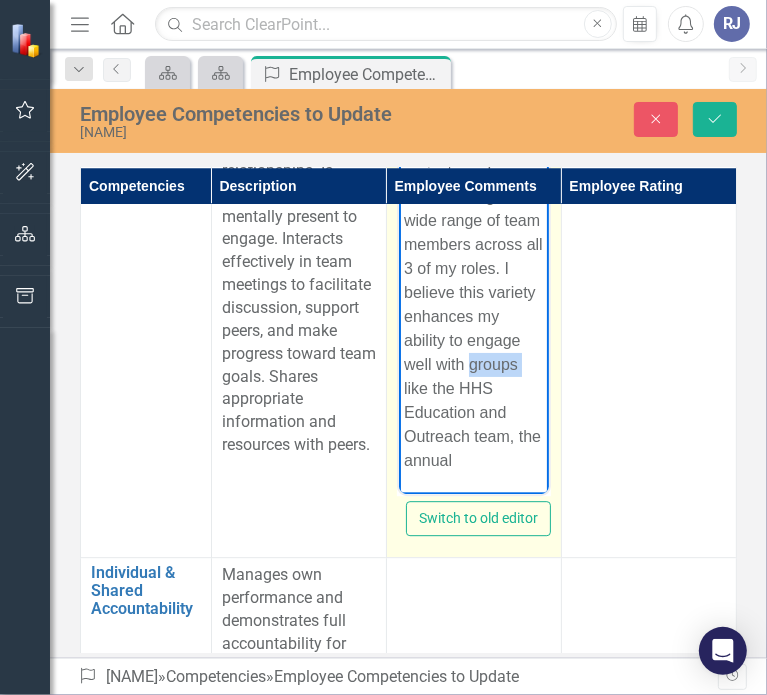 click on "I truly enjoy working on diverse projects and collaborating with a wide range of team members across all 3 of my roles. I believe this variety enhances my ability to engage well with groups like the HHS Education and Outreach team, the annual" at bounding box center [473, 293] 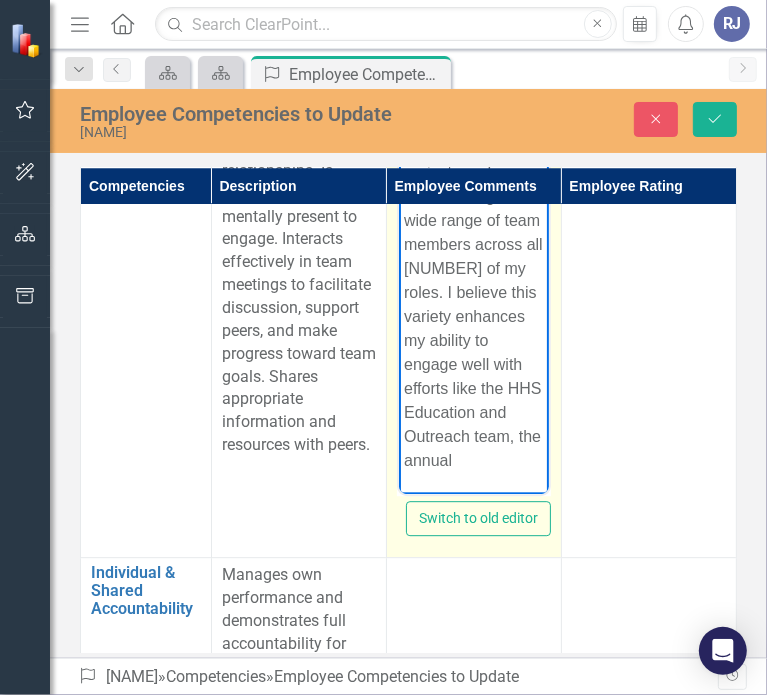 scroll, scrollTop: 71, scrollLeft: 0, axis: vertical 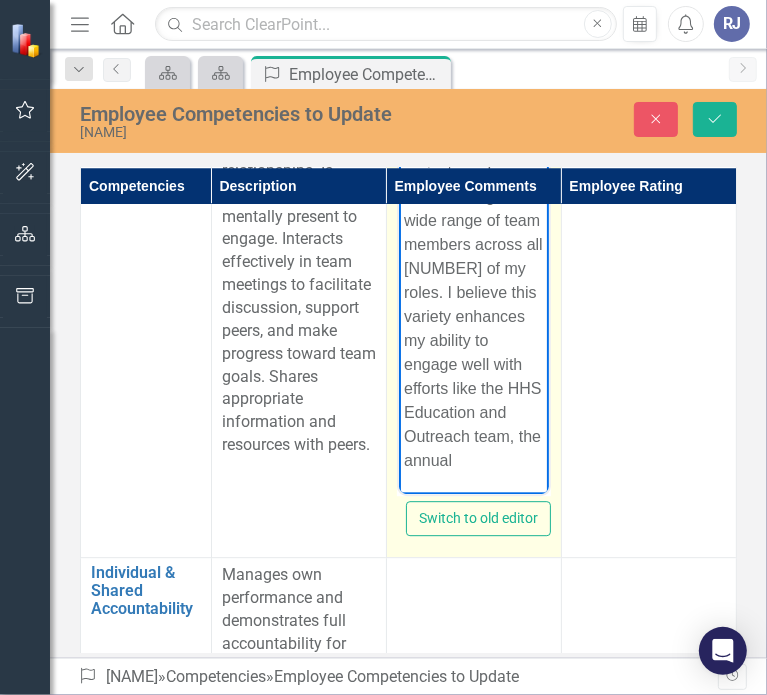 click on "I truly enjoy working on diverse projects and collaborating with a wide range of team members across all [NUMBER] of my roles. I believe this variety enhances my ability to engage well with efforts like the HHS Education and Outreach team, the annual" at bounding box center (473, 293) 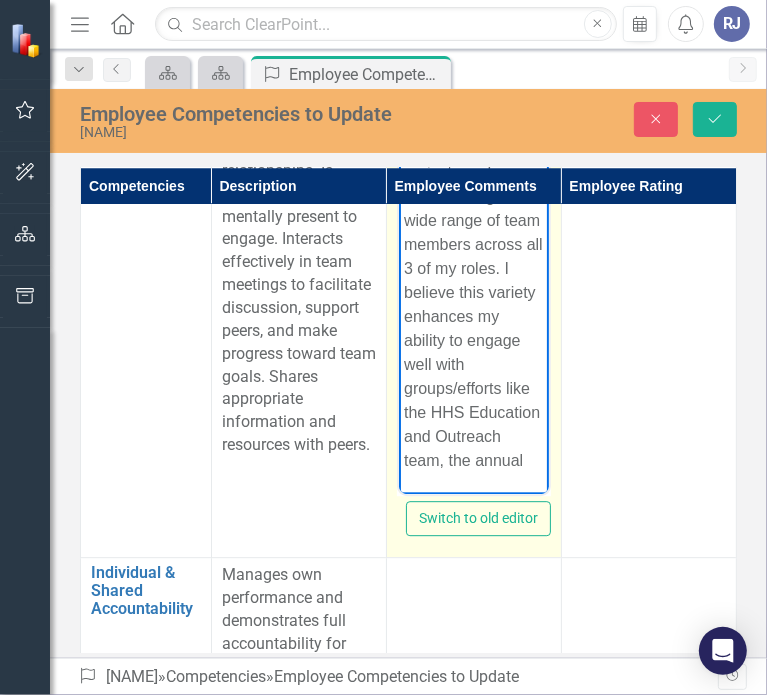 scroll, scrollTop: 84, scrollLeft: 0, axis: vertical 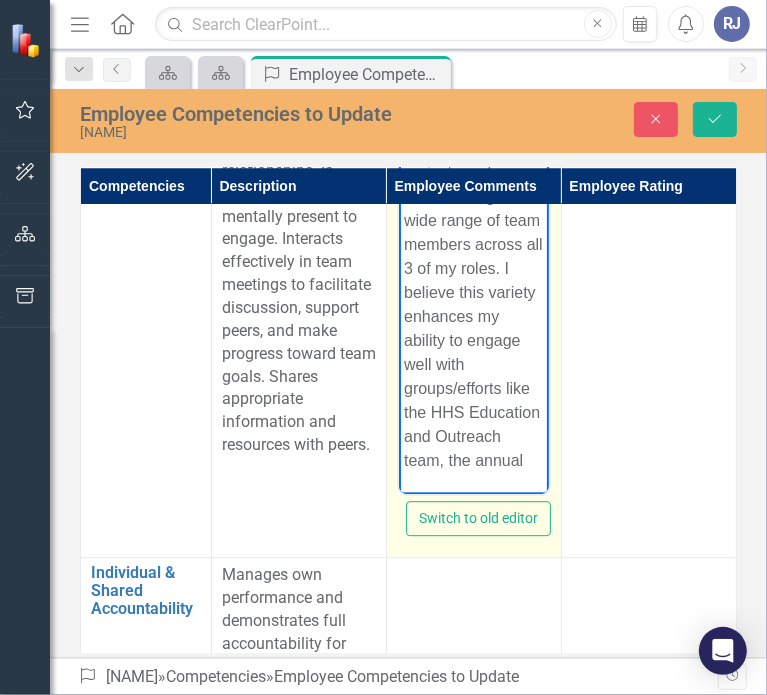 click on "I truly enjoy working on diverse projects and collaborating with a wide range of team members across all 3 of my roles. I believe this variety enhances my ability to engage well with groups/efforts like the HHS Education and Outreach team, the annual" at bounding box center (473, 293) 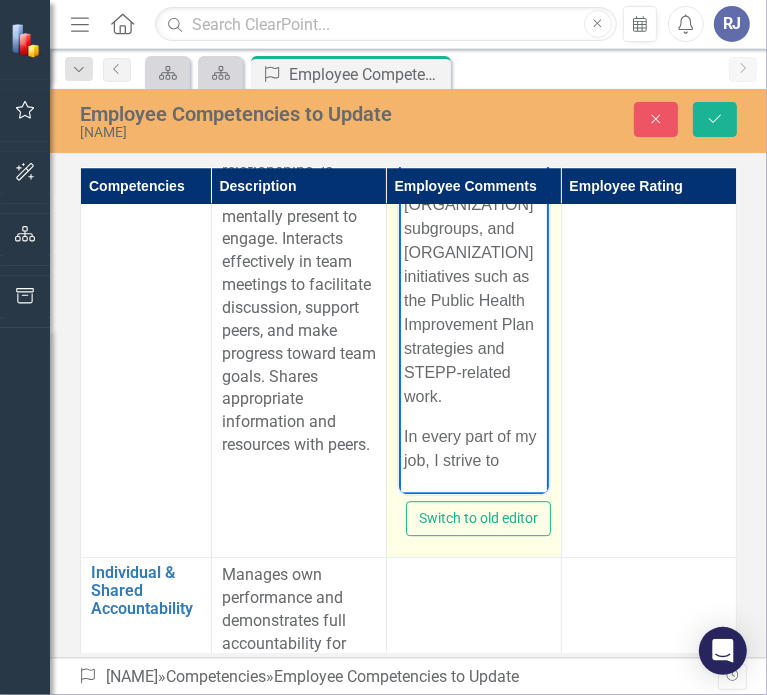 scroll, scrollTop: 412, scrollLeft: 0, axis: vertical 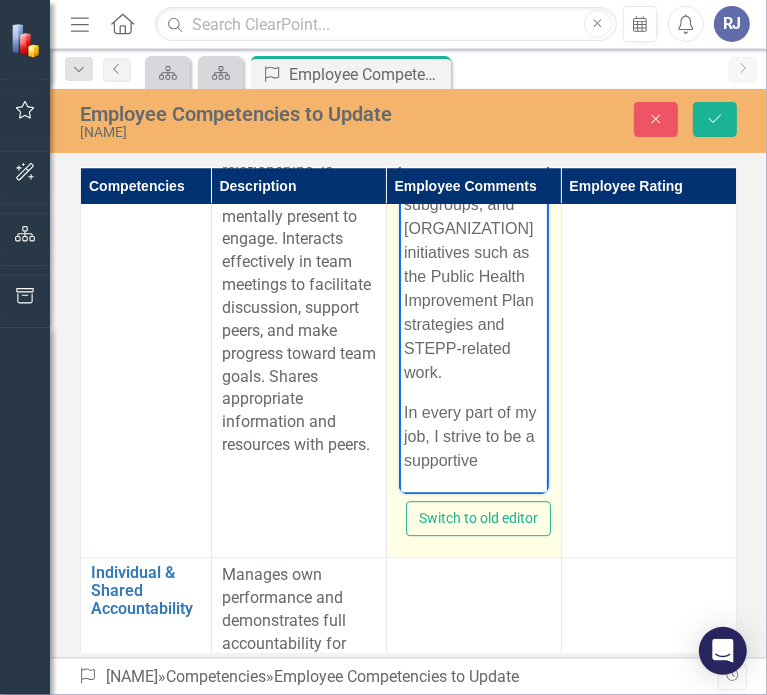 click on "In every part of my job, I strive to be a supportive" at bounding box center [473, 437] 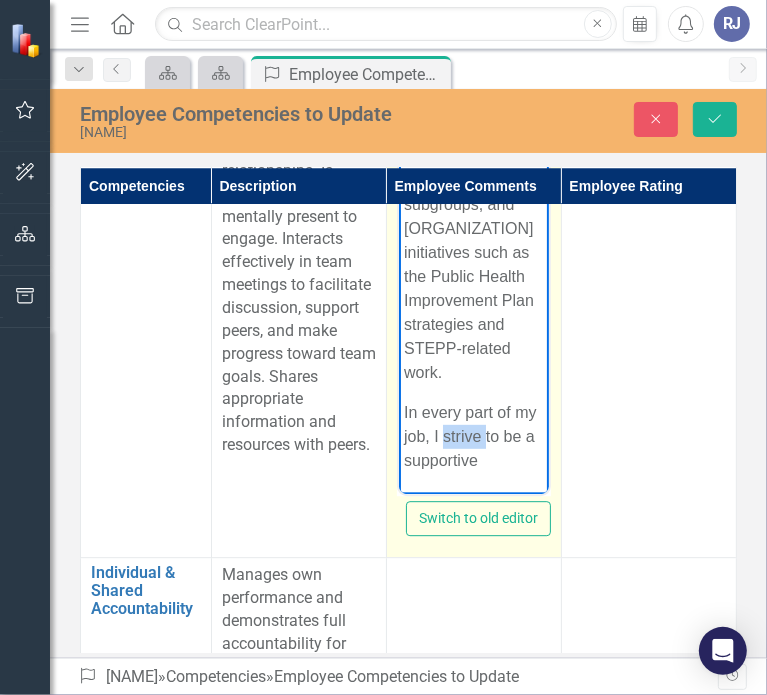 click on "In every part of my job, I strive to be a supportive" at bounding box center (473, 437) 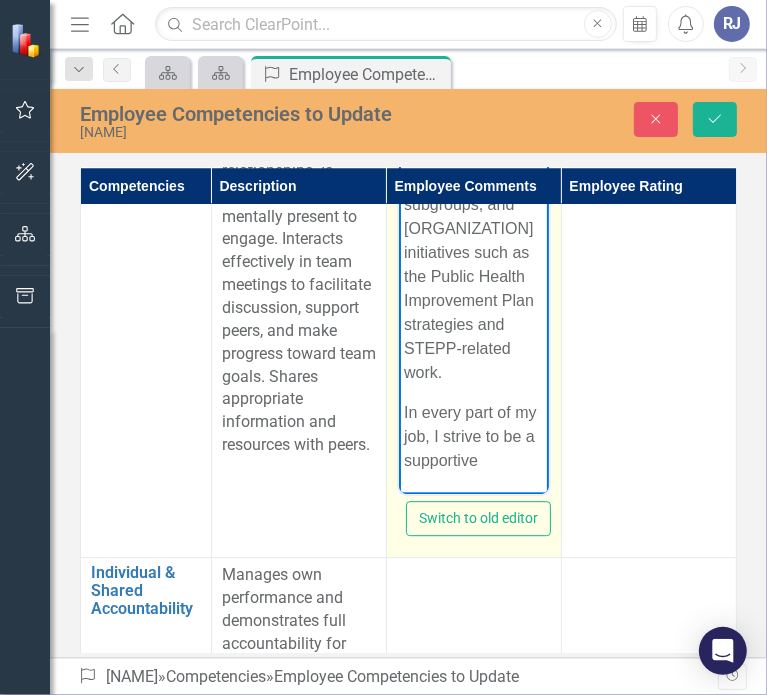 click on "In every part of my job, I strive to be a supportive" at bounding box center (473, 437) 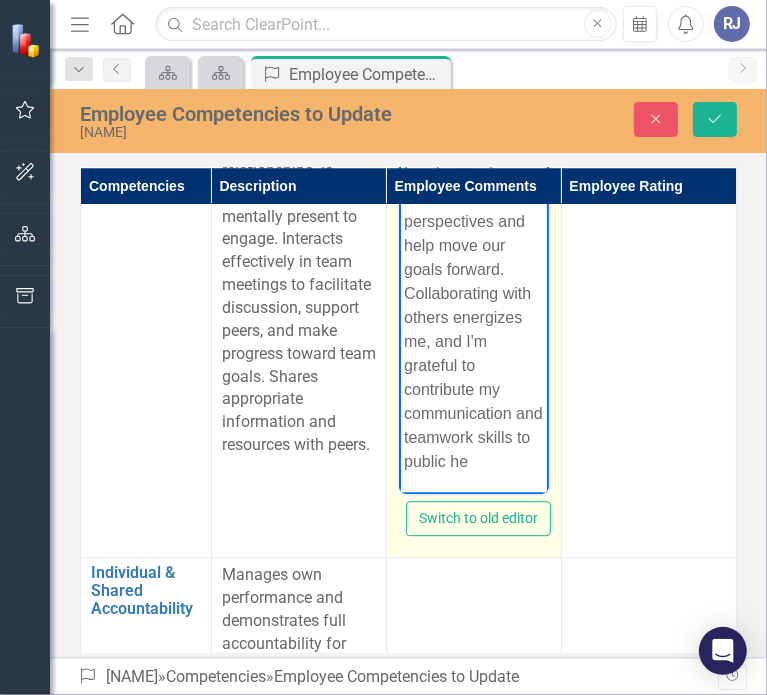 scroll, scrollTop: 1036, scrollLeft: 0, axis: vertical 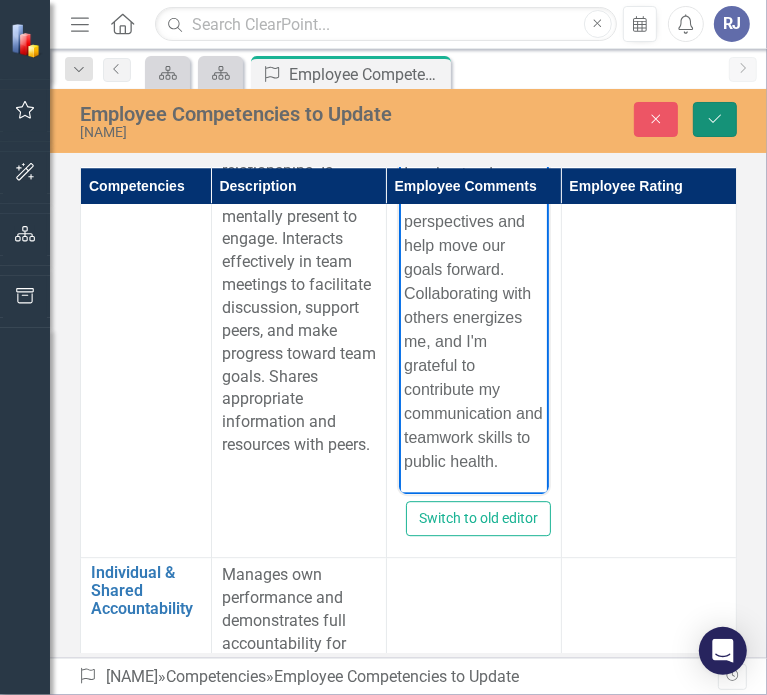 click on "Save" 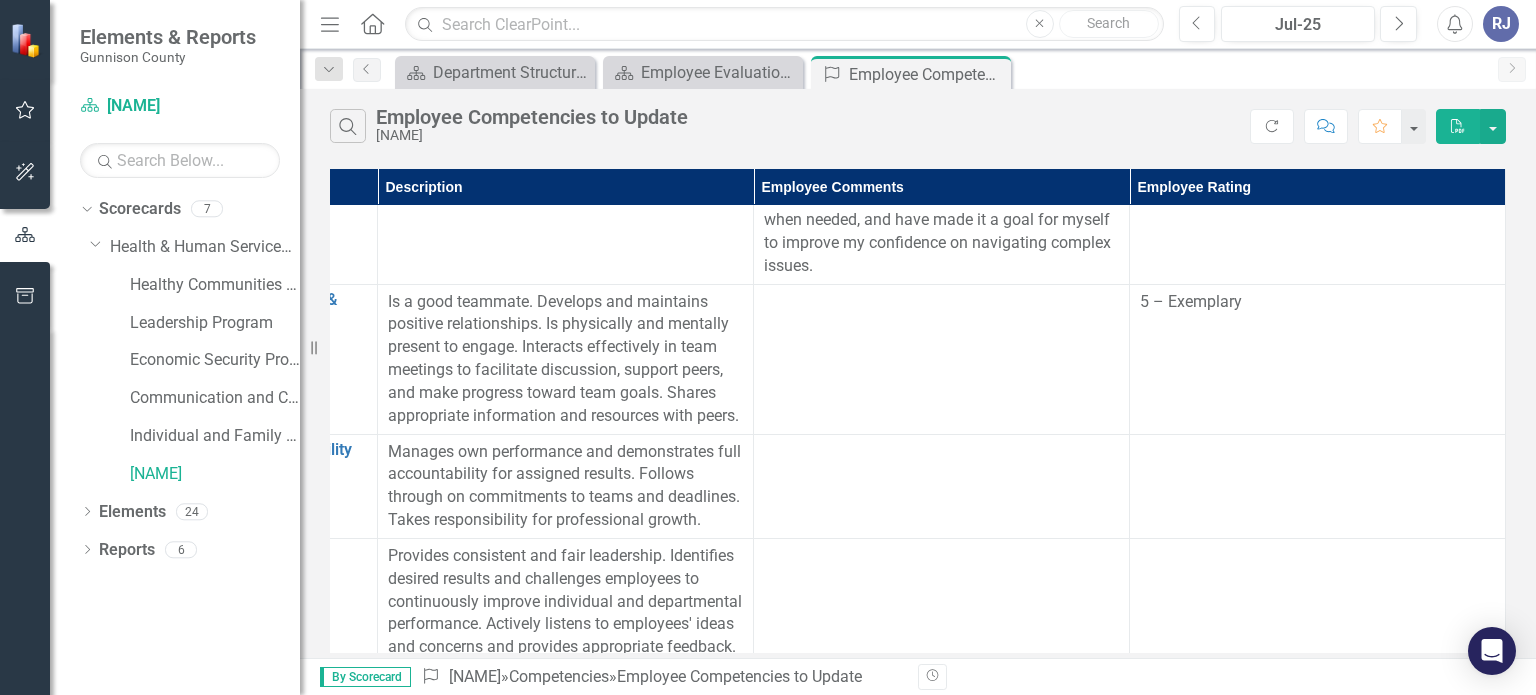 scroll, scrollTop: 1075, scrollLeft: 245, axis: both 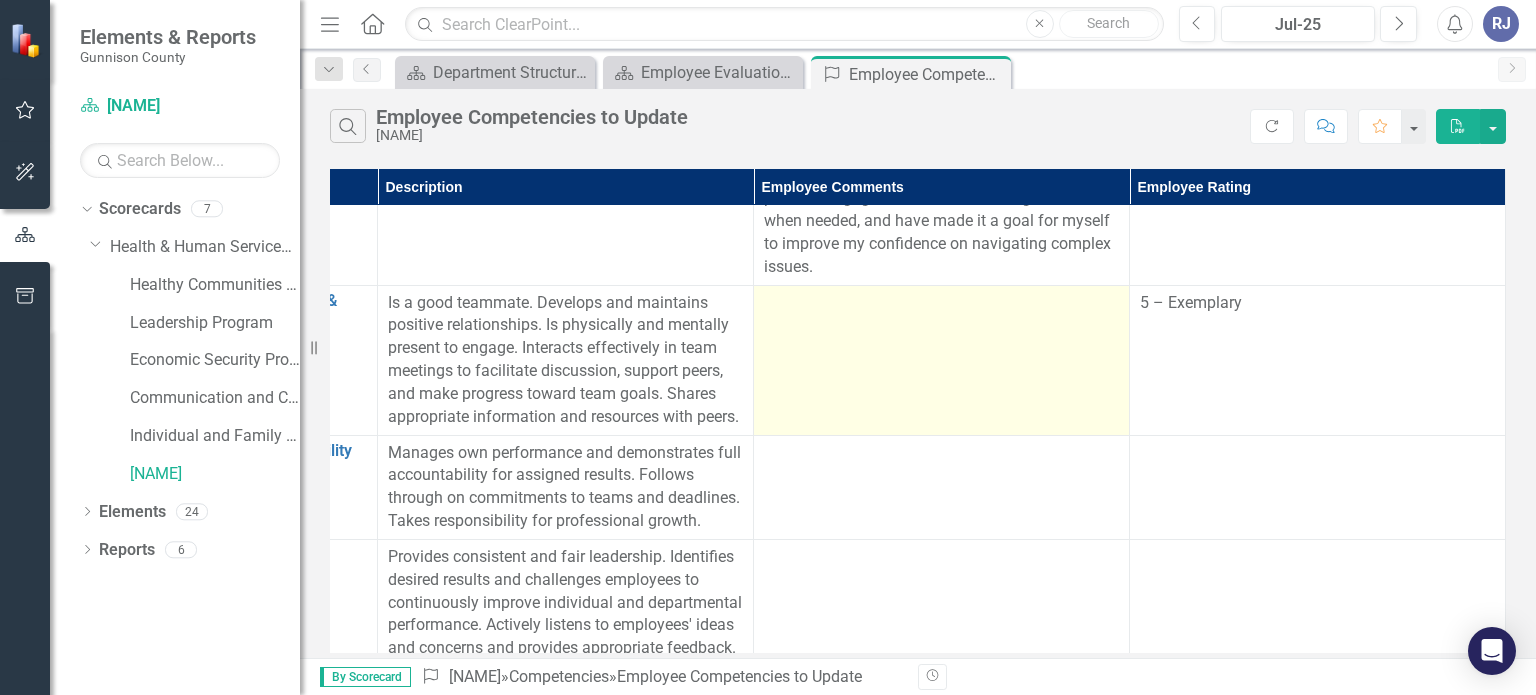 click at bounding box center [942, 360] 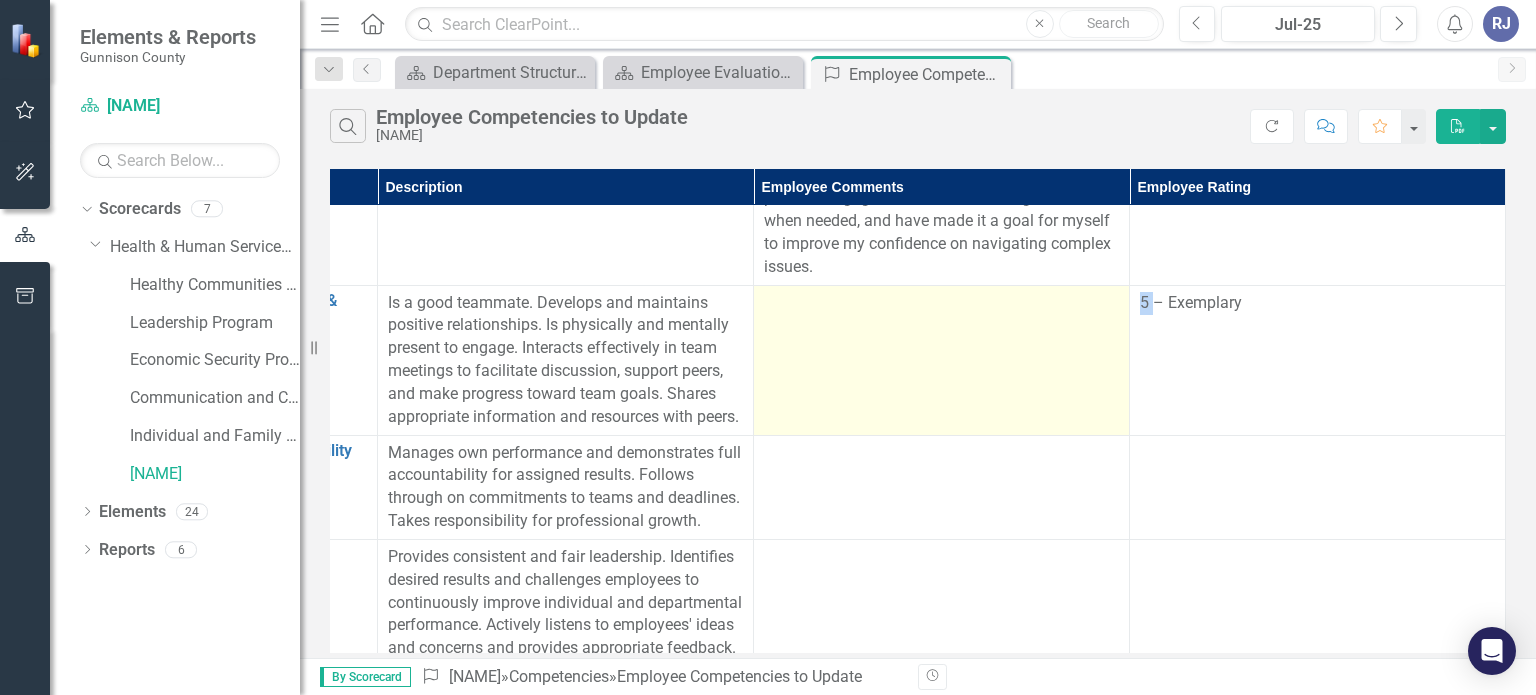 click at bounding box center [942, 360] 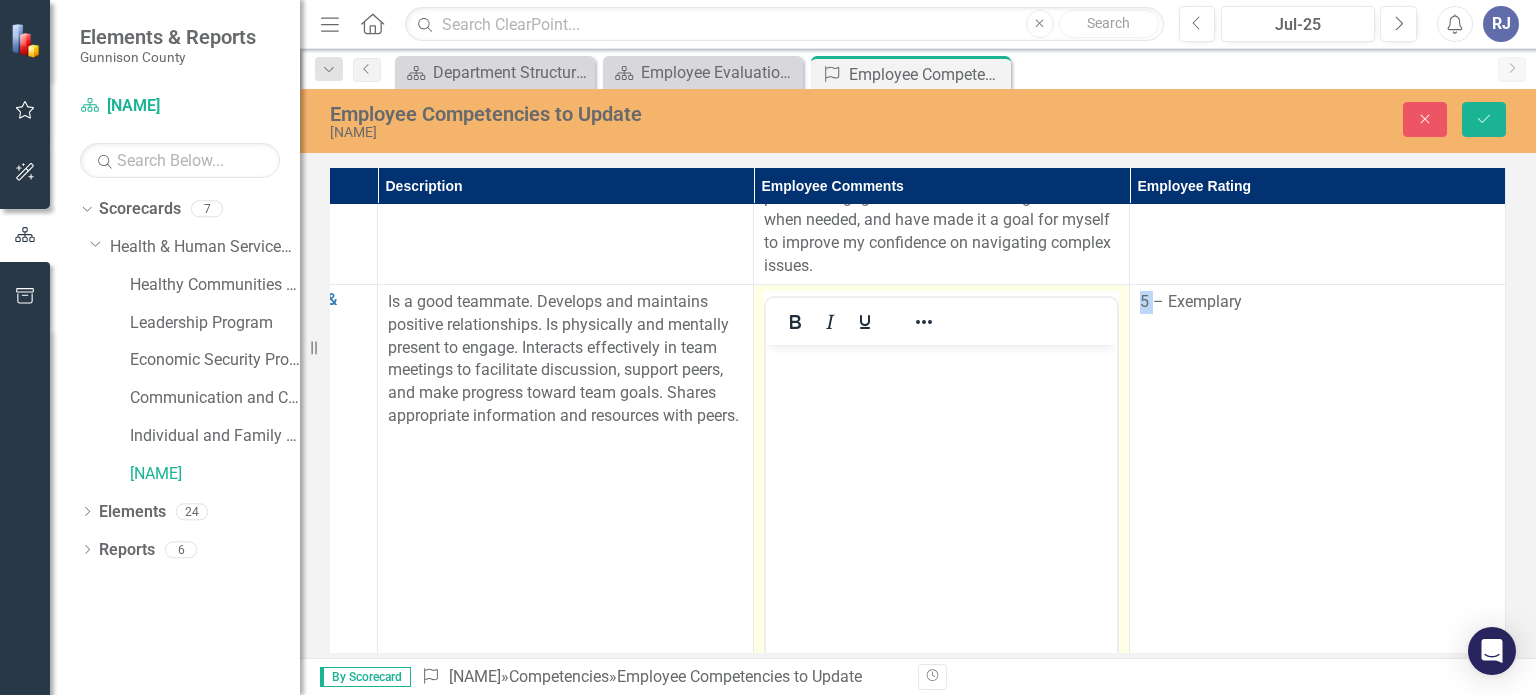 scroll, scrollTop: 0, scrollLeft: 0, axis: both 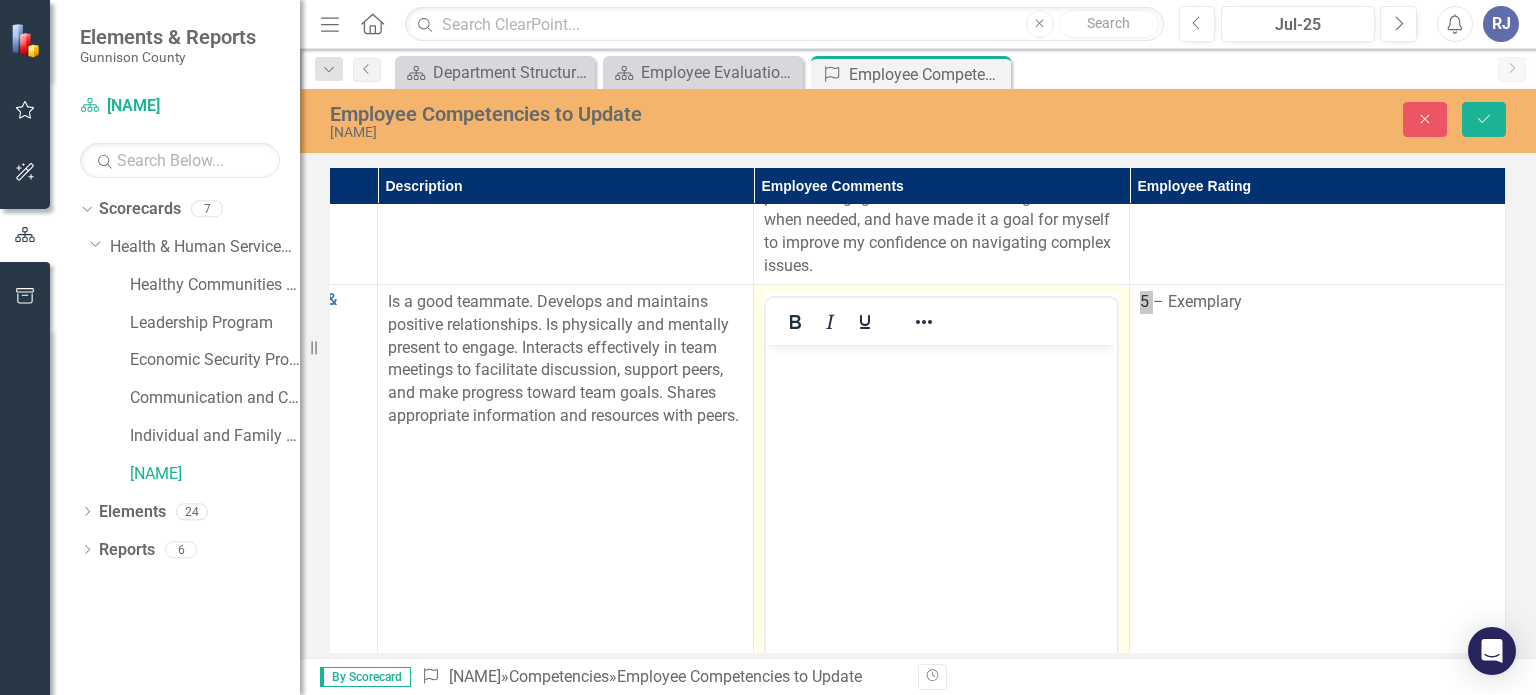 click at bounding box center [941, 494] 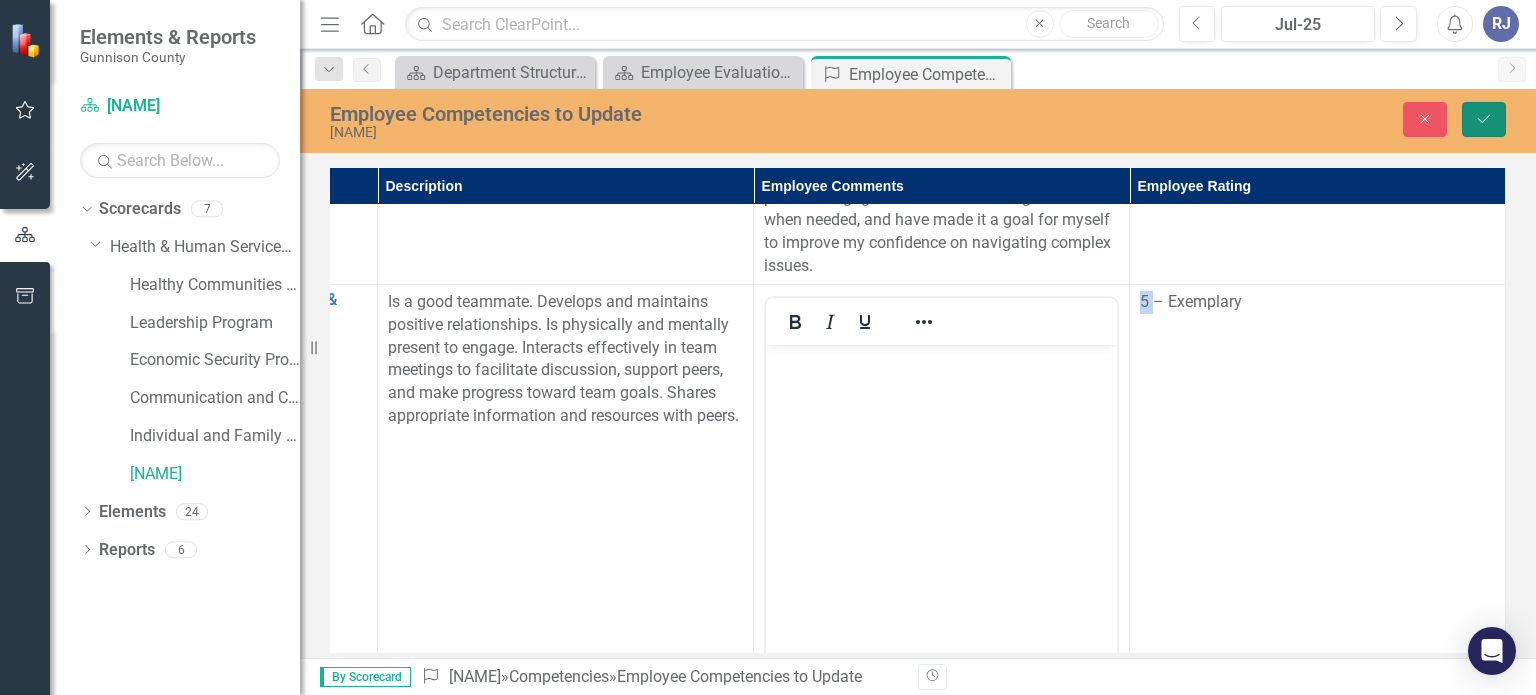 click on "Save" 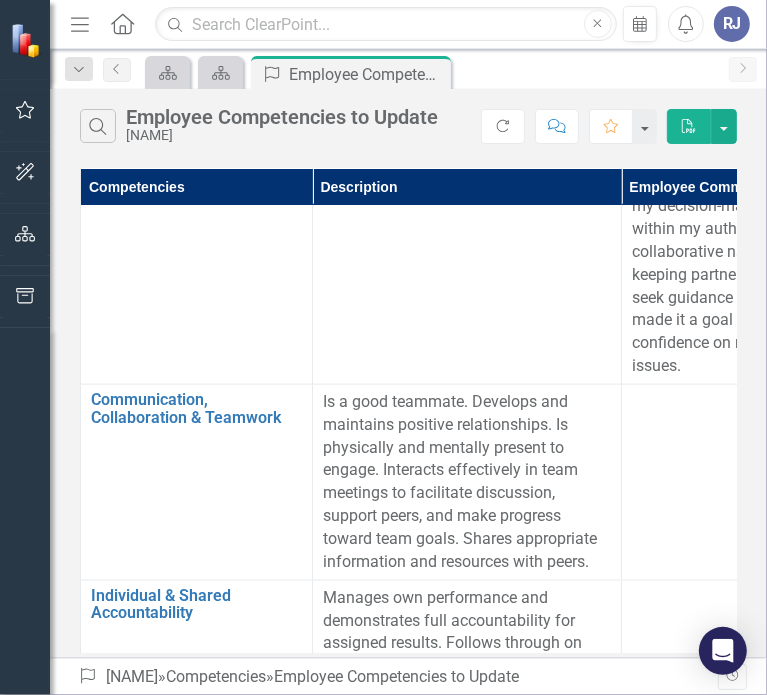 scroll, scrollTop: 1204, scrollLeft: 516, axis: both 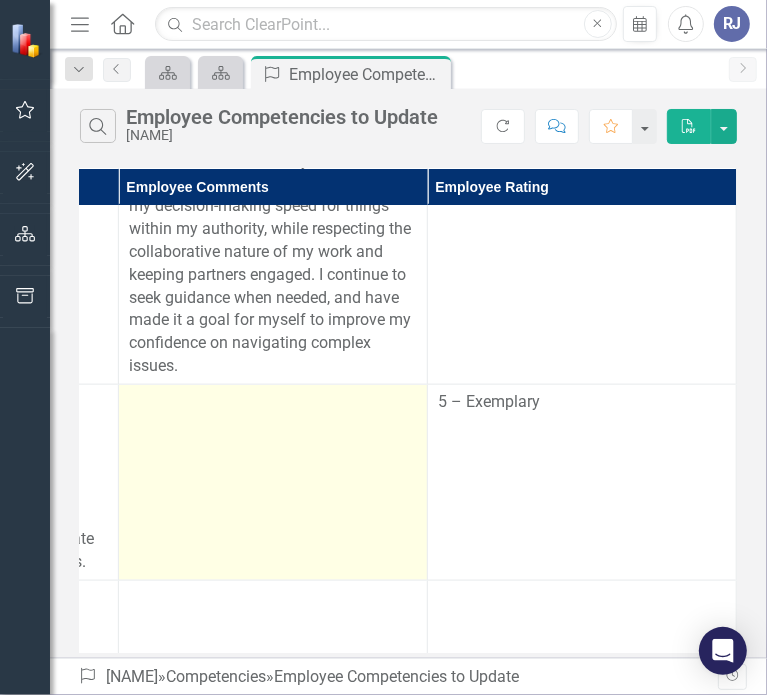 click at bounding box center [273, 482] 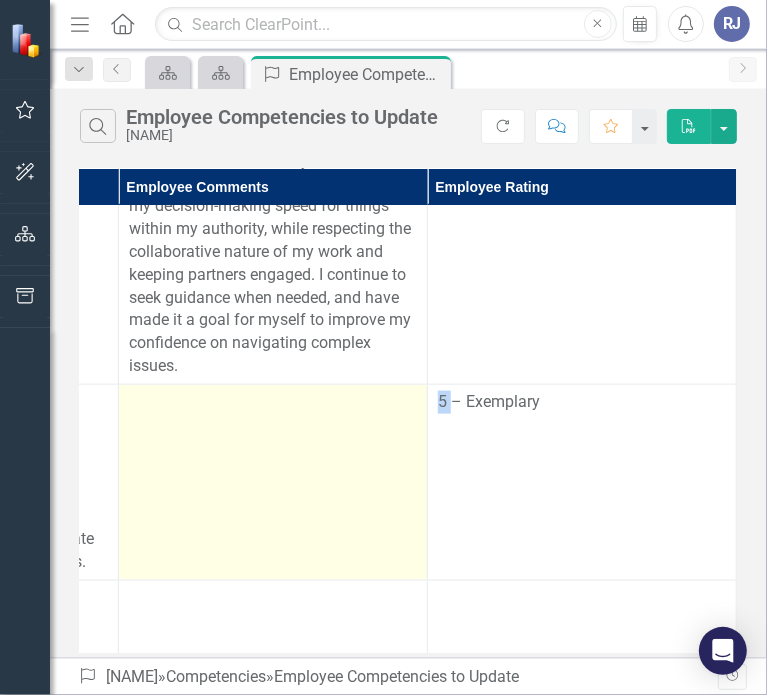 click at bounding box center (273, 482) 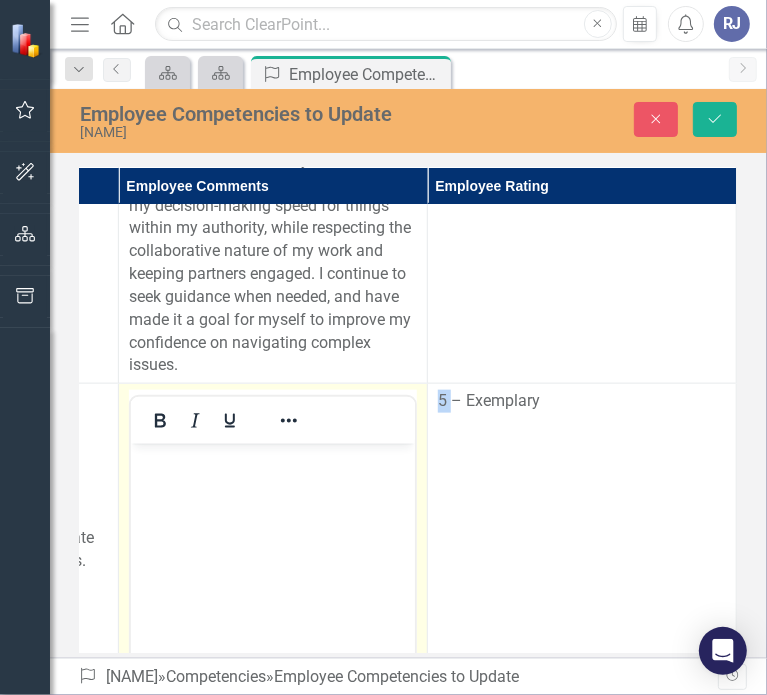 scroll, scrollTop: 0, scrollLeft: 0, axis: both 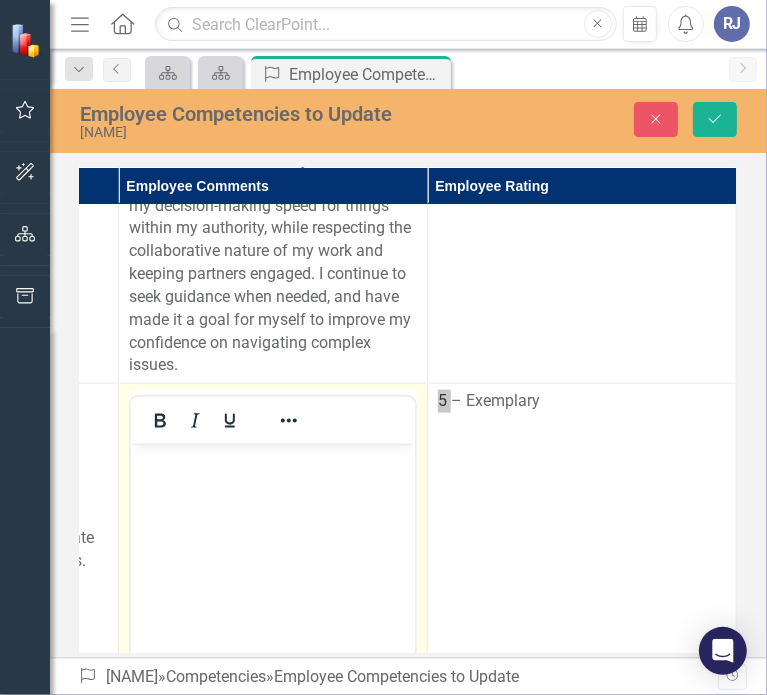 click at bounding box center [272, 594] 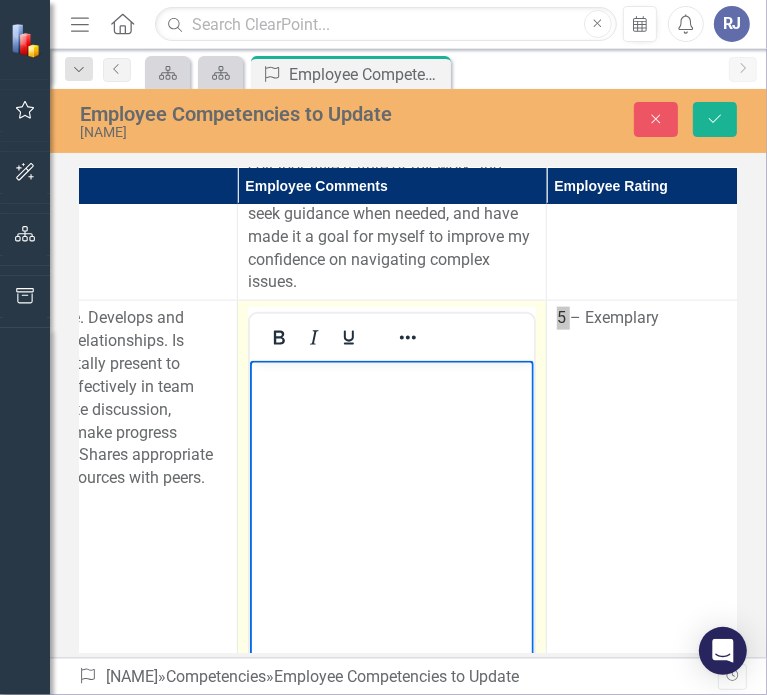 scroll, scrollTop: 1301, scrollLeft: 404, axis: both 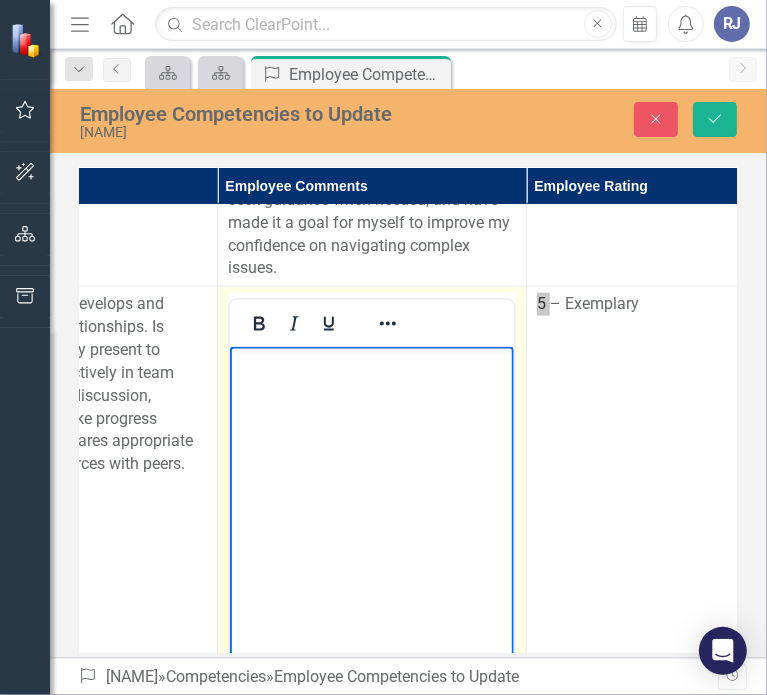 click at bounding box center (371, 497) 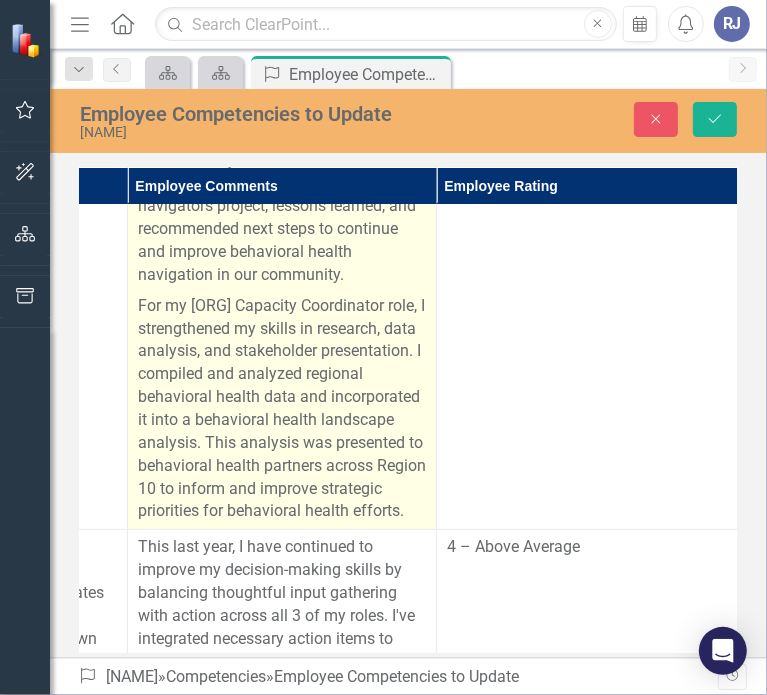 scroll, scrollTop: 464, scrollLeft: 494, axis: both 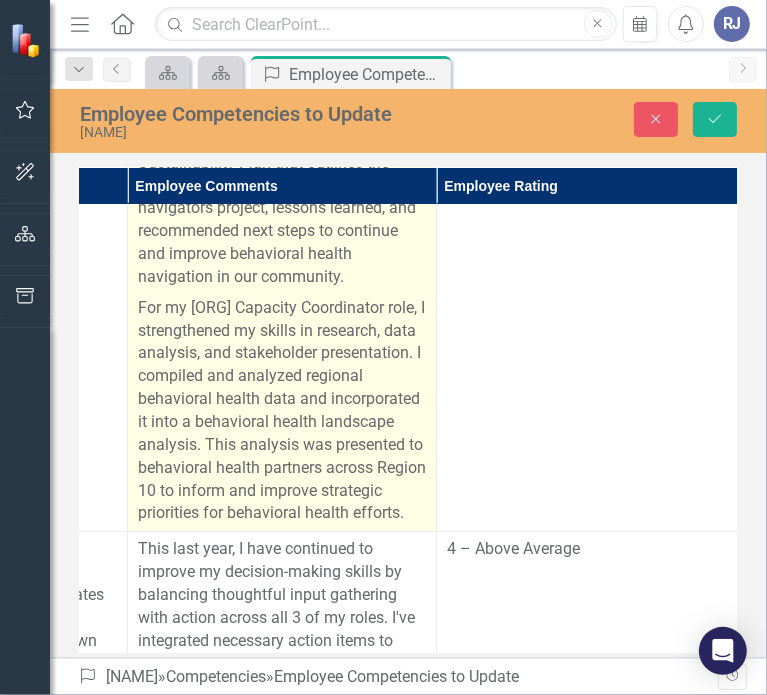 click on "For my [ORG] Capacity Coordinator role, I strengthened my skills in research, data analysis, and stakeholder presentation. I compiled and analyzed regional behavioral health data and incorporated it into a behavioral health landscape analysis. This analysis was presented to behavioral health partners across Region 10 to inform and improve strategic priorities for behavioral health efforts." at bounding box center (282, 409) 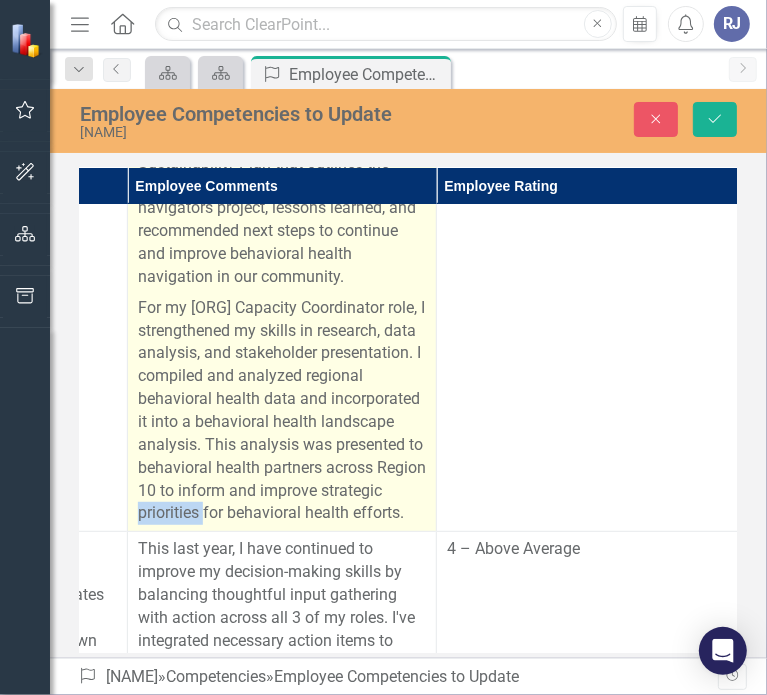 click on "For my [ORG] Capacity Coordinator role, I strengthened my skills in research, data analysis, and stakeholder presentation. I compiled and analyzed regional behavioral health data and incorporated it into a behavioral health landscape analysis. This analysis was presented to behavioral health partners across Region 10 to inform and improve strategic priorities for behavioral health efforts." at bounding box center [282, 409] 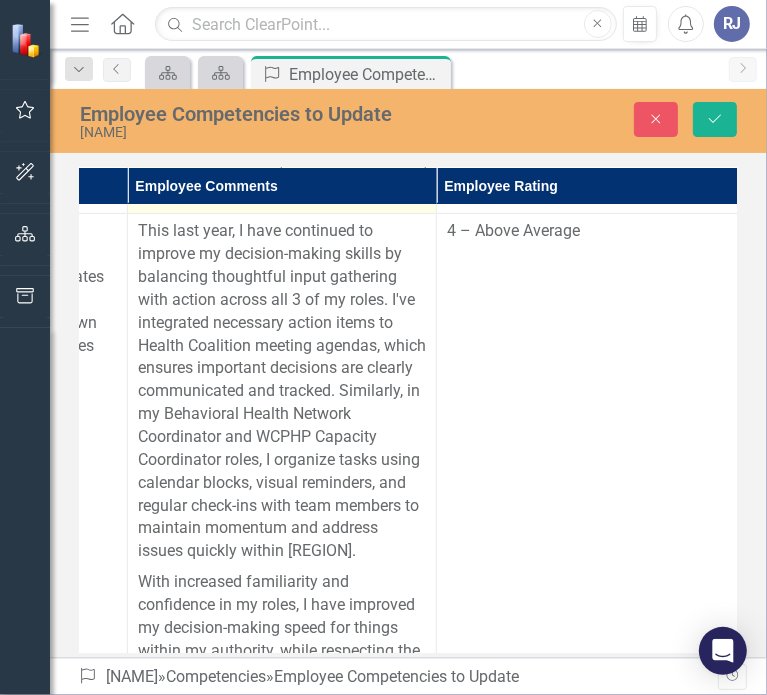 scroll, scrollTop: 0, scrollLeft: 0, axis: both 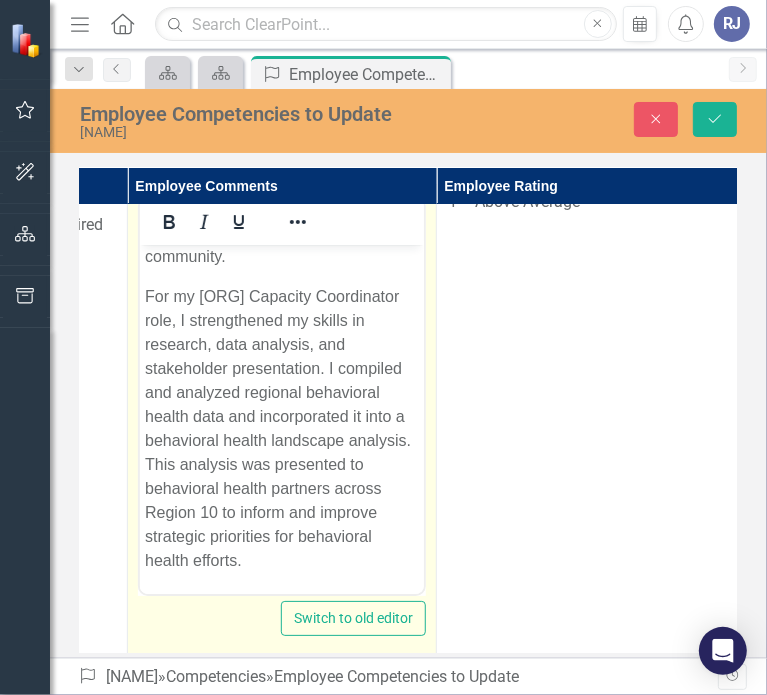 click on "For my [ORG] Capacity Coordinator role, I strengthened my skills in research, data analysis, and stakeholder presentation. I compiled and analyzed regional behavioral health data and incorporated it into a behavioral health landscape analysis. This analysis was presented to behavioral health partners across Region 10 to inform and improve strategic priorities for behavioral health efforts." at bounding box center (281, 429) 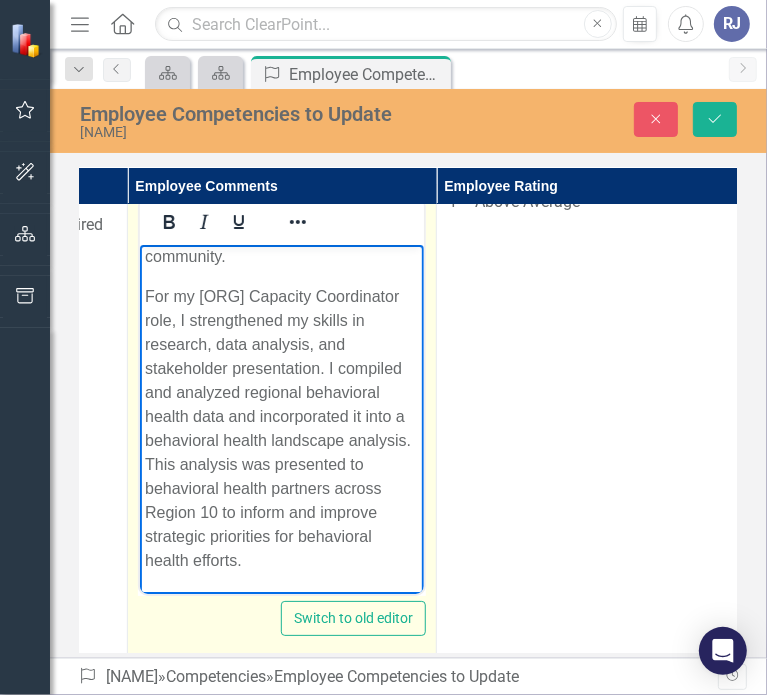 type 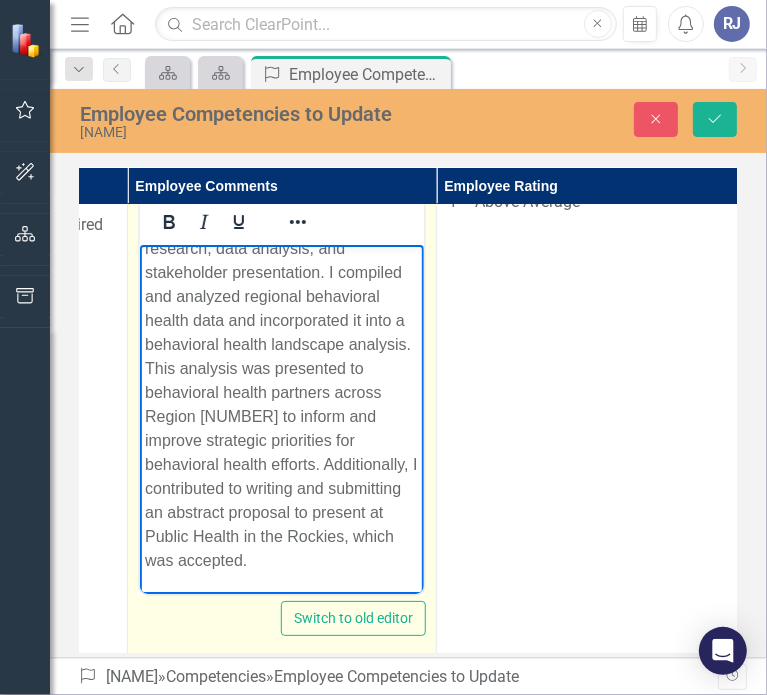 scroll, scrollTop: 708, scrollLeft: 0, axis: vertical 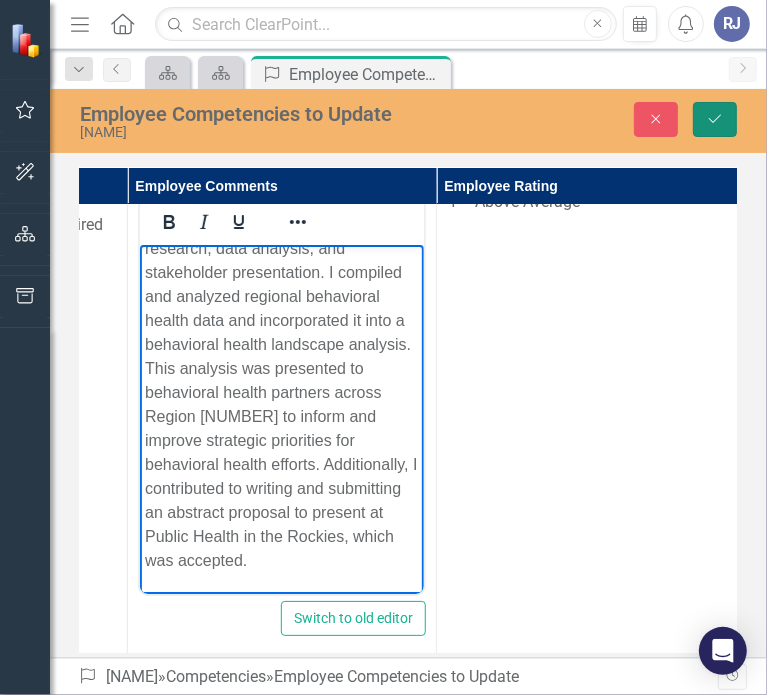 click on "Save" 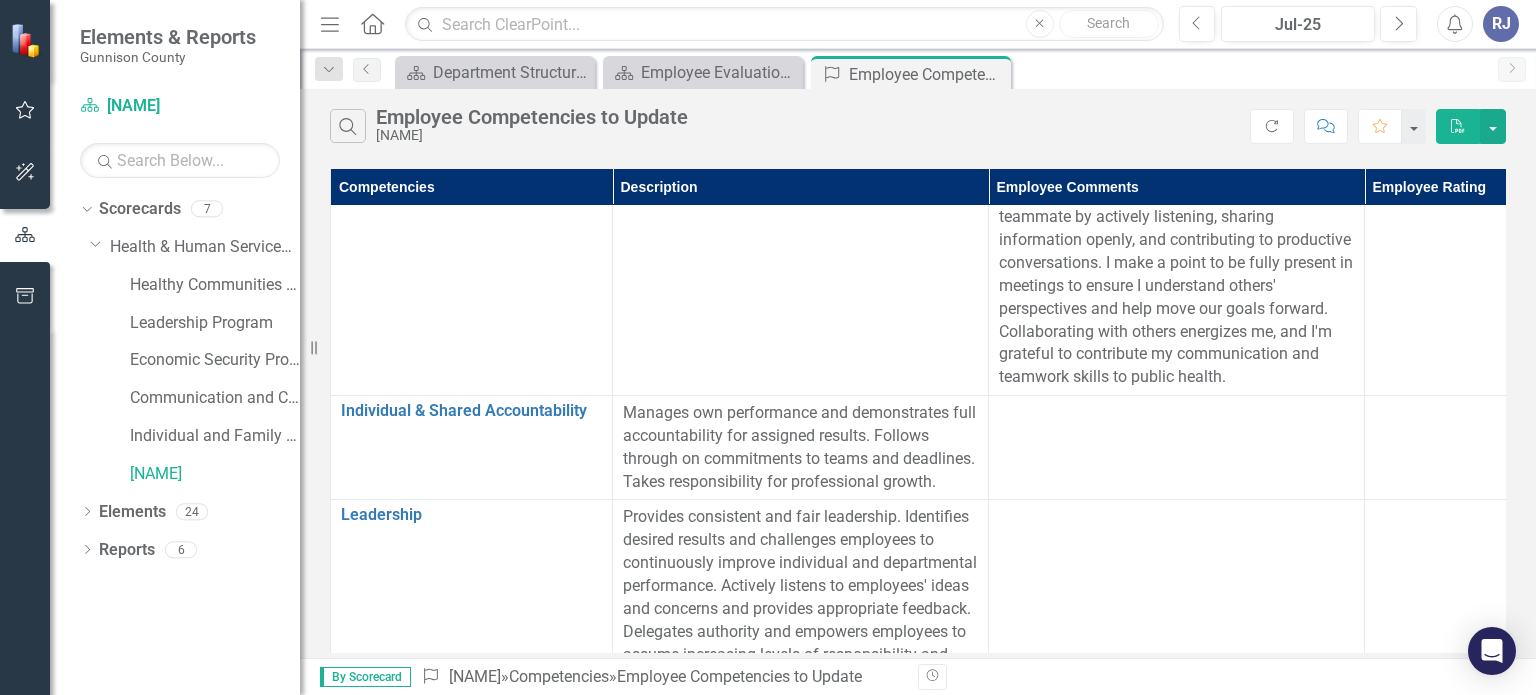 scroll, scrollTop: 1497, scrollLeft: 0, axis: vertical 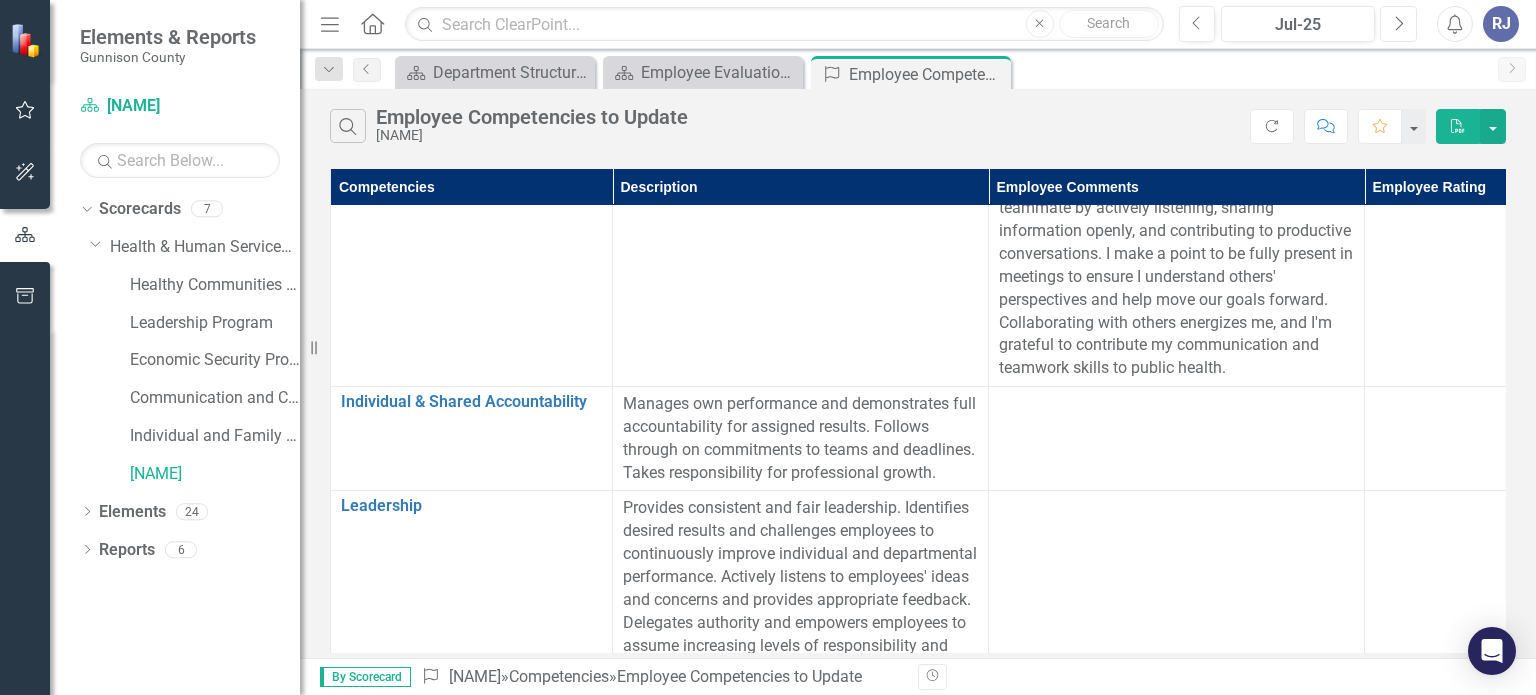 click on "Next" 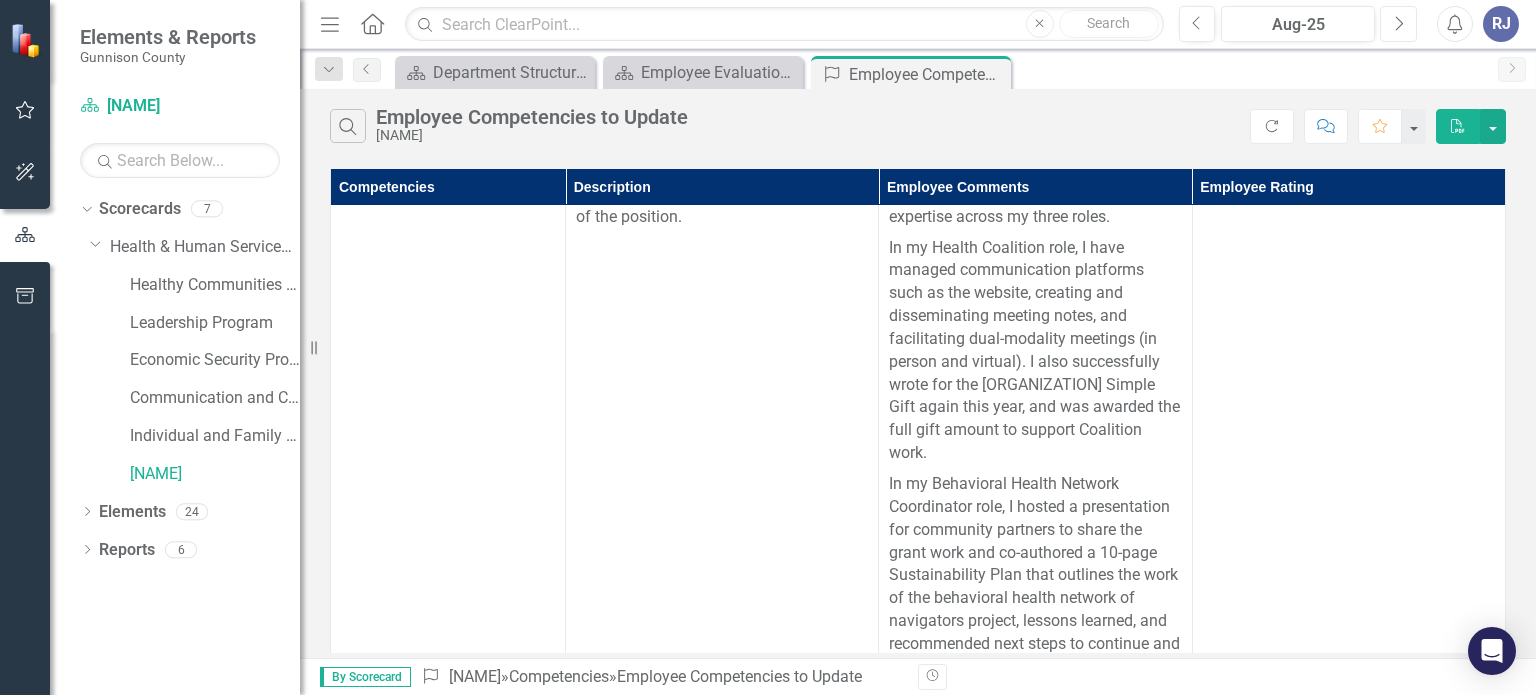 scroll, scrollTop: 0, scrollLeft: 0, axis: both 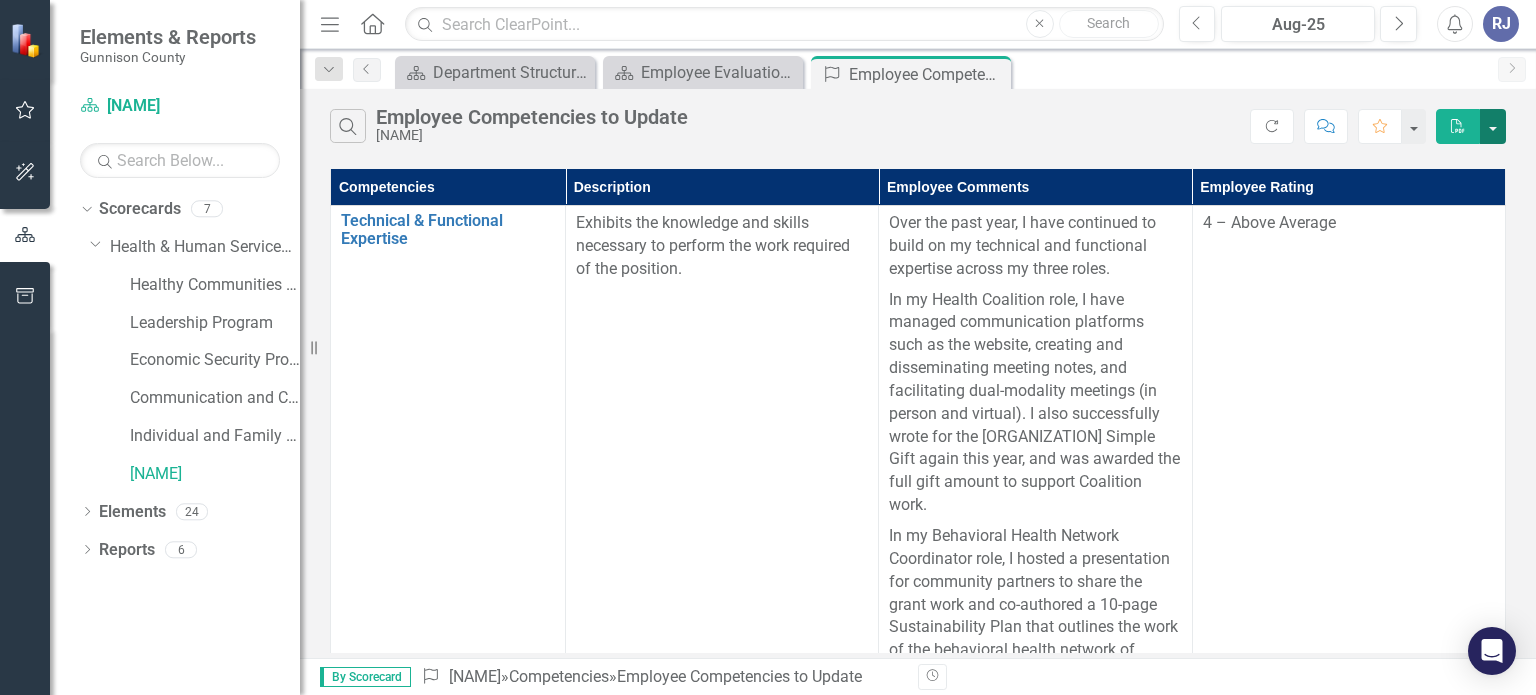click at bounding box center (1493, 126) 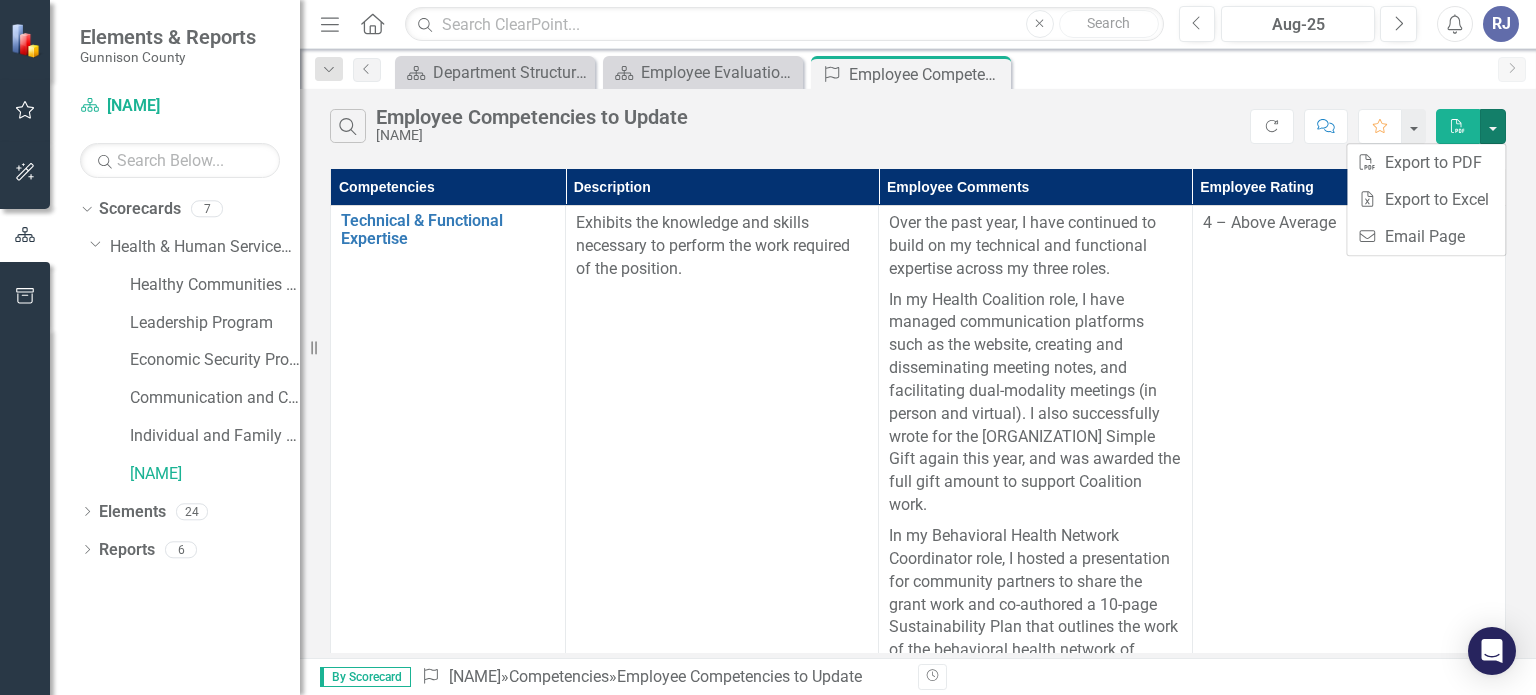 click on "Search Employee Competencies to Update [FIRST] [LAST]" at bounding box center [790, 126] 